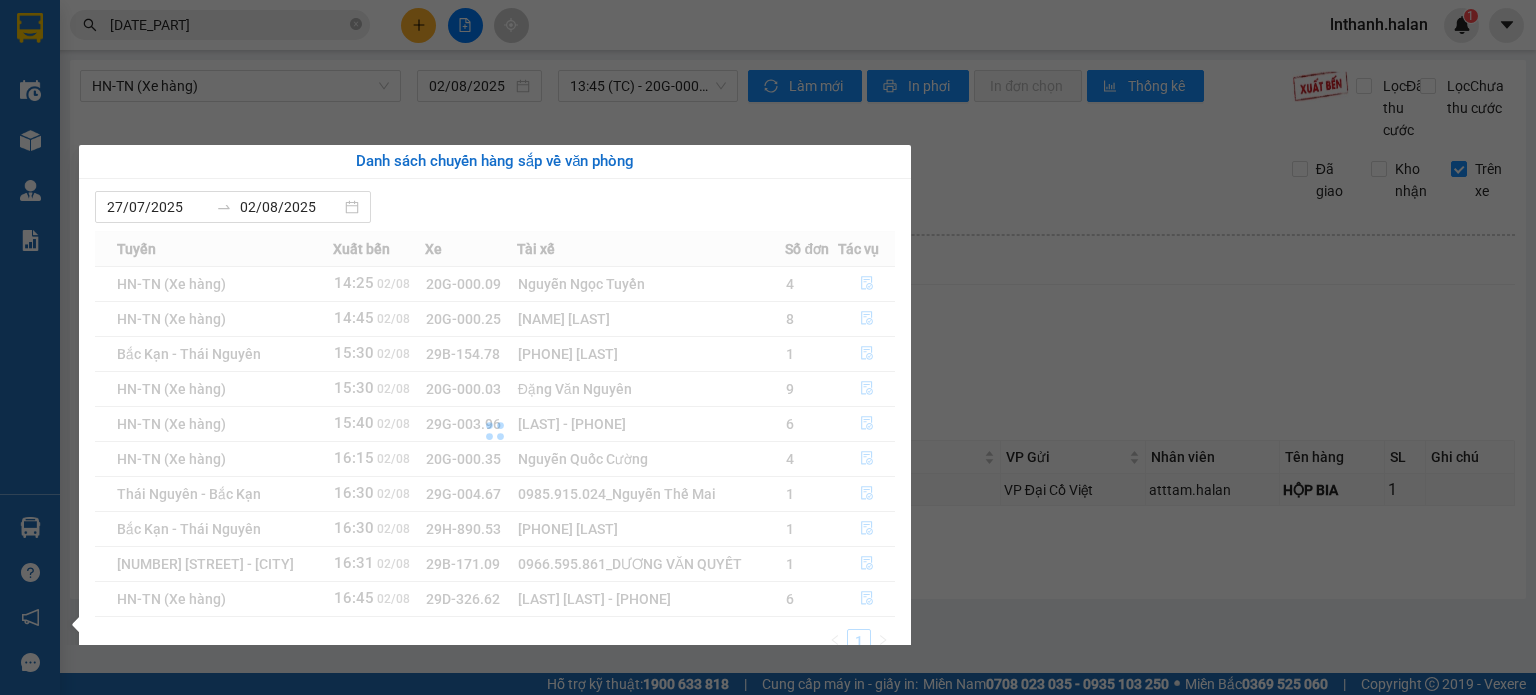 scroll, scrollTop: 0, scrollLeft: 0, axis: both 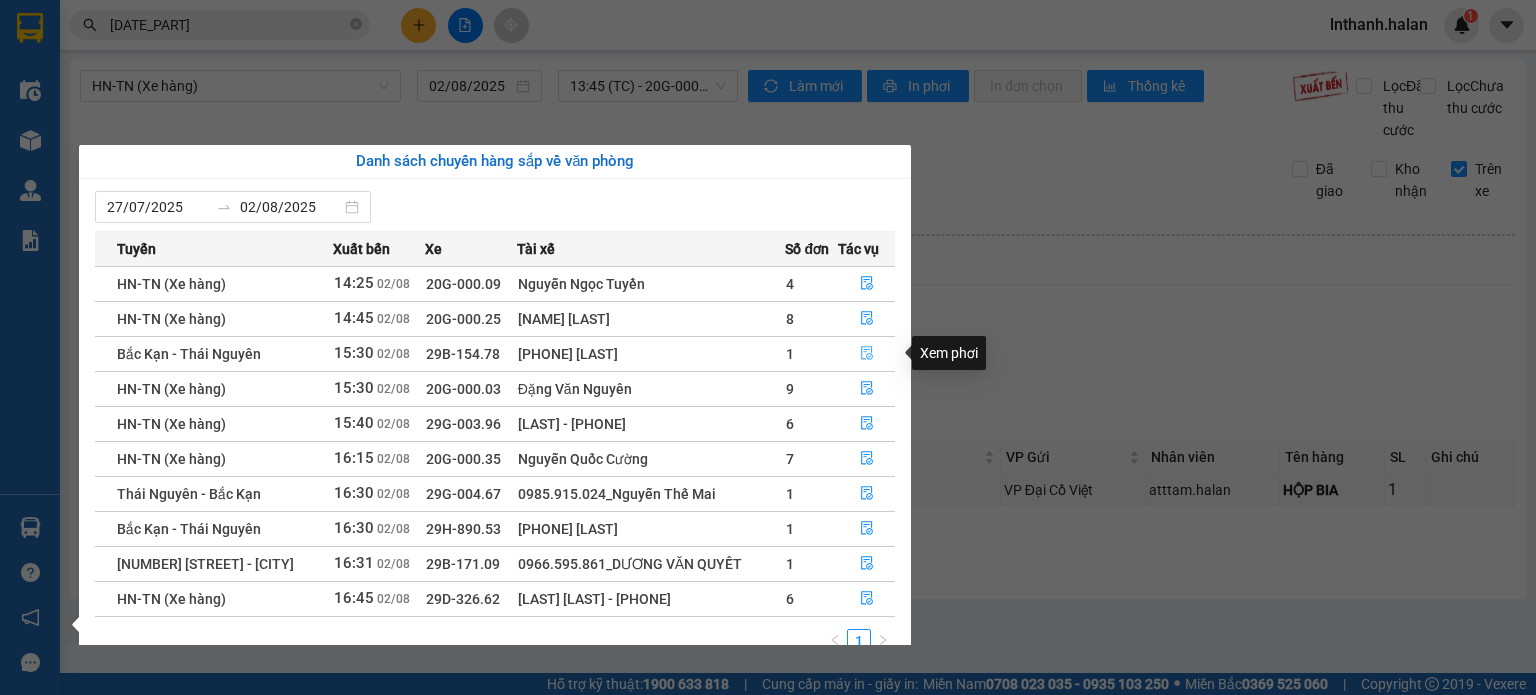 click at bounding box center (866, 354) 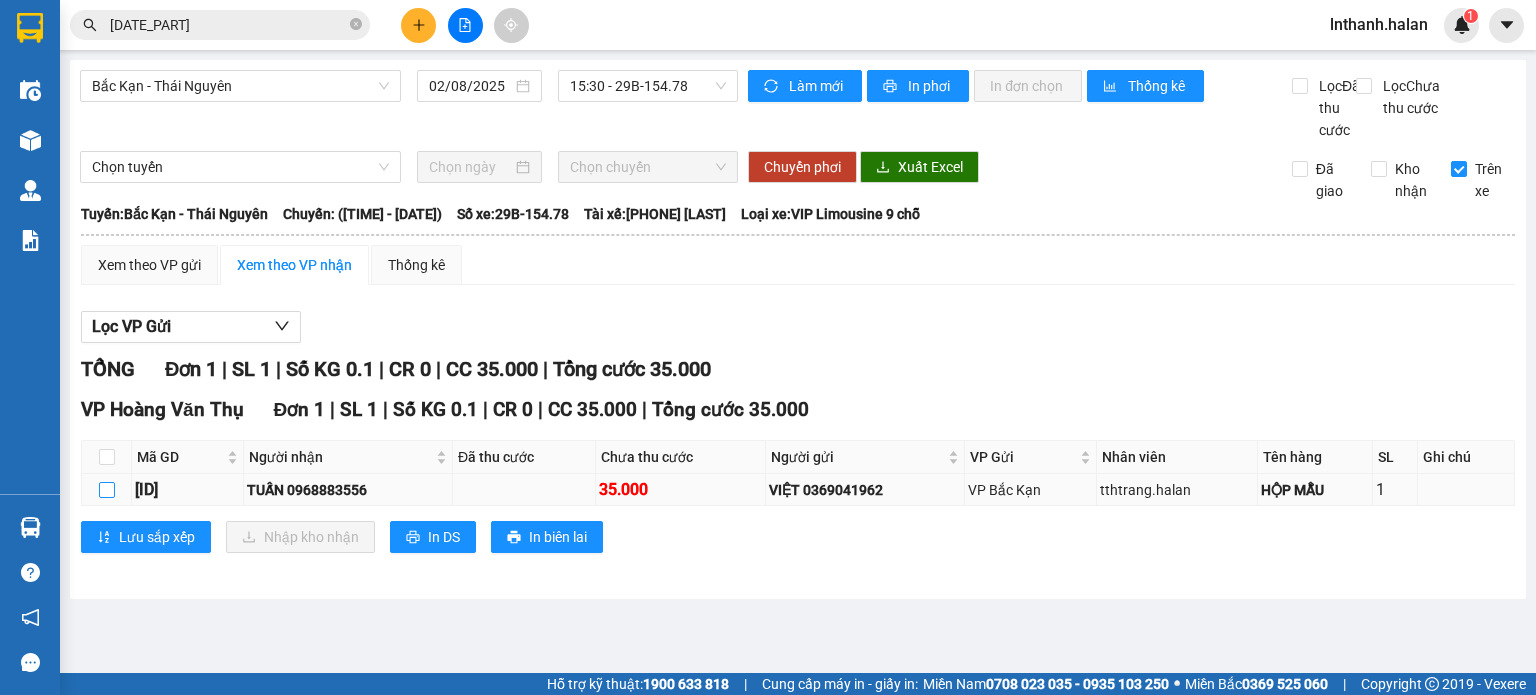 click at bounding box center [107, 490] 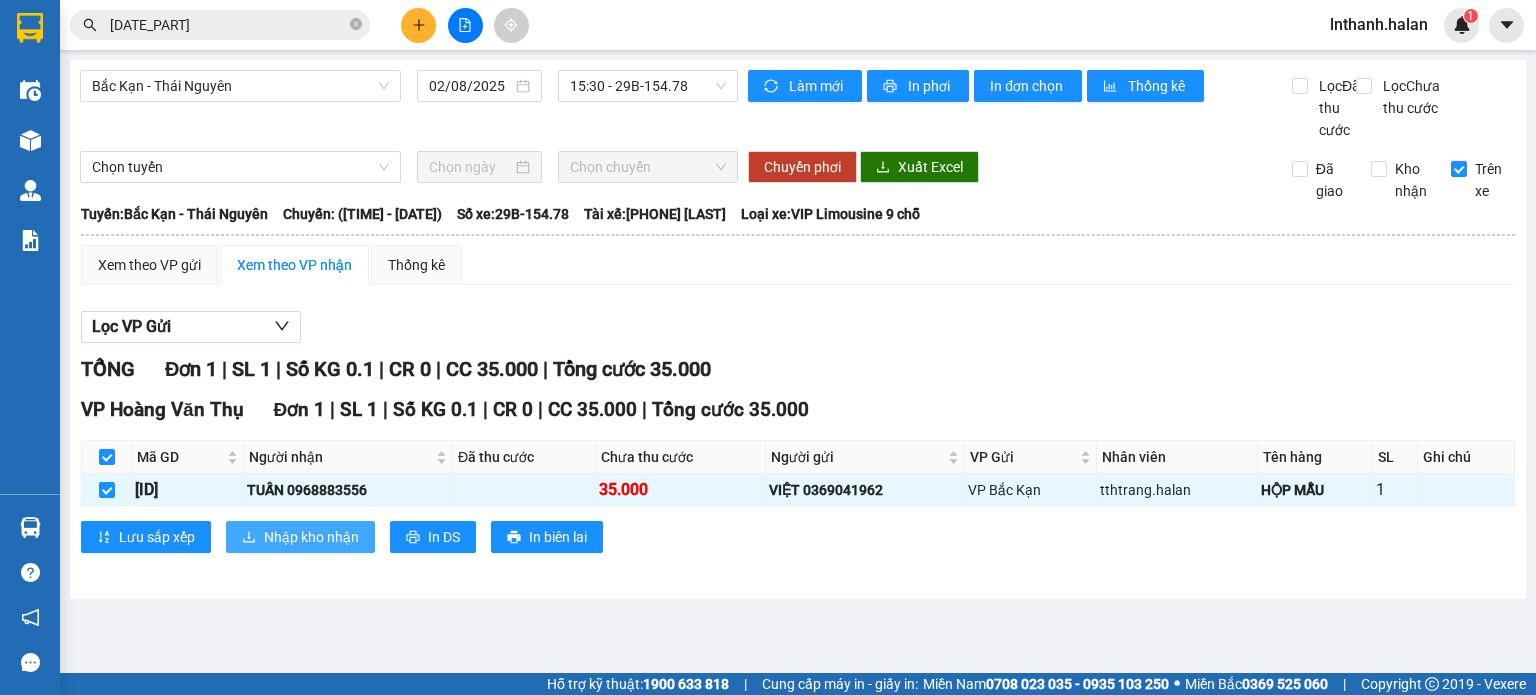 click on "Nhập kho nhận" at bounding box center [311, 537] 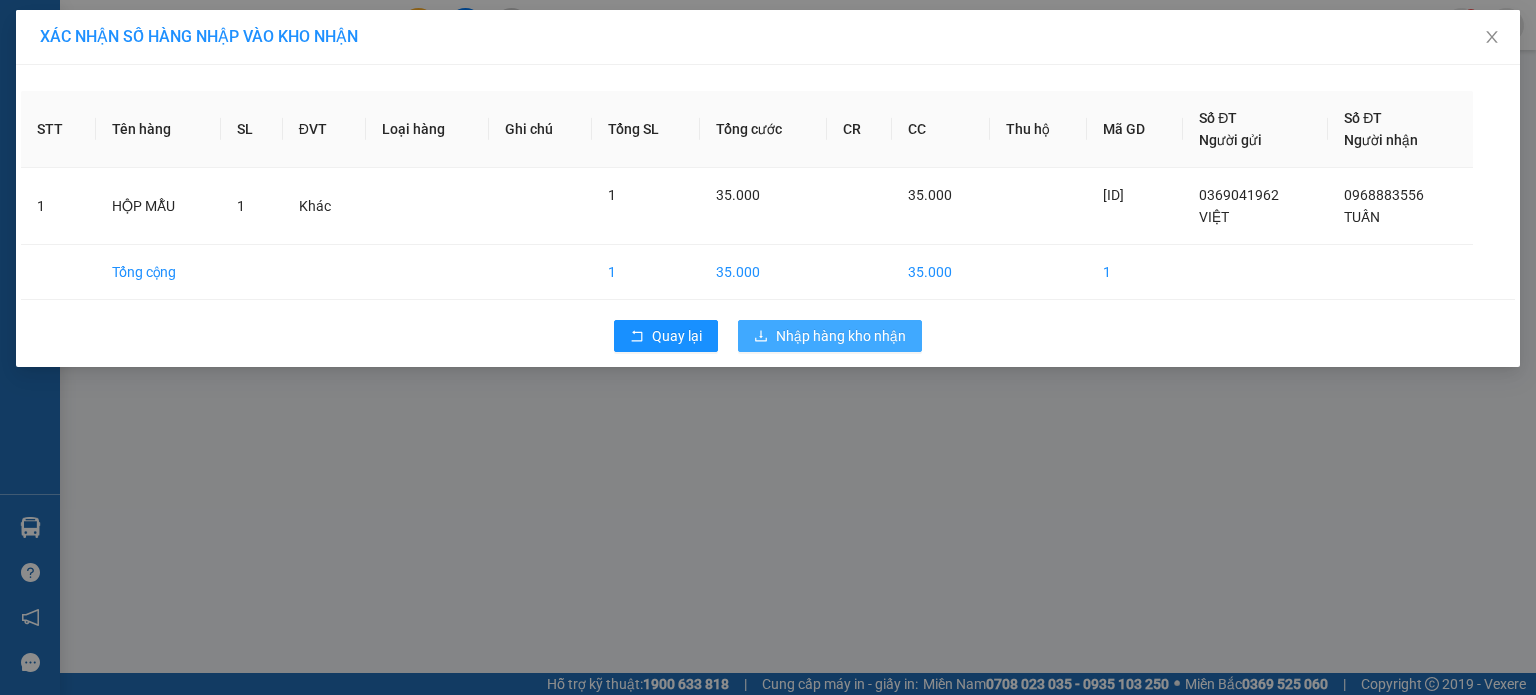 click on "Nhập hàng kho nhận" at bounding box center [841, 336] 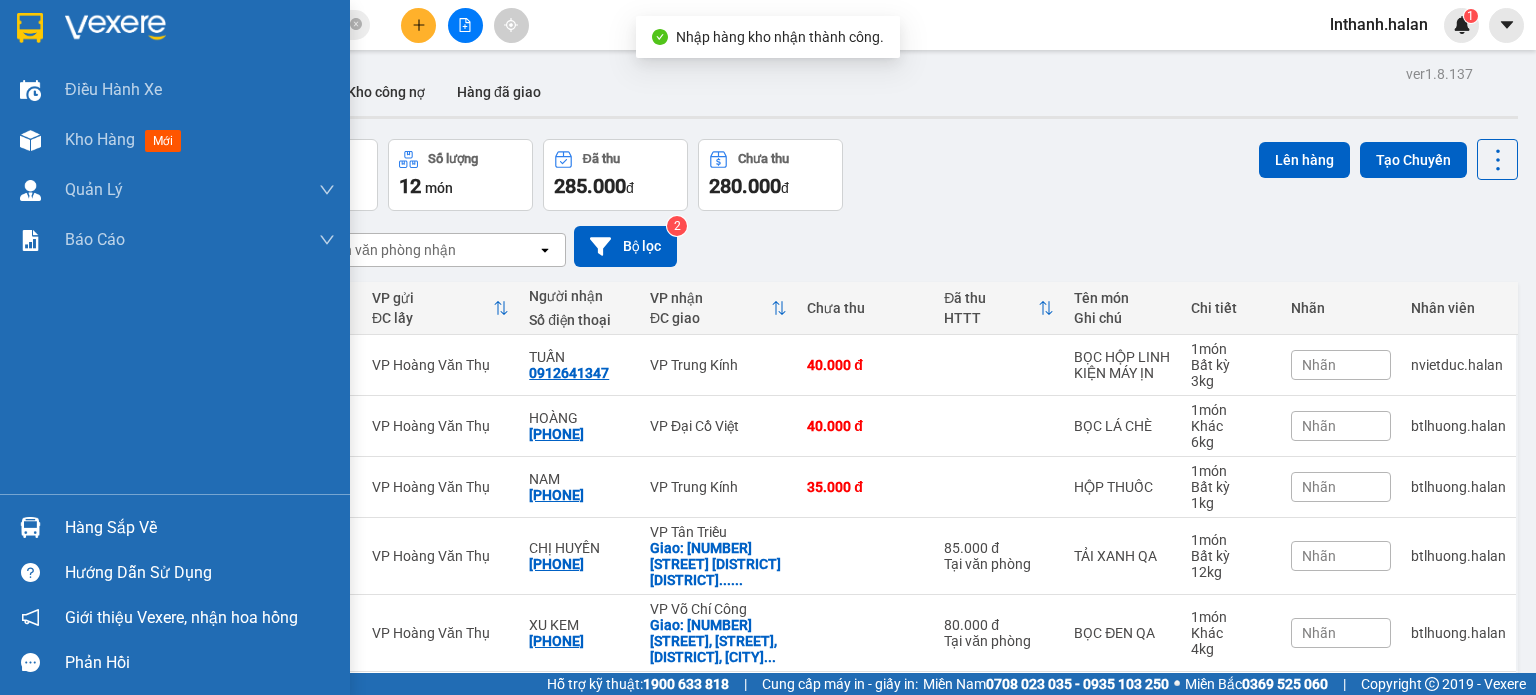 click on "Hàng sắp về" at bounding box center [200, 528] 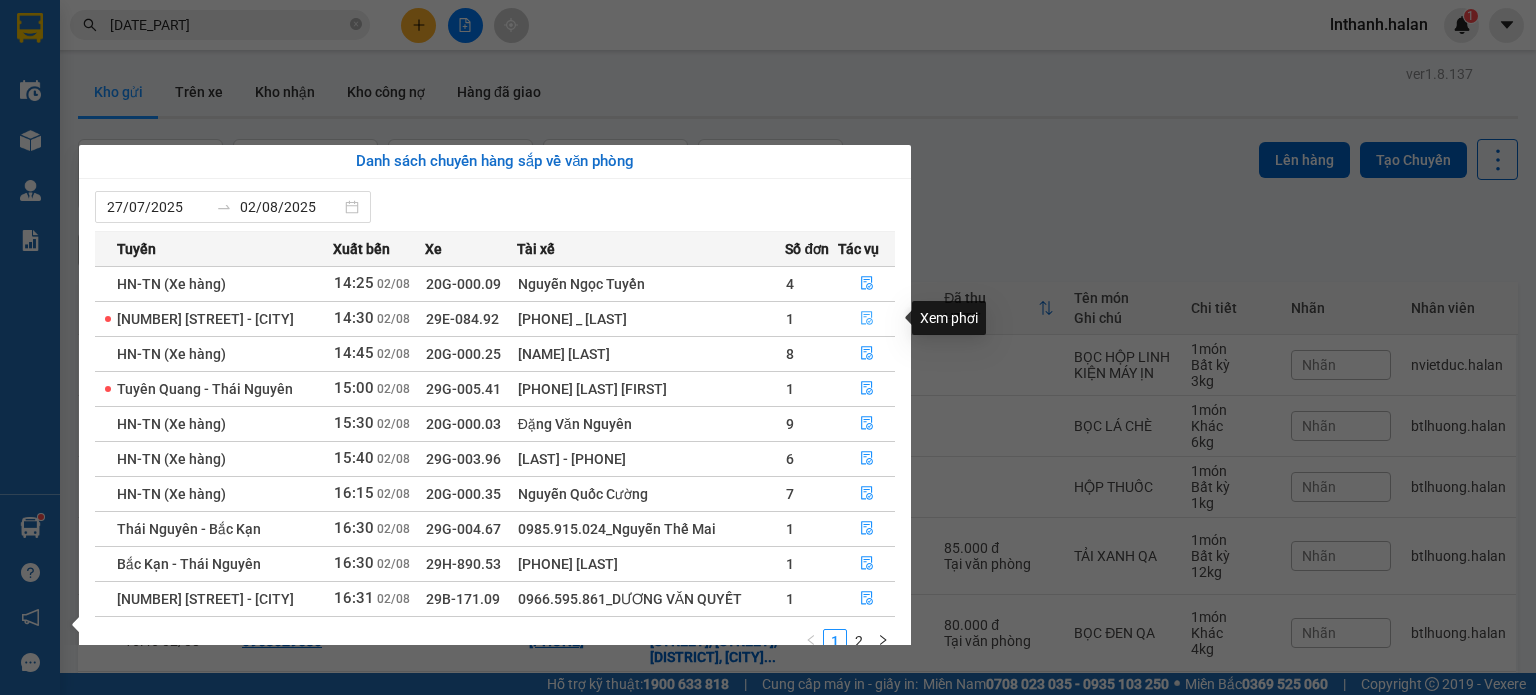 click 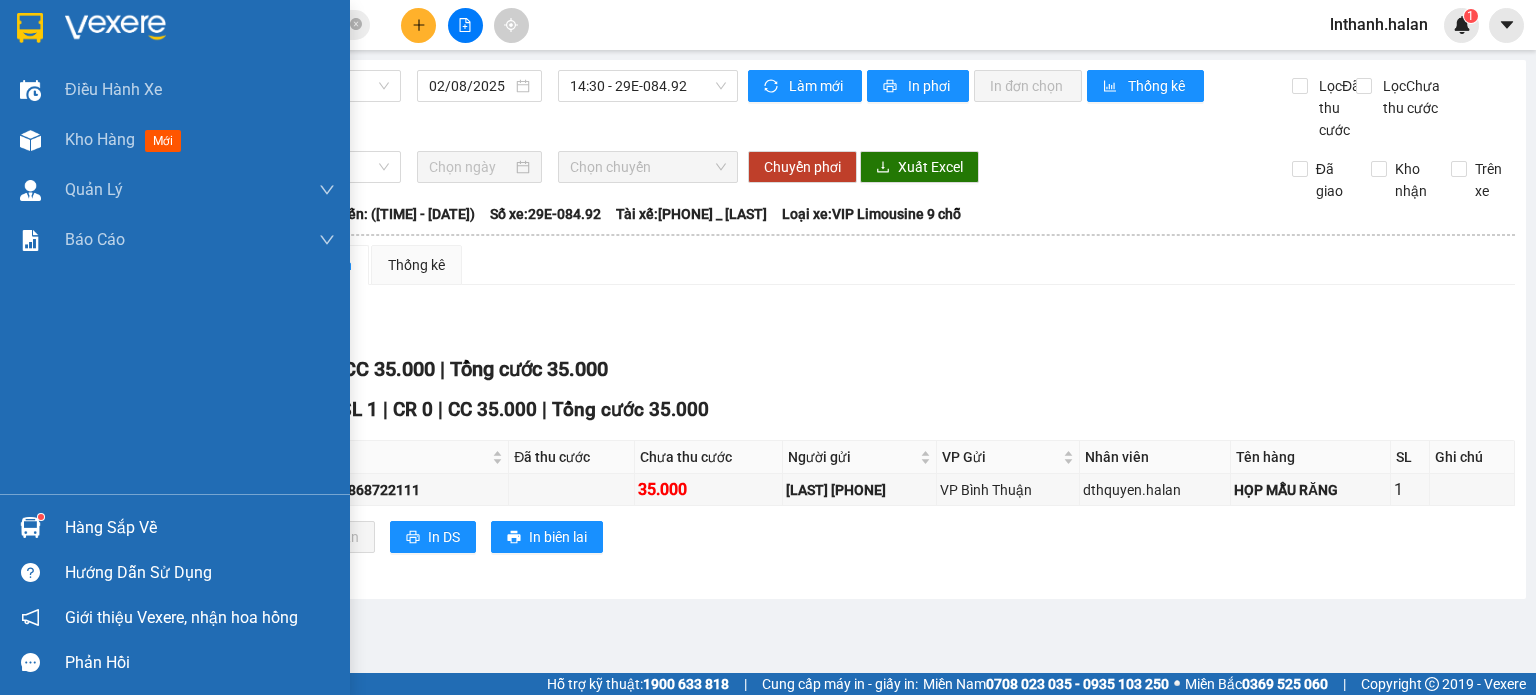 click on "Hàng sắp về" at bounding box center [200, 528] 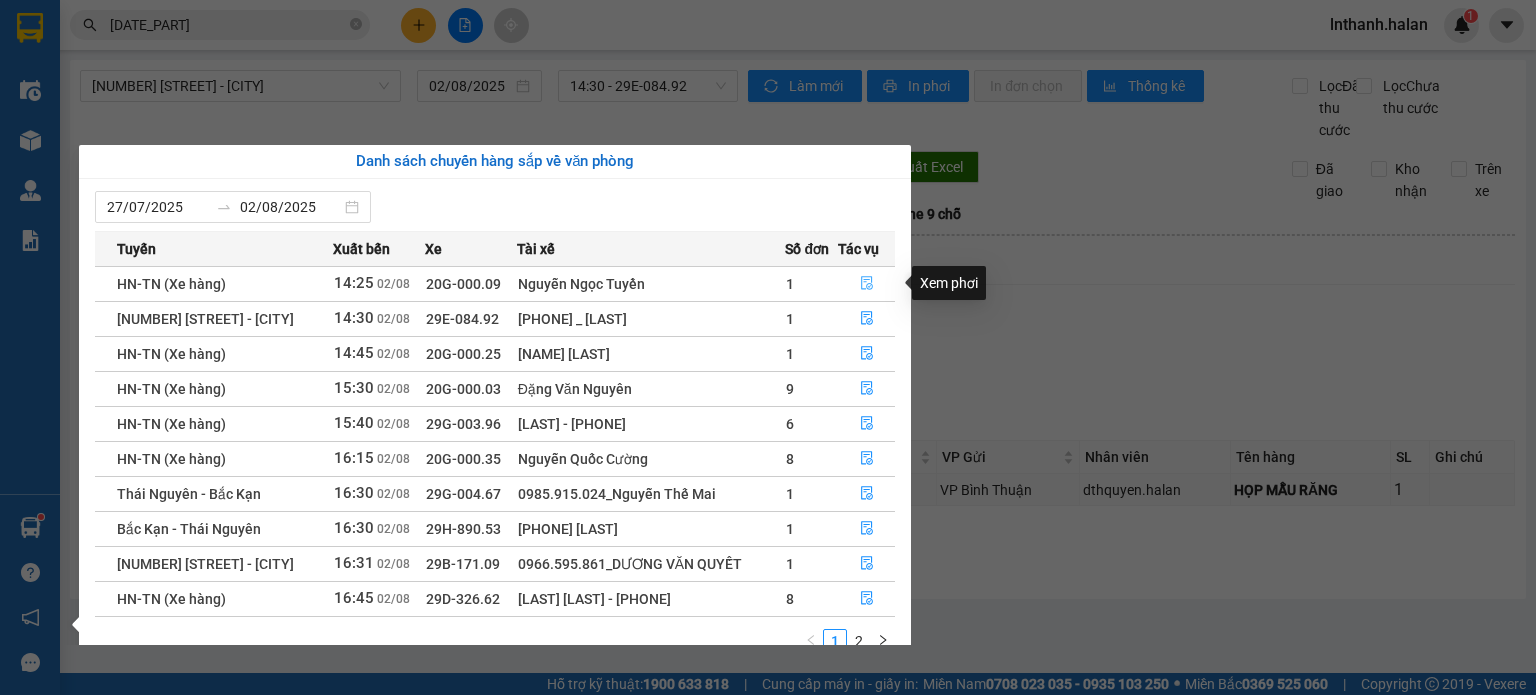 click 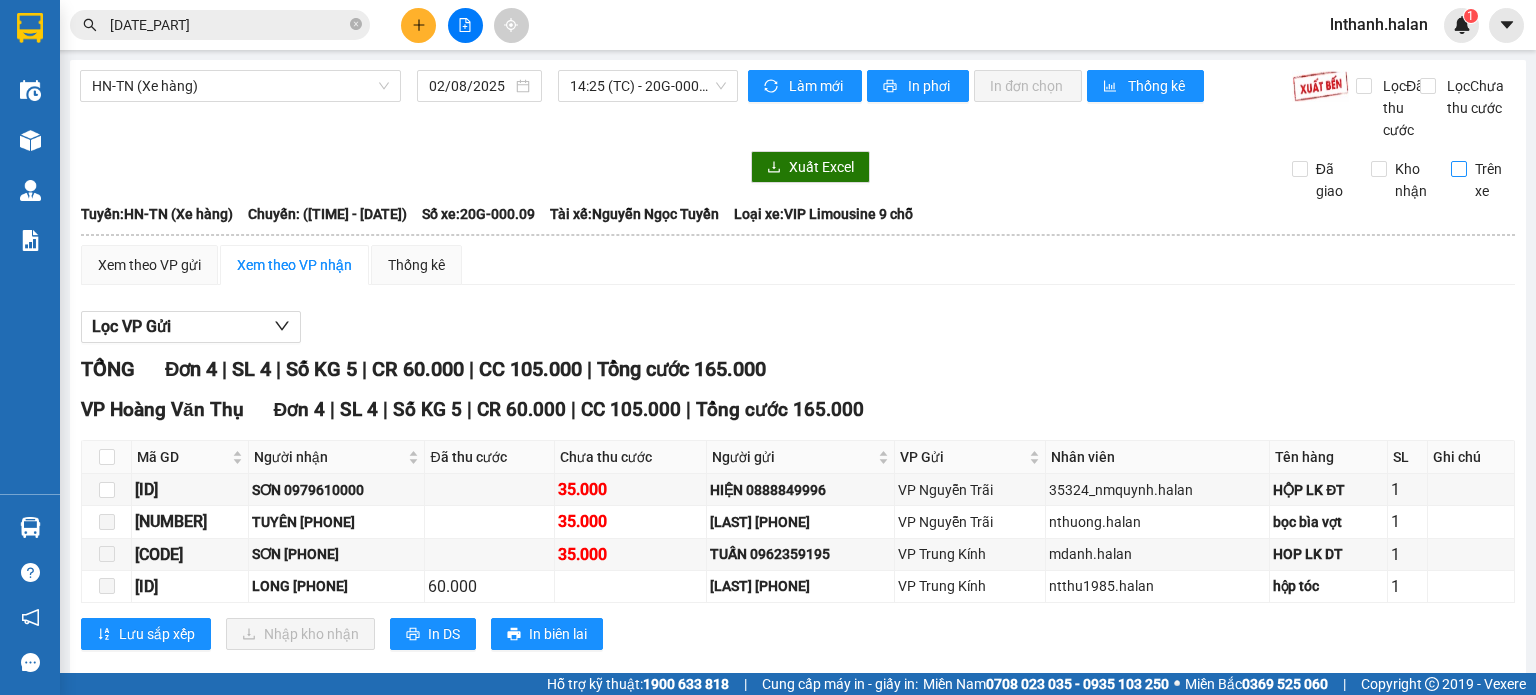 click on "Trên xe" at bounding box center [1459, 169] 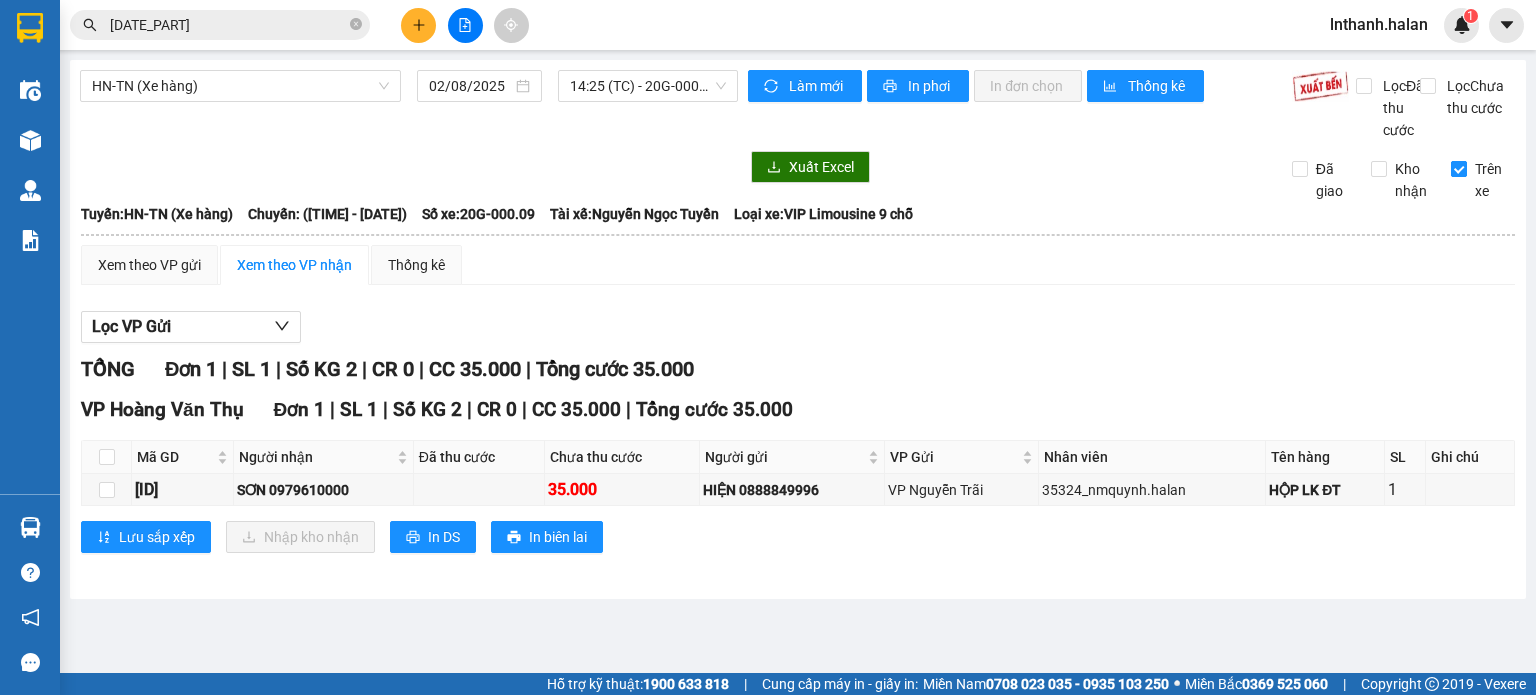 click on "Trên xe" at bounding box center [1459, 169] 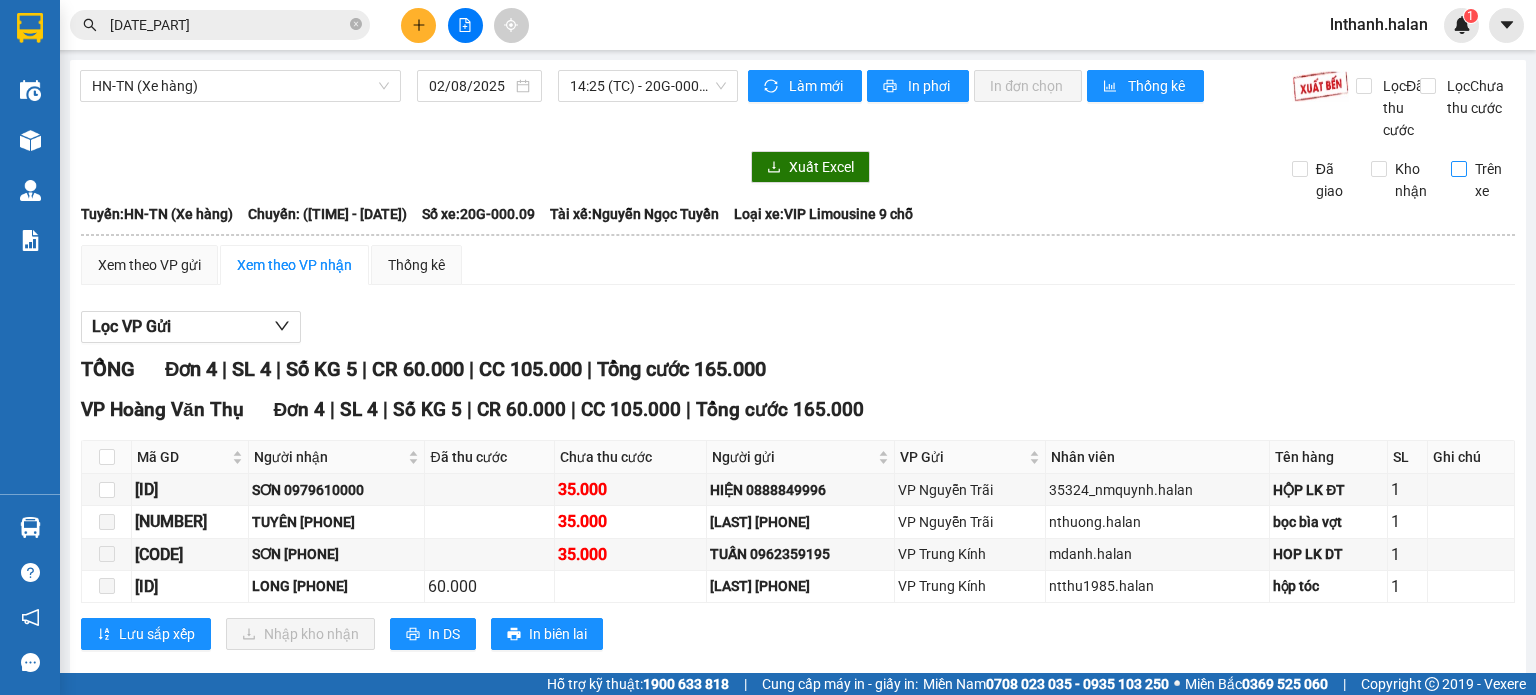 click on "Trên xe" at bounding box center (1491, 180) 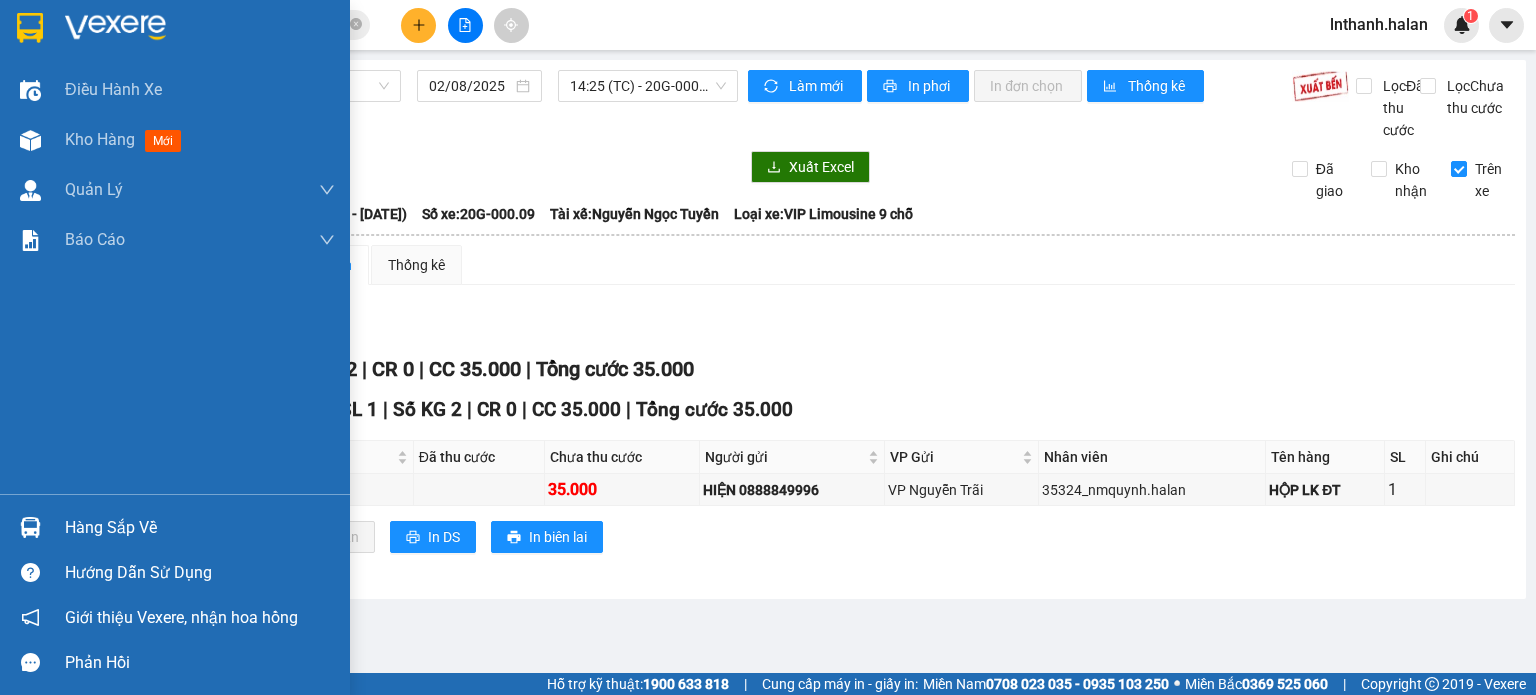 click on "Hàng sắp về" at bounding box center (200, 528) 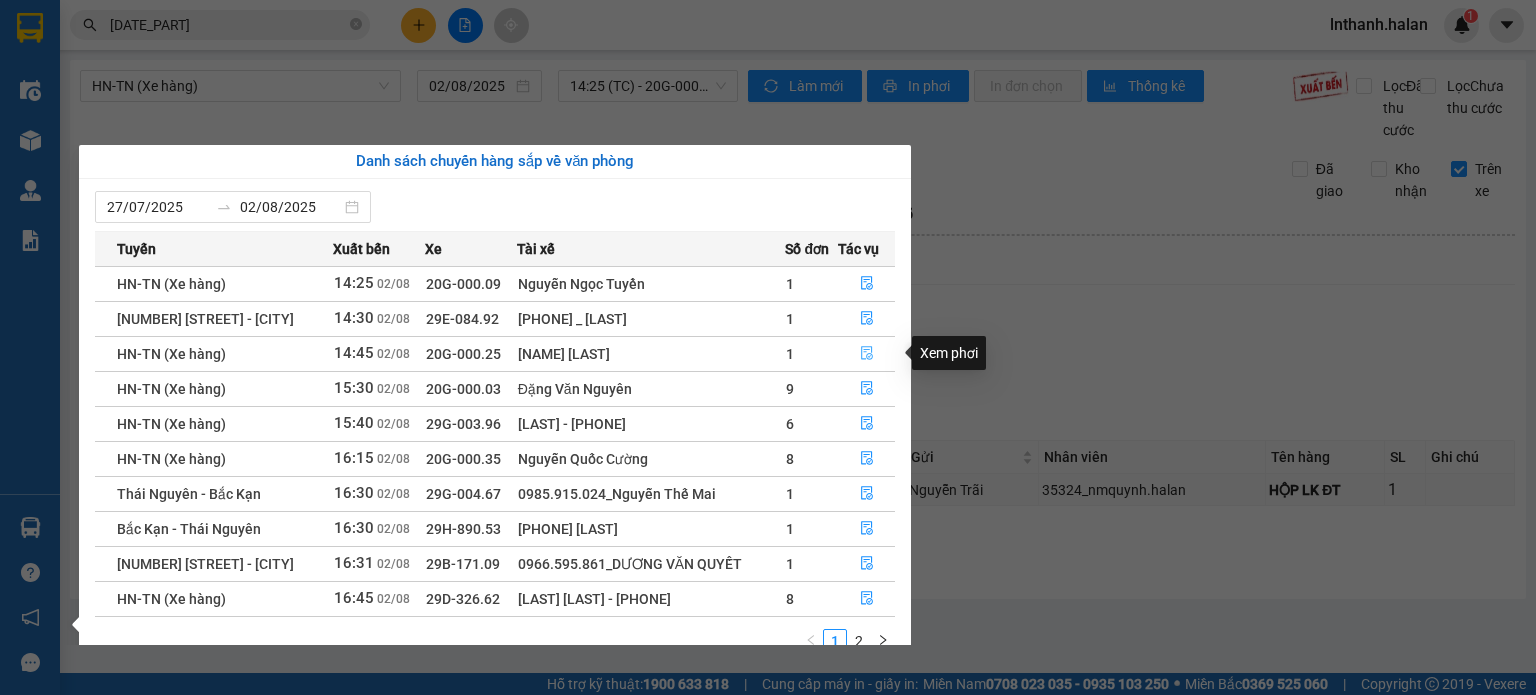 click 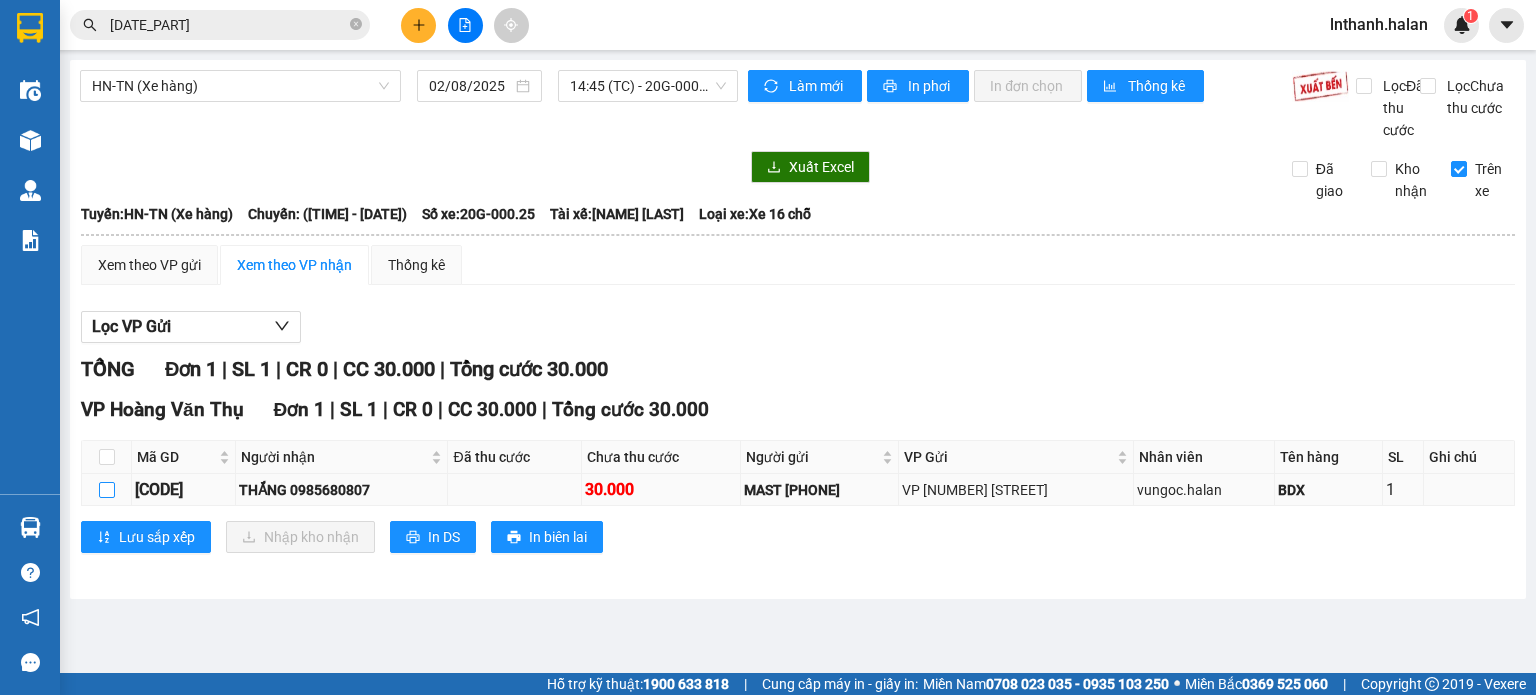 drag, startPoint x: 105, startPoint y: 514, endPoint x: 337, endPoint y: 564, distance: 237.32678 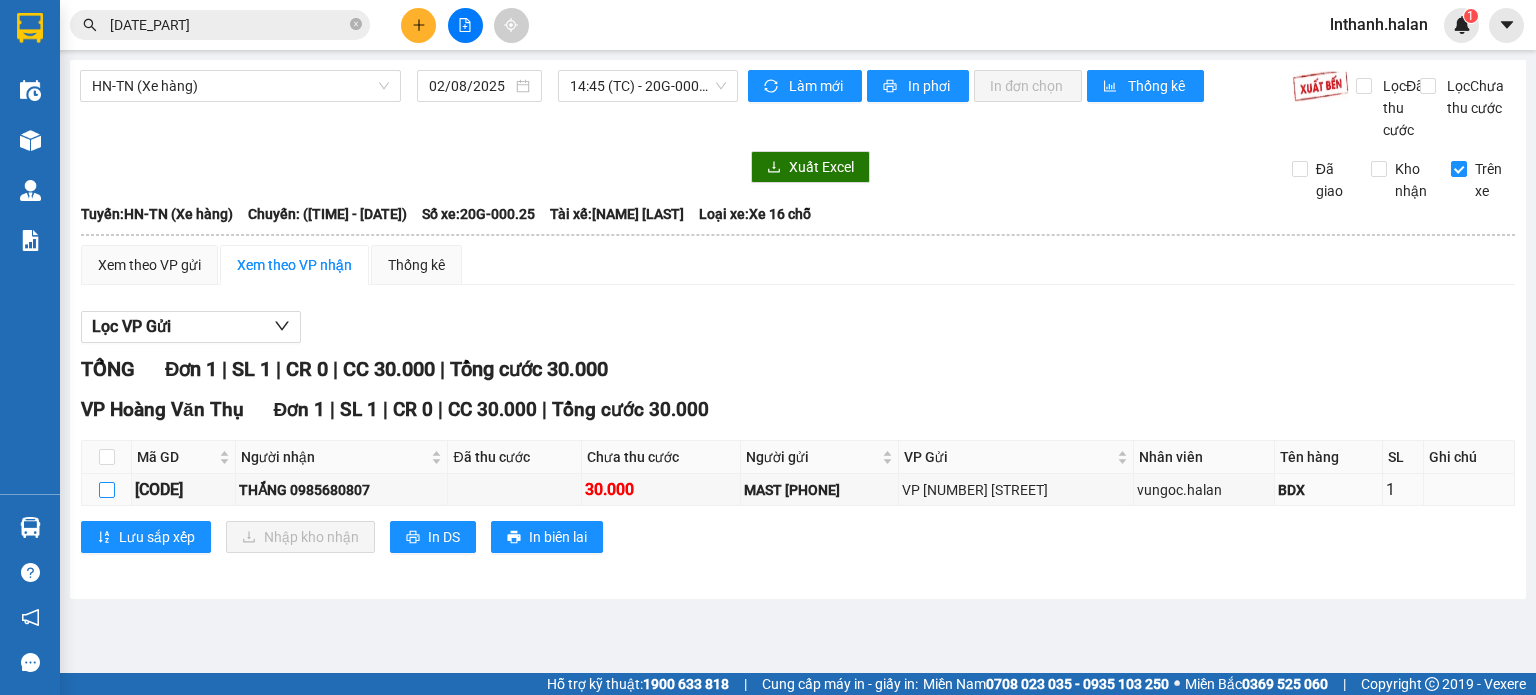 click at bounding box center [107, 490] 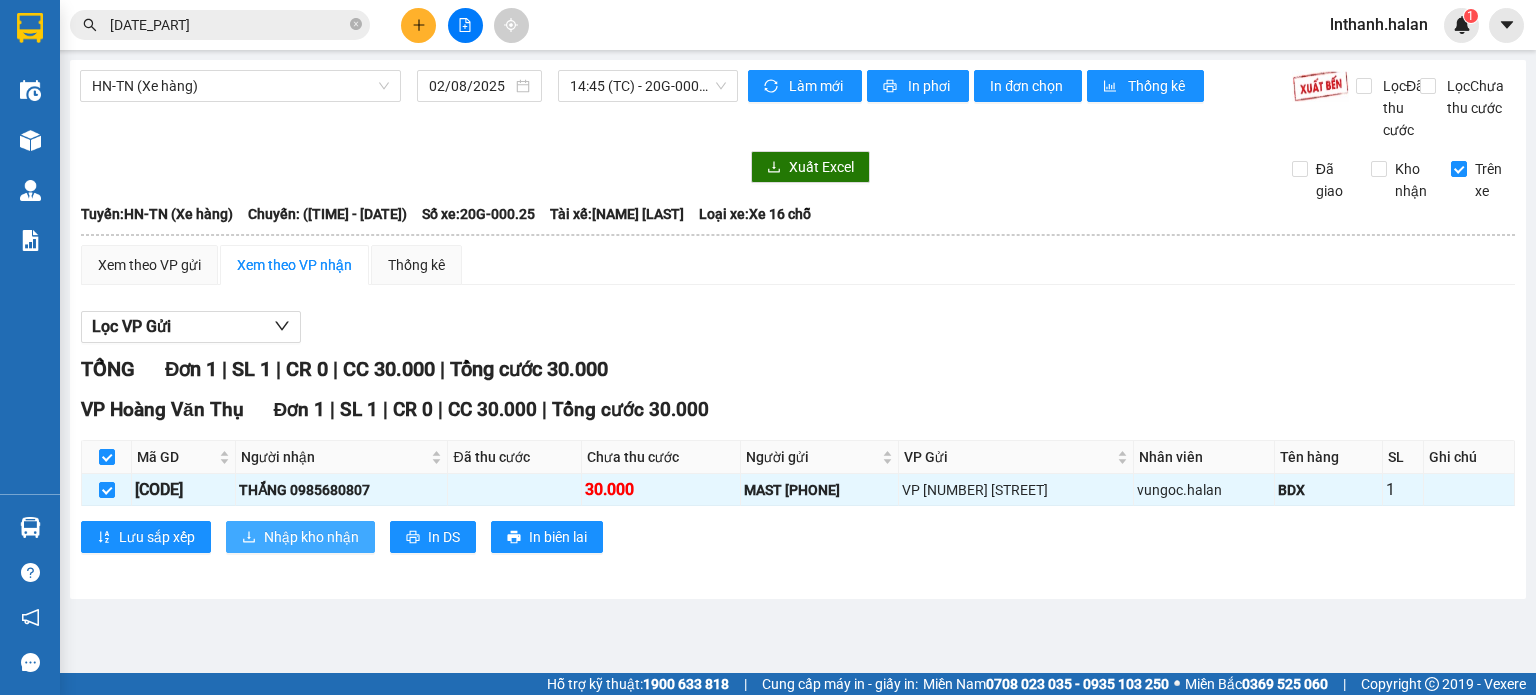 click on "Nhập kho nhận" at bounding box center (300, 537) 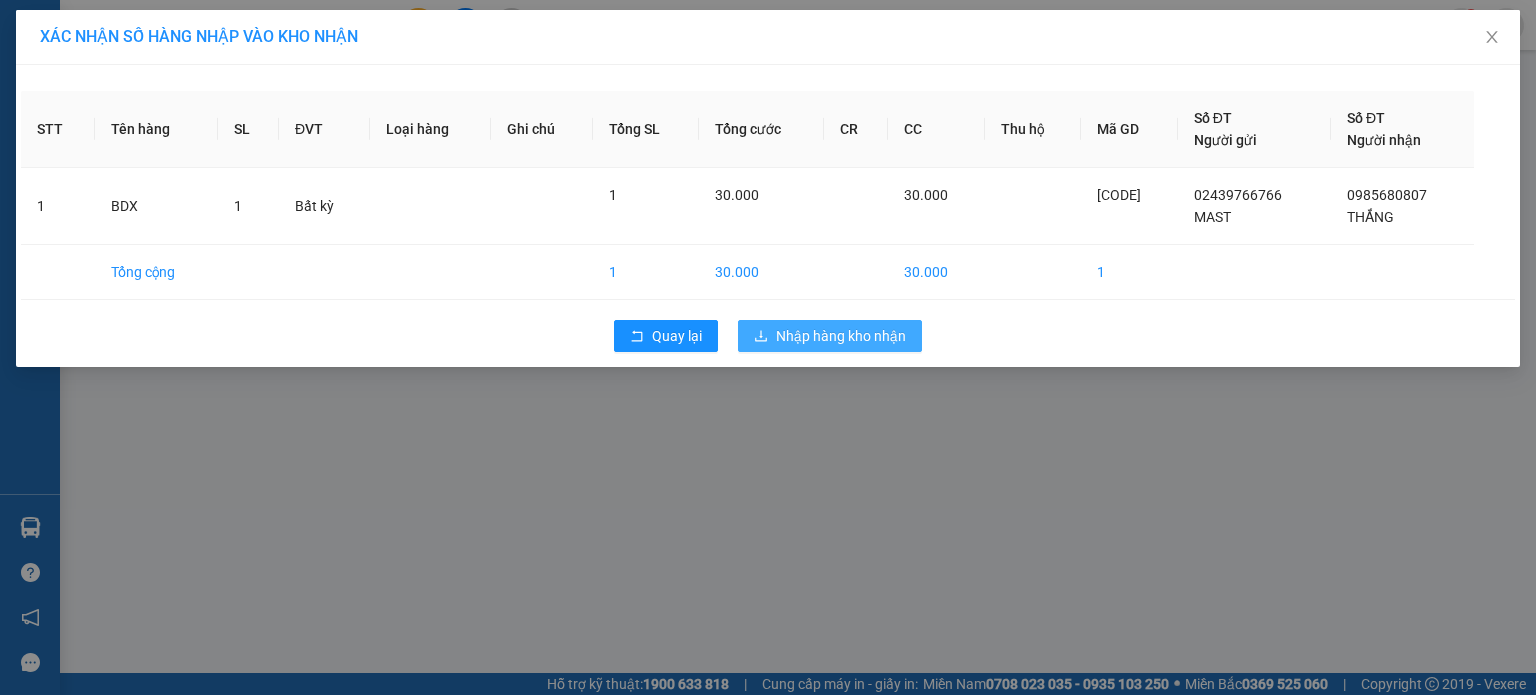 click on "Nhập hàng kho nhận" at bounding box center (841, 336) 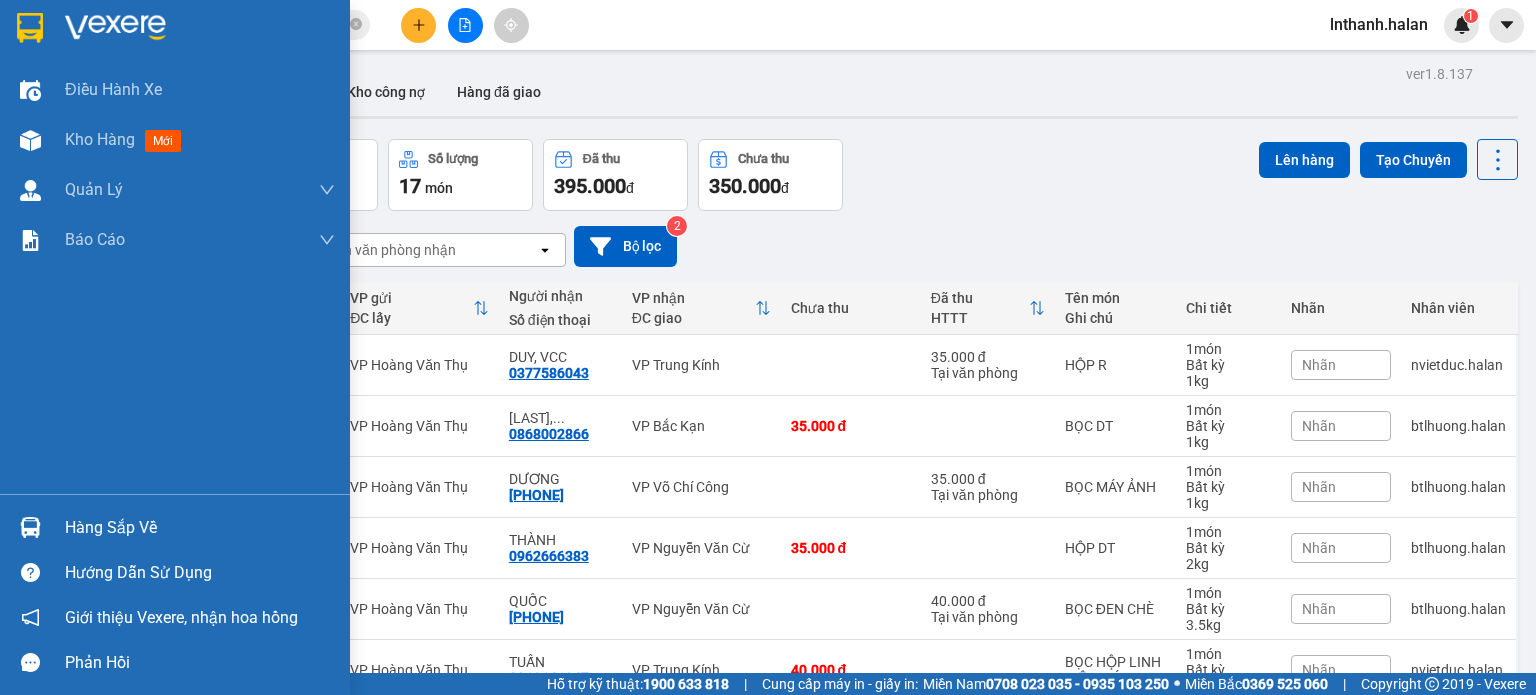 click on "Hàng sắp về" at bounding box center [200, 528] 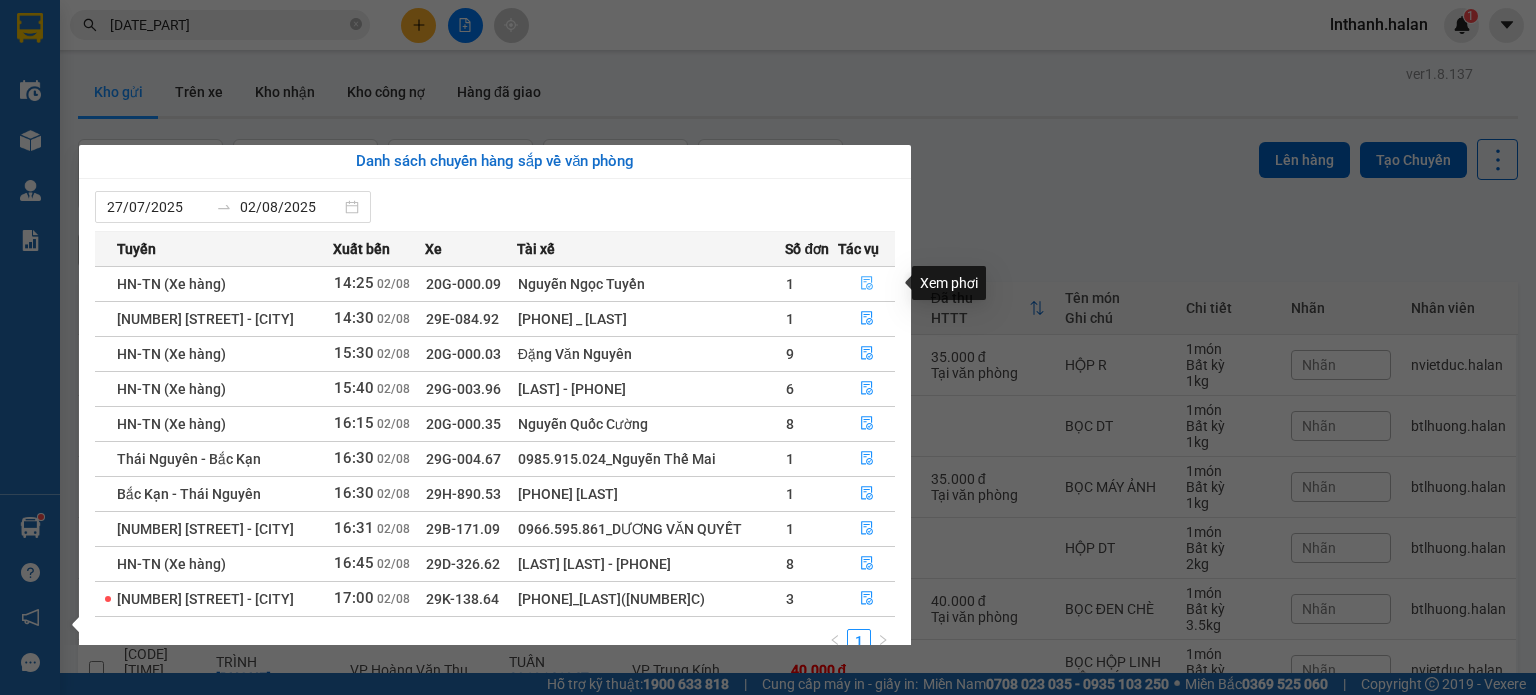 click 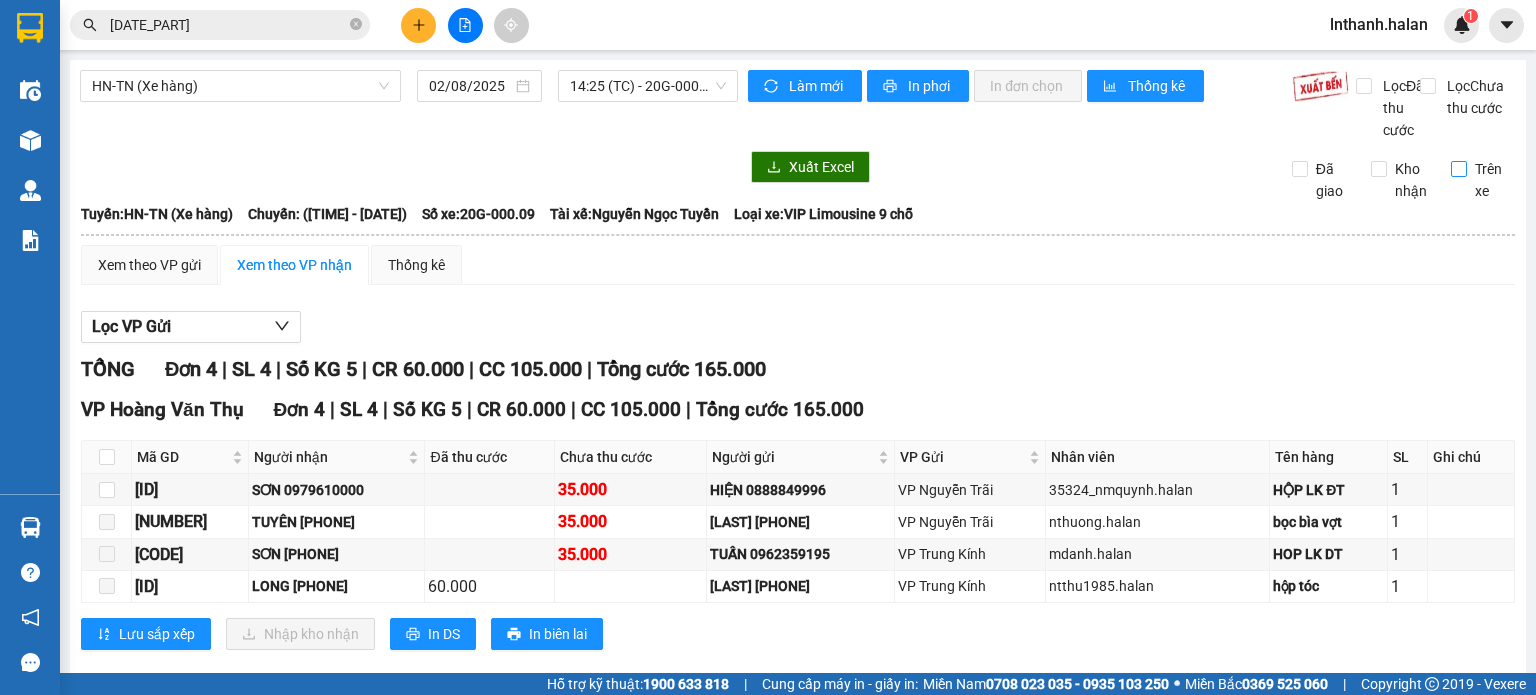 click on "Trên xe" at bounding box center [1459, 169] 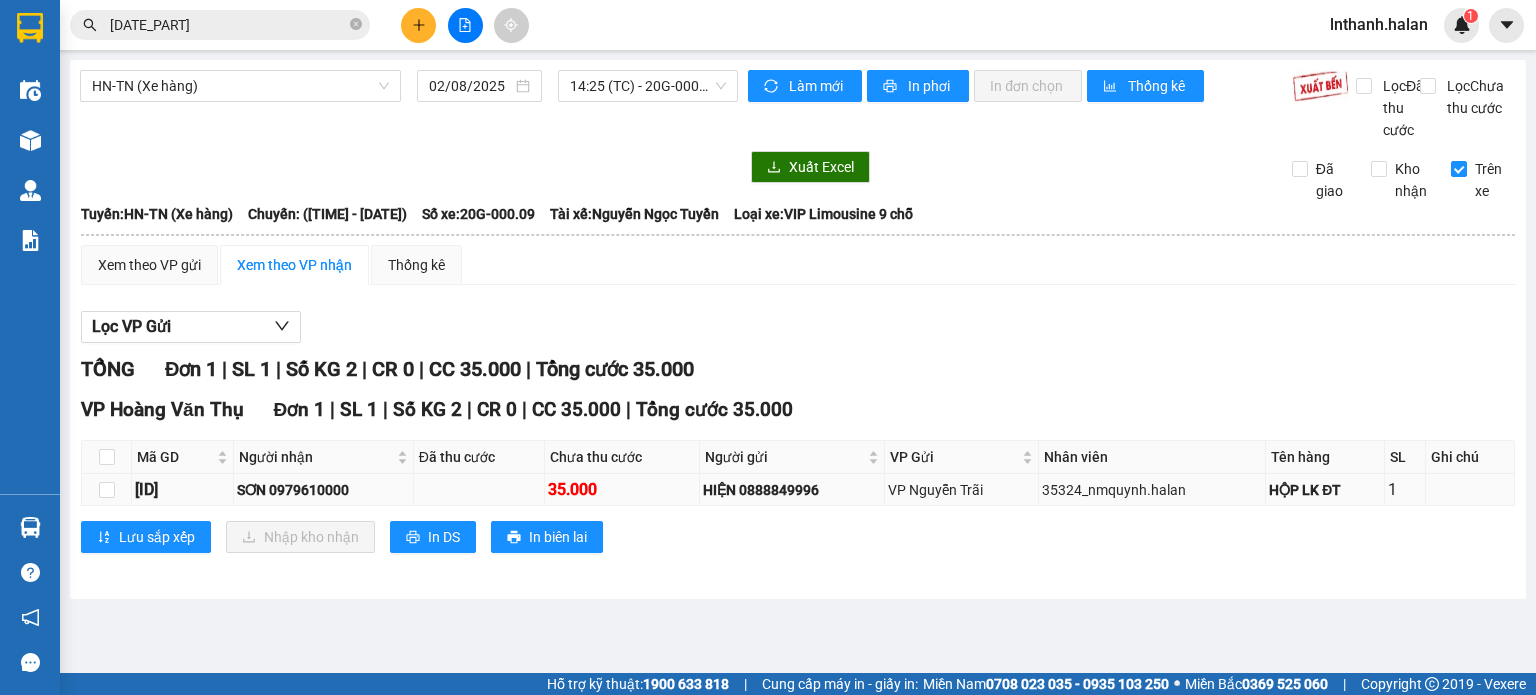 click on "[ID]" at bounding box center [182, 489] 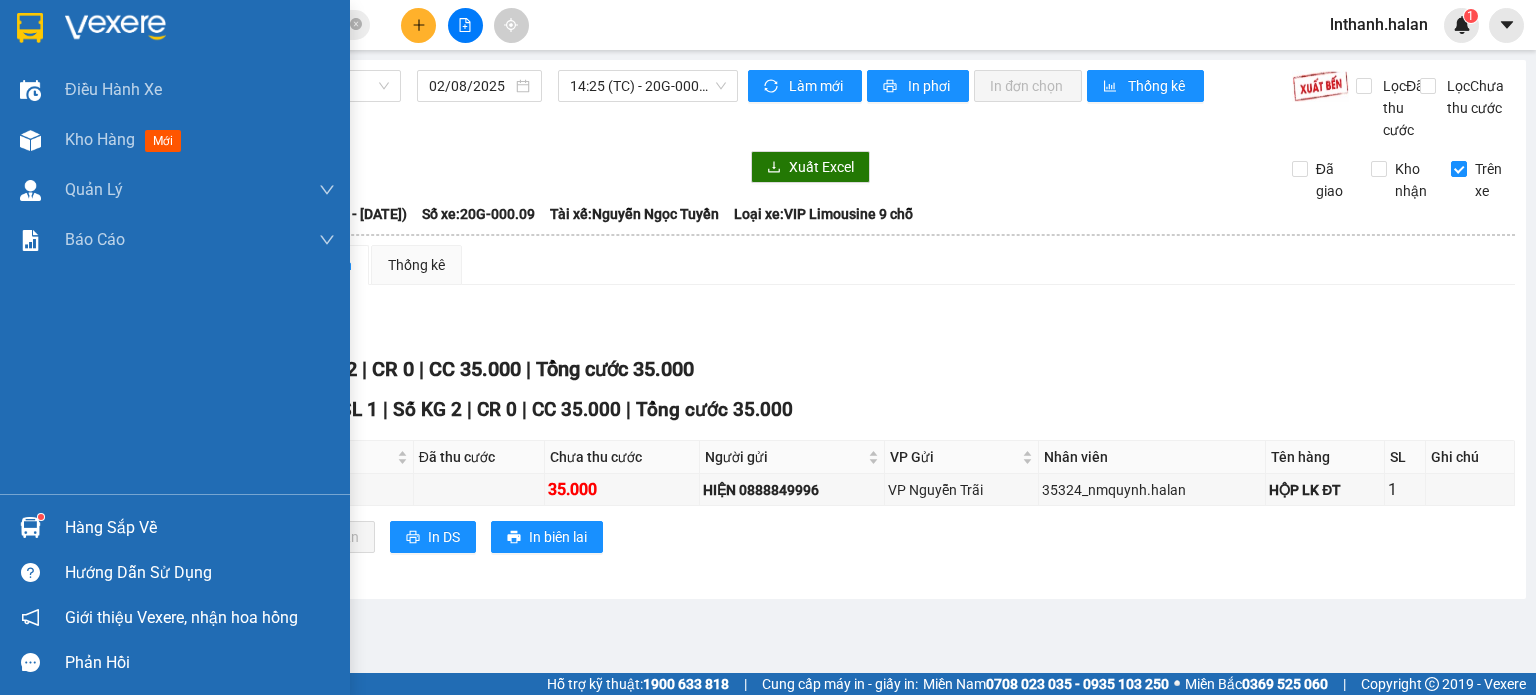 click on "Hàng sắp về" at bounding box center (200, 528) 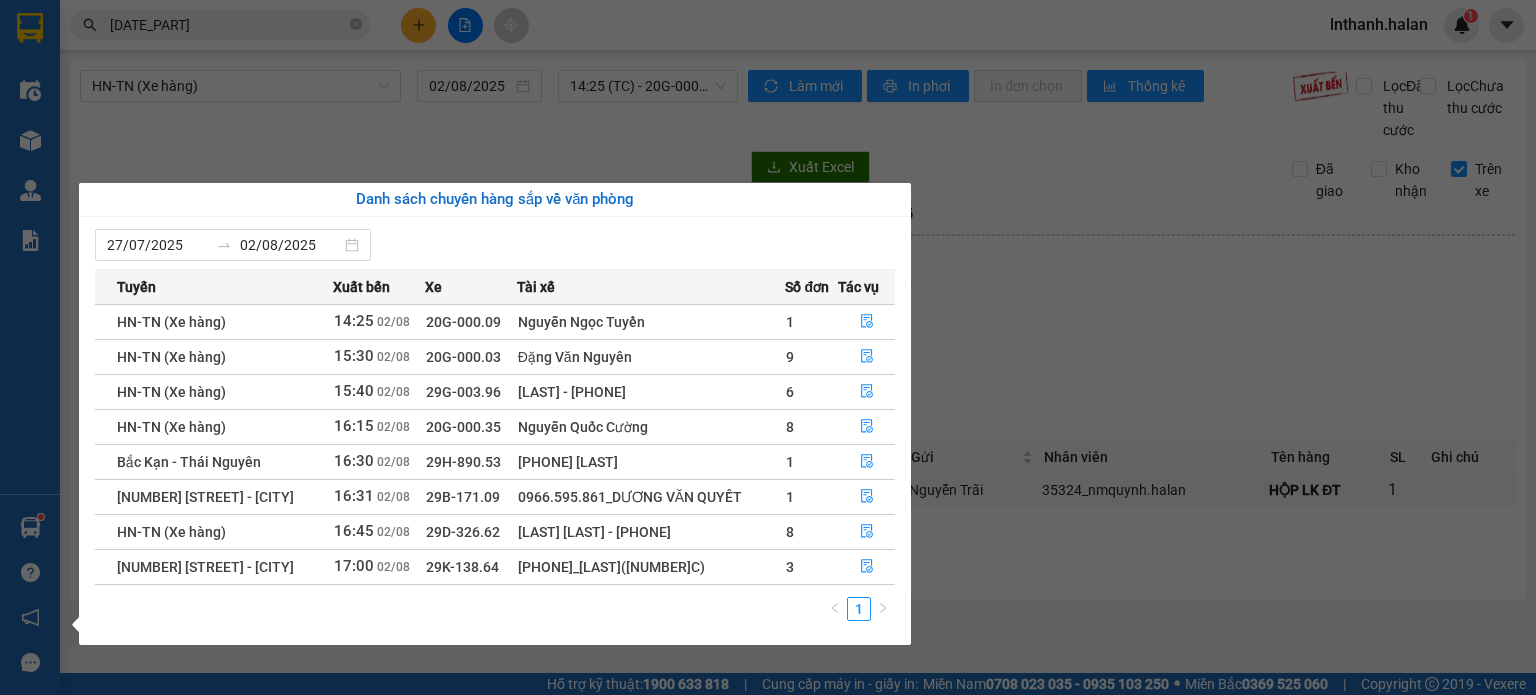 click on "Kết quả tìm kiếm ( [NUMBER] )Bộ lọc Mã ĐH Trạng thái Món hàng Thu hộ Tổng cước Chưa cước Nhãn Người gửi VP Gửi Người nhận VP Nhận TKC [DATE] [TIME] - [DATE] VP Nhận [PLATE] [TIME] - [DATE] HỘP MẶC IN SL: [NUMBER] [PRICE] [PRICE] [PHONE] A CHIẾN VP [NUMBER] [STREET] [PHONE] QUỲNH VP Hoàng Văn Thụ [NUMBER] [DATE] lnthanh.halan [NUMBER] Điều hành xe Kho hàng mới Quản Lý Quản lý chuyến Quản lý kiểm kho Báo cáo [NUMBER]. Thống kê đơn đối tác [NUMBER]. Doanh thu thực tế theo từng văn phòng [NUMBER]. Thống kê đơn hàng theo văn phòng Hàng sắp về Hướng dẫn sử dụng Giới thiệu Vexere, nhận hoa hồng Phản hồi Phần mềm hỗ trợ bạn tốt chứ? HN-TN (Xe hàng) [DATE] [TIME] (TC) - [PLATE] Làm mới In phơi In đơn chọn Thống kê Lọc Đã thu cước Lọc Chưa thu cước Xuất Excel Đã giao Kho nhận Trên xe Hà Lan [PHONE] [TIME] - [DATE] Tuyến:" at bounding box center (768, 347) 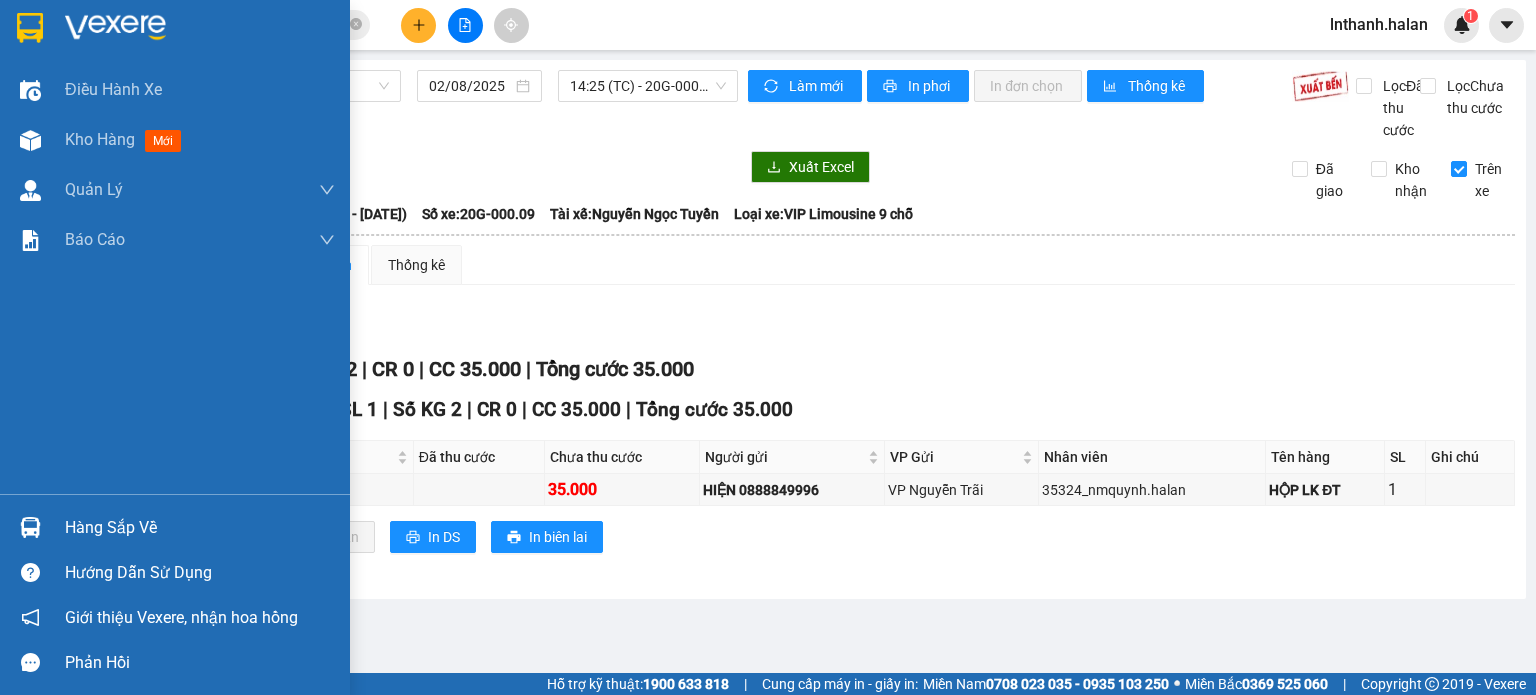 click on "Hàng sắp về" at bounding box center (200, 528) 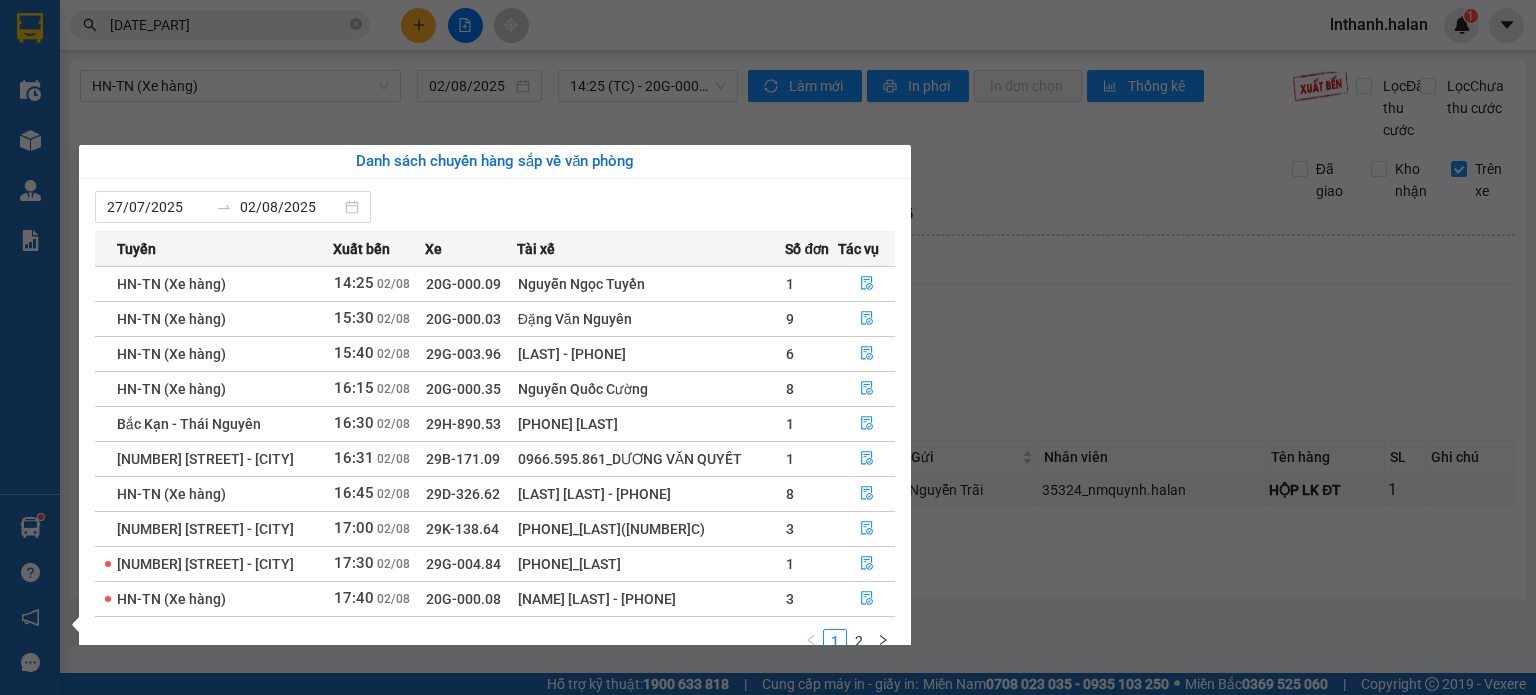click on "Kết quả tìm kiếm ( [NUMBER] )Bộ lọc Mã ĐH Trạng thái Món hàng Thu hộ Tổng cước Chưa cước Nhãn Người gửi VP Gửi Người nhận VP Nhận TKC [DATE] [TIME] - [DATE] VP Nhận [PLATE] [TIME] - [DATE] HỘP MẶC IN SL: [NUMBER] [PRICE] [PRICE] [PHONE] A CHIẾN VP [NUMBER] [STREET] [PHONE] QUỲNH VP Hoàng Văn Thụ [NUMBER] [DATE] lnthanh.halan [NUMBER] Điều hành xe Kho hàng mới Quản Lý Quản lý chuyến Quản lý kiểm kho Báo cáo [NUMBER]. Thống kê đơn đối tác [NUMBER]. Doanh thu thực tế theo từng văn phòng [NUMBER]. Thống kê đơn hàng theo văn phòng Hàng sắp về Hướng dẫn sử dụng Giới thiệu Vexere, nhận hoa hồng Phản hồi Phần mềm hỗ trợ bạn tốt chứ? HN-TN (Xe hàng) [DATE] [TIME] (TC) - [PLATE] Làm mới In phơi In đơn chọn Thống kê Lọc Đã thu cước Lọc Chưa thu cước Xuất Excel Đã giao Kho nhận Trên xe Hà Lan [PHONE] [TIME] - [DATE] Tuyến:" at bounding box center (768, 347) 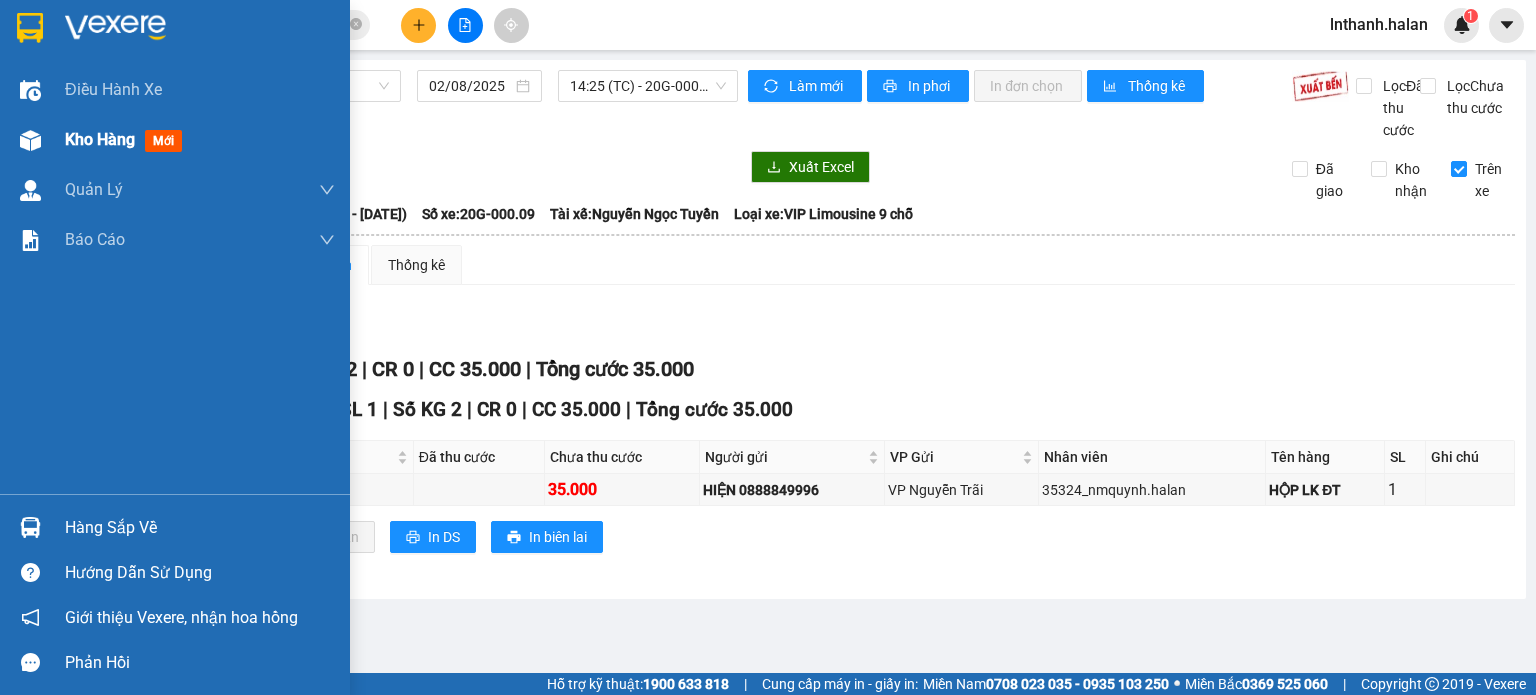 click on "Kho hàng mới" at bounding box center (175, 140) 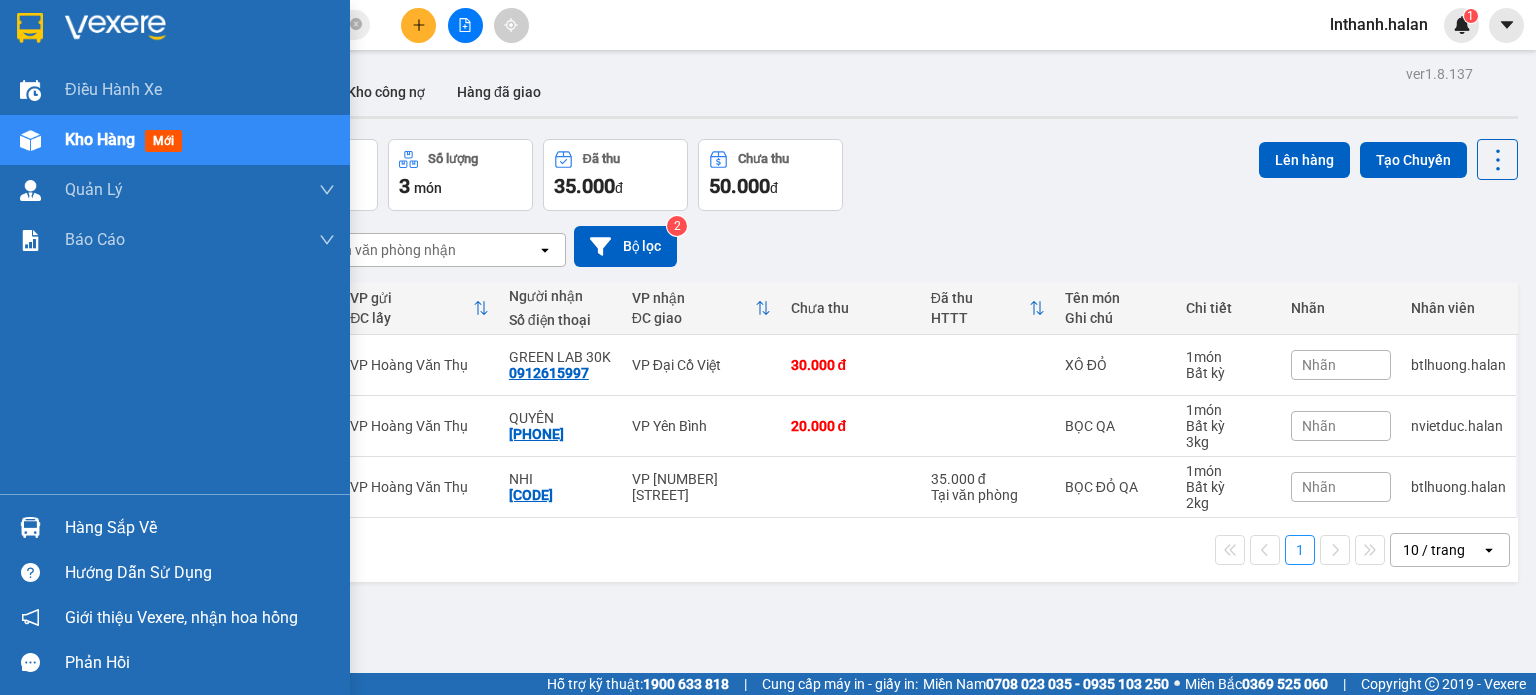click at bounding box center (30, 527) 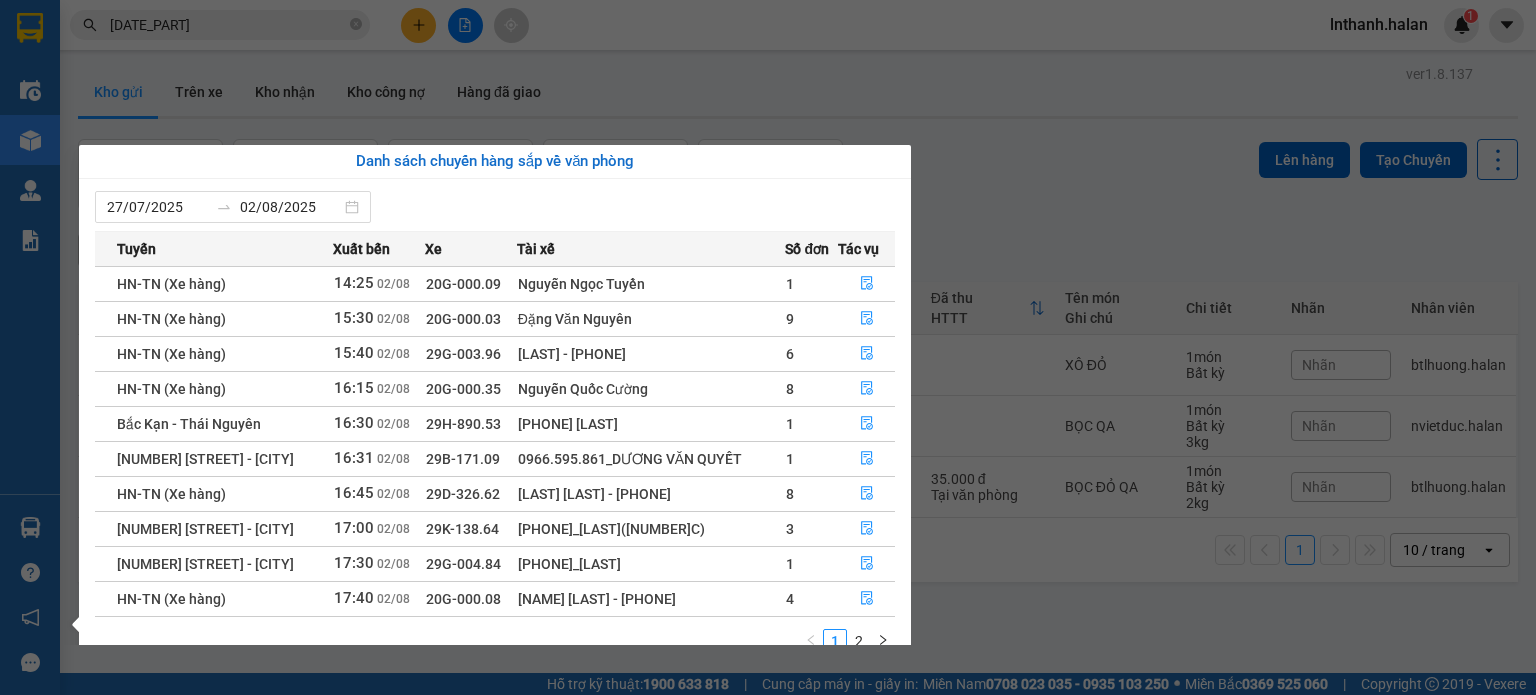 click on "Kết quả tìm kiếm ( [NUMBER] )Bộ lọc Mã ĐH Trạng thái Món hàng Thu hộ Tổng cước Chưa cước Nhãn Người gửi VP Gửi Người nhận VP Nhận TKC [DATE] [TIME] - [DATE] VP Nhận [PLATE] [TIME] - [DATE] HỘP MẶC IN SL: [NUMBER] [PRICE] [PRICE] [PHONE] A CHIẾN VP [NUMBER] [STREET] [PHONE] QUỲNH VP Hoàng Văn Thụ [NUMBER] [DATE] lnthanh.halan [NUMBER] Điều hành xe Kho hàng mới Quản Lý Quản lý chuyến Quản lý kiểm kho Báo cáo [NUMBER]. Thống kê đơn đối tác [NUMBER]. Doanh thu thực tế theo từng văn phòng [NUMBER]. Thống kê đơn hàng theo văn phòng Hàng sắp về Hướng dẫn sử dụng Giới thiệu Vexere, nhận hoa hồng Phản hồi Phần mềm hỗ trợ bạn tốt chứ? ver [NUMBER].[NUMBER].[NUMBER] Kho gửi Trên xe Kho nhận Kho công nợ Hàng đã giao Đơn hàng [NUMBER] đơn Khối lượng [NUMBER] kg Số lượng [NUMBER] món Đã thu [PRICE] đ Chưa thu [PRICE] đ Lên hàng Tạo Chuyến [DATE] – [DATE] Chọn văn phòng nhận [NUMBER]" at bounding box center [768, 347] 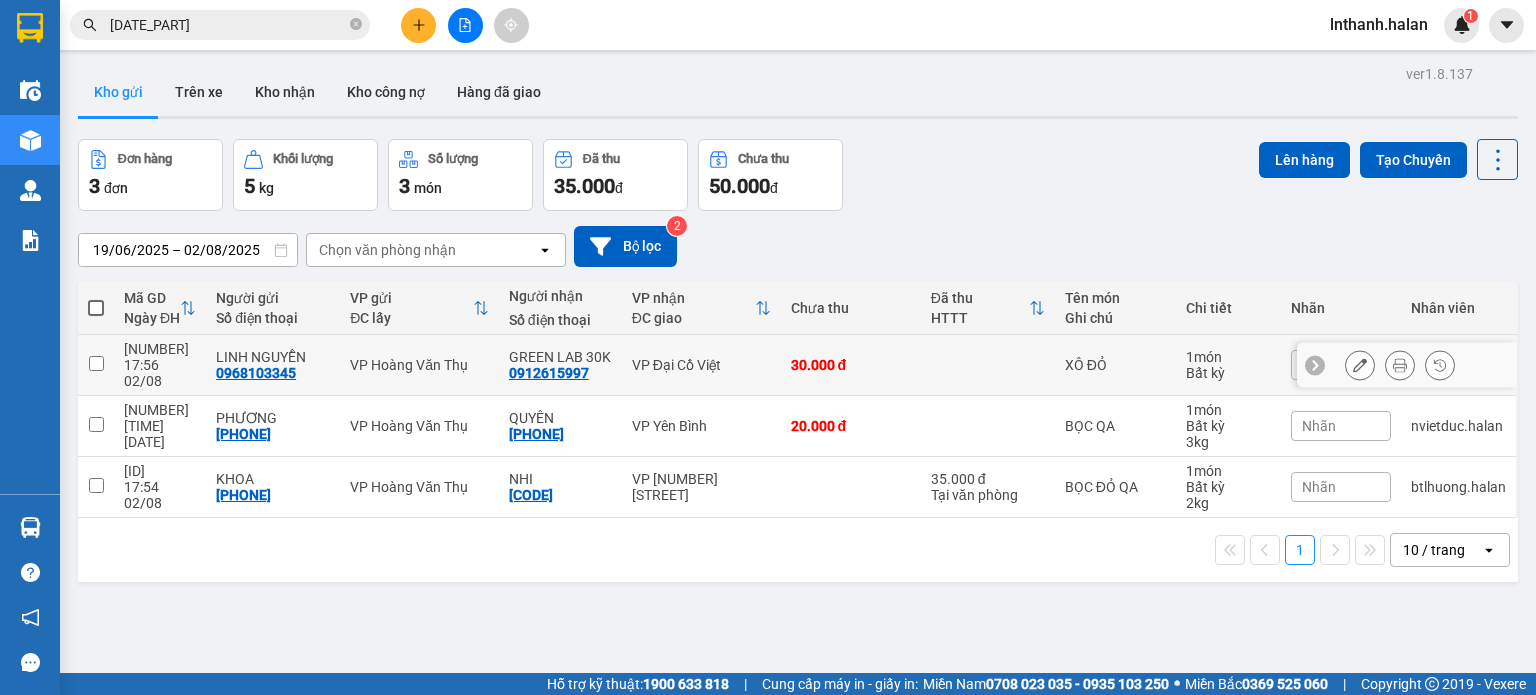 drag, startPoint x: 1009, startPoint y: 367, endPoint x: 1004, endPoint y: 392, distance: 25.495098 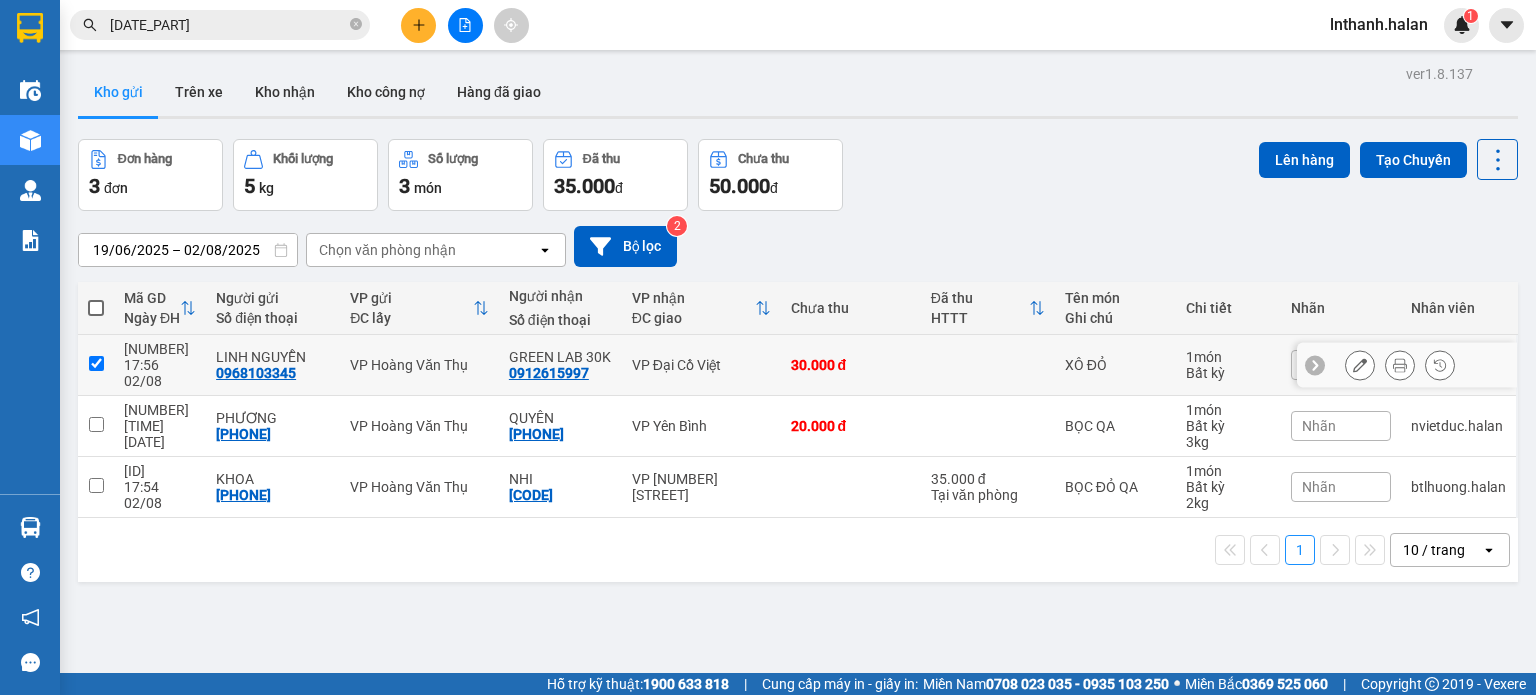 checkbox on "true" 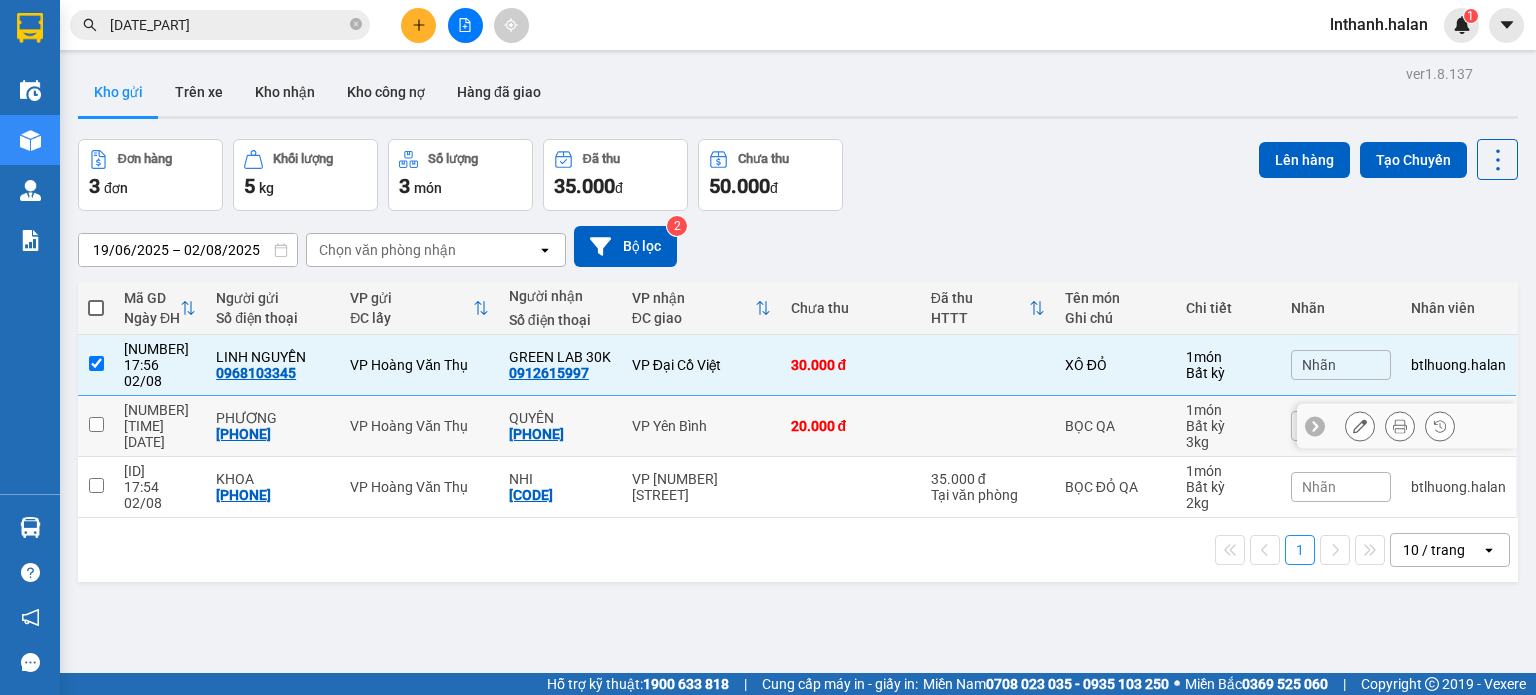 click at bounding box center (988, 426) 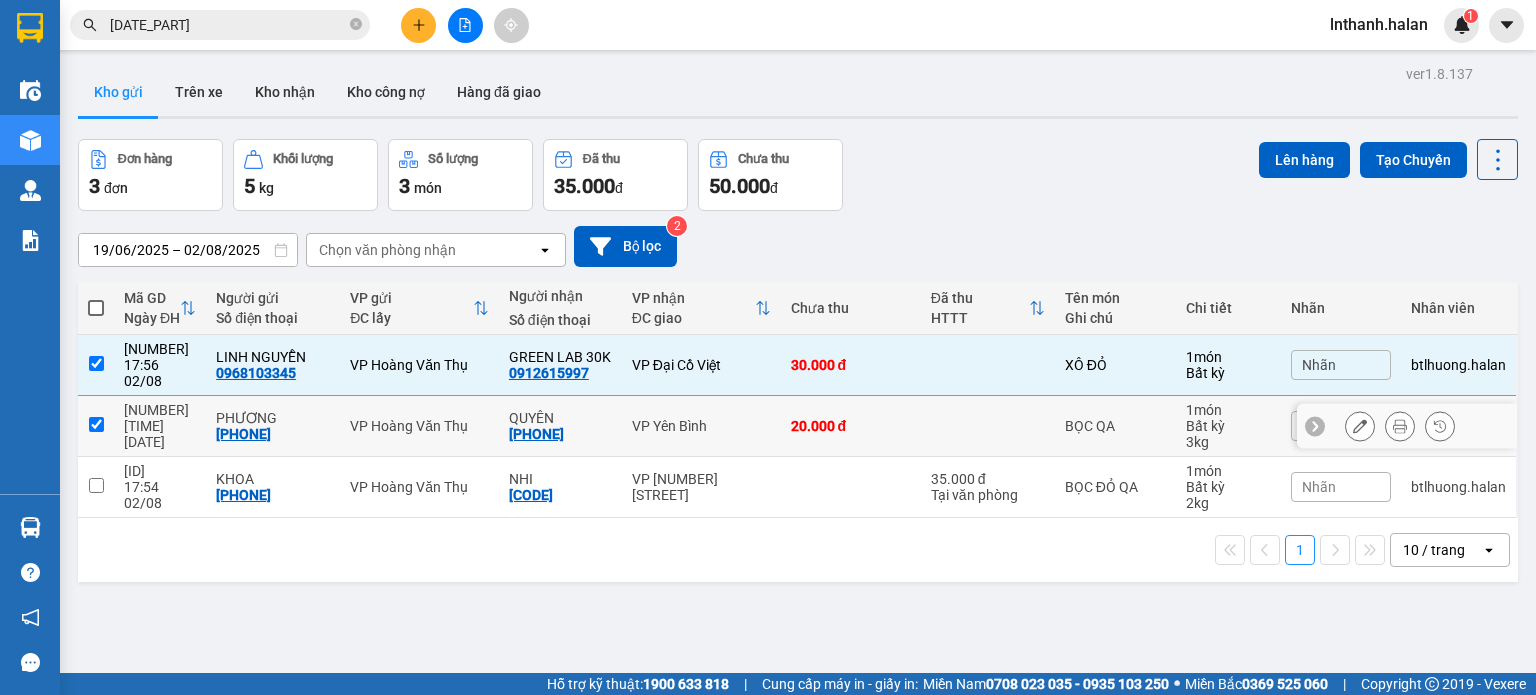 checkbox on "true" 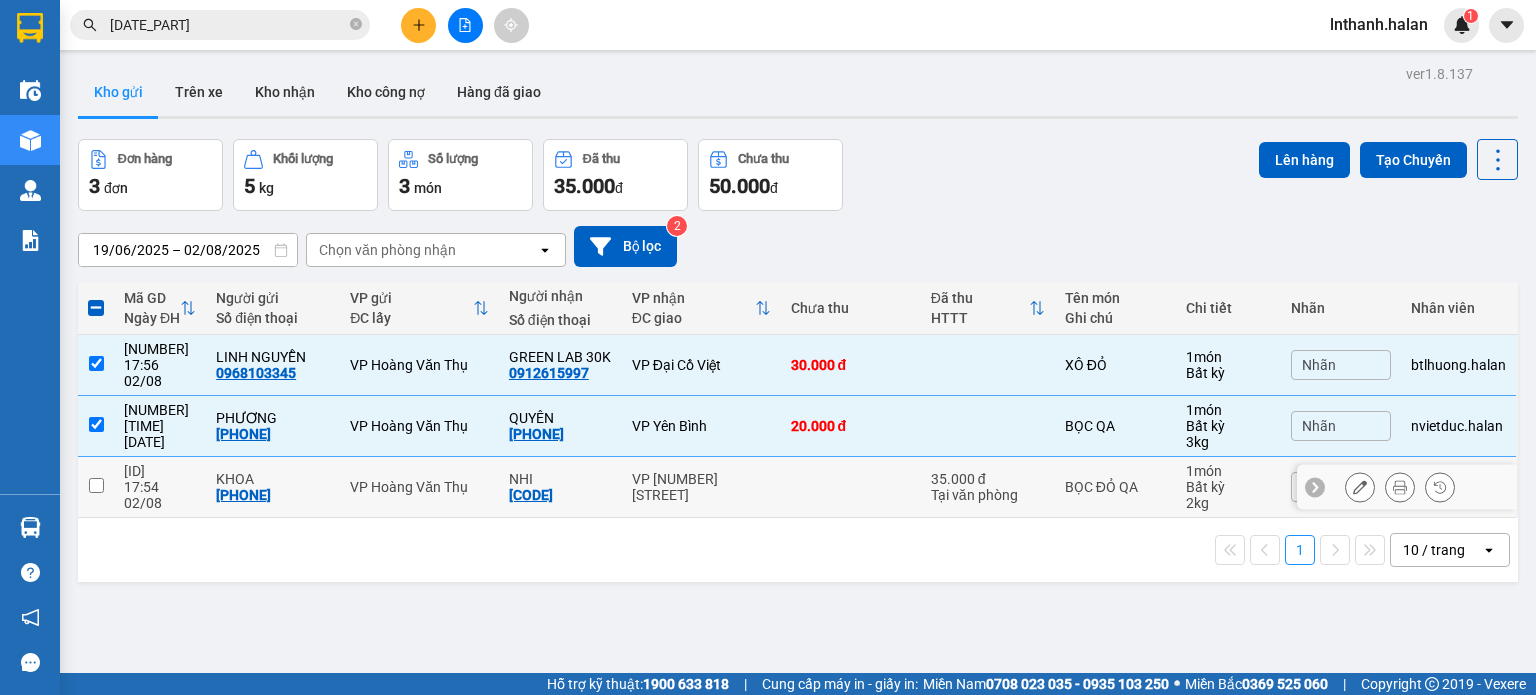 click on "Tại văn phòng" at bounding box center [988, 495] 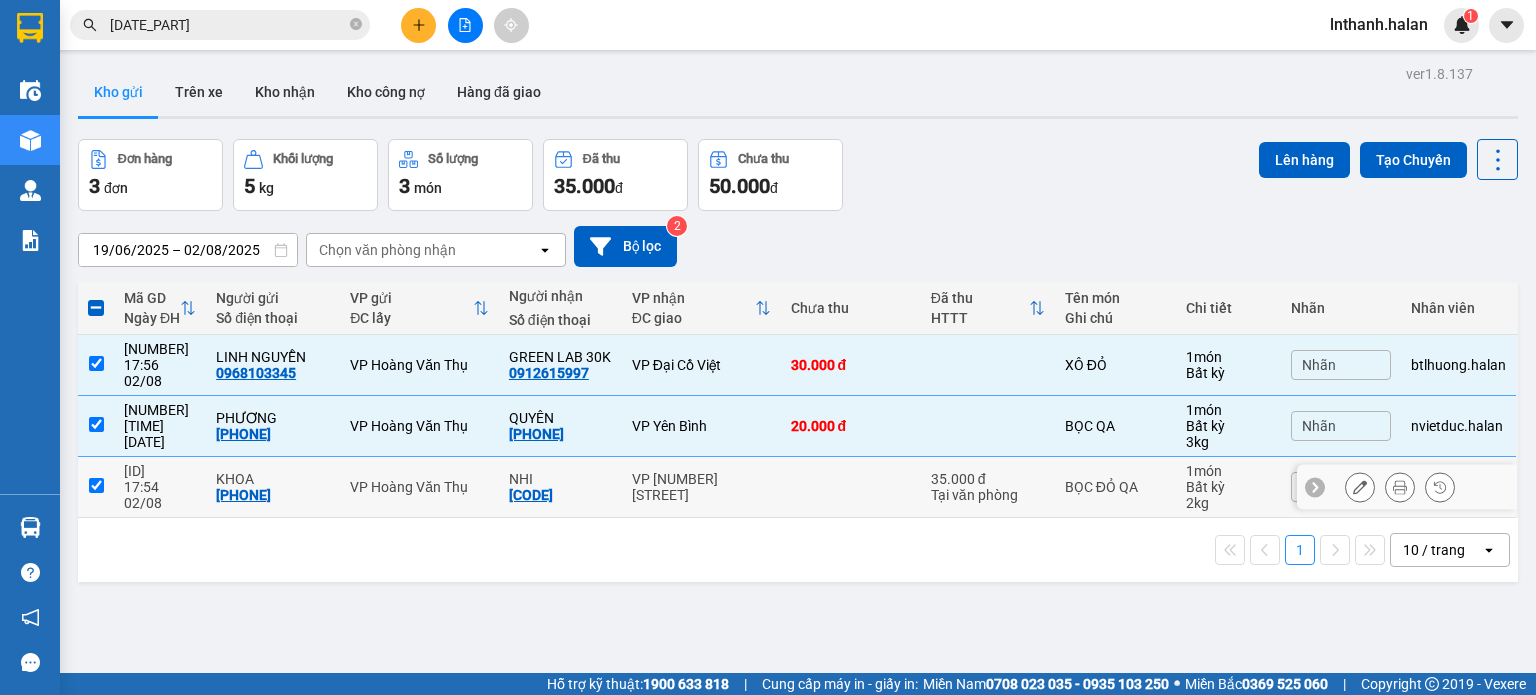 checkbox on "true" 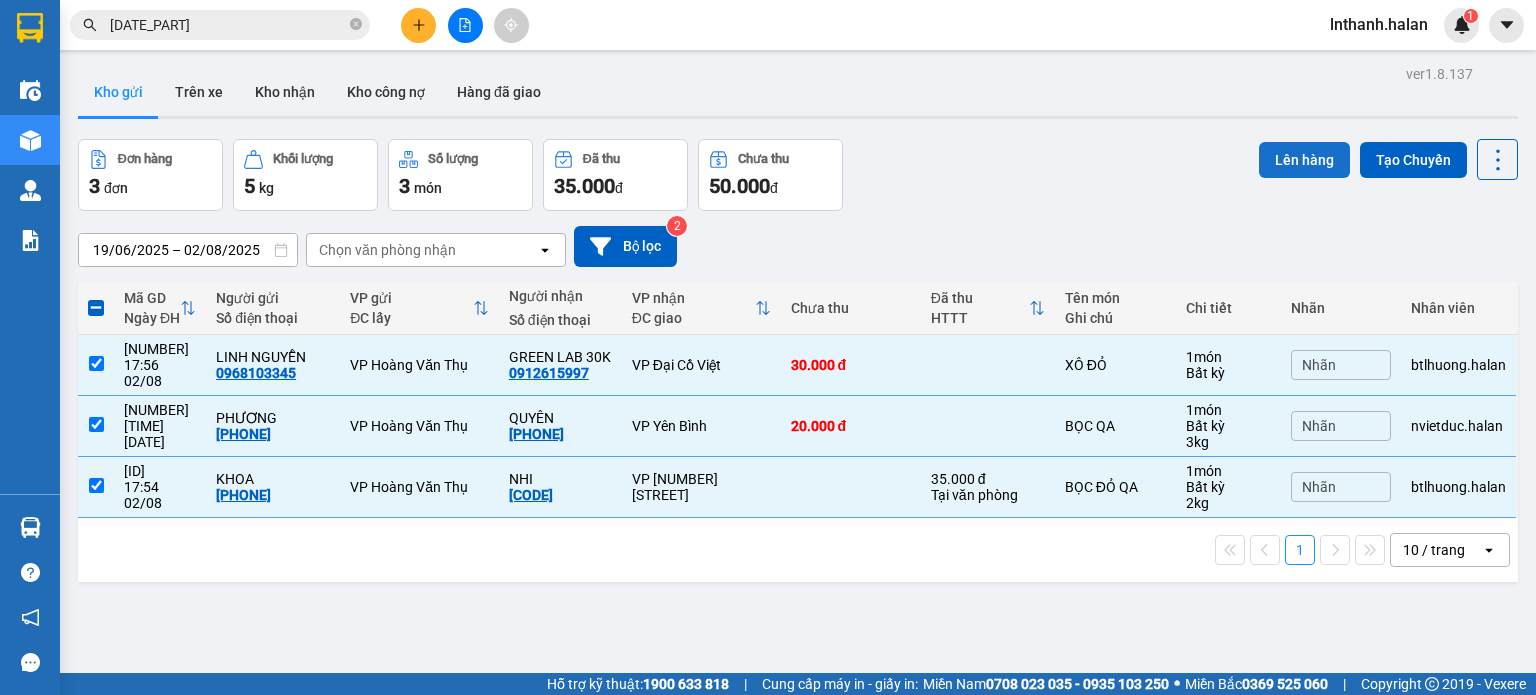 click on "Lên hàng" at bounding box center [1304, 160] 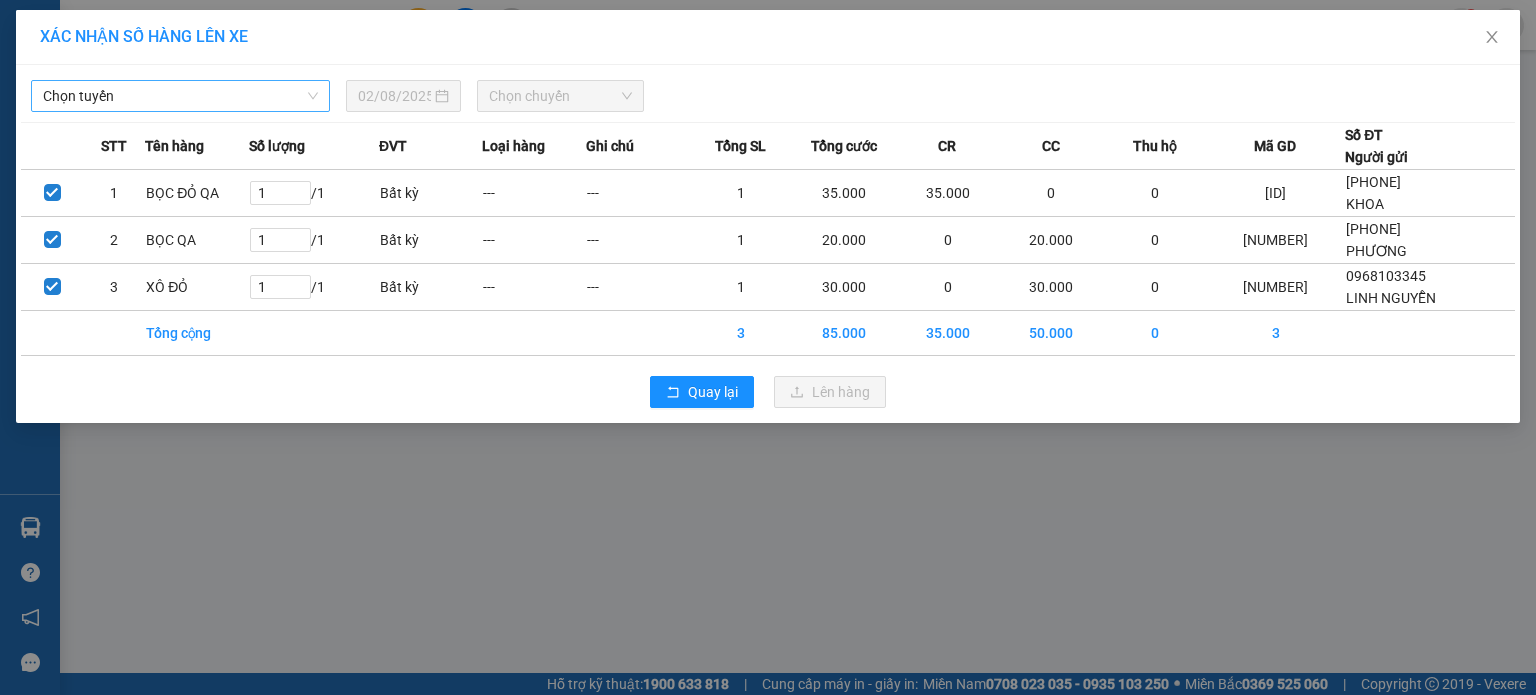click on "Chọn tuyến" at bounding box center [180, 96] 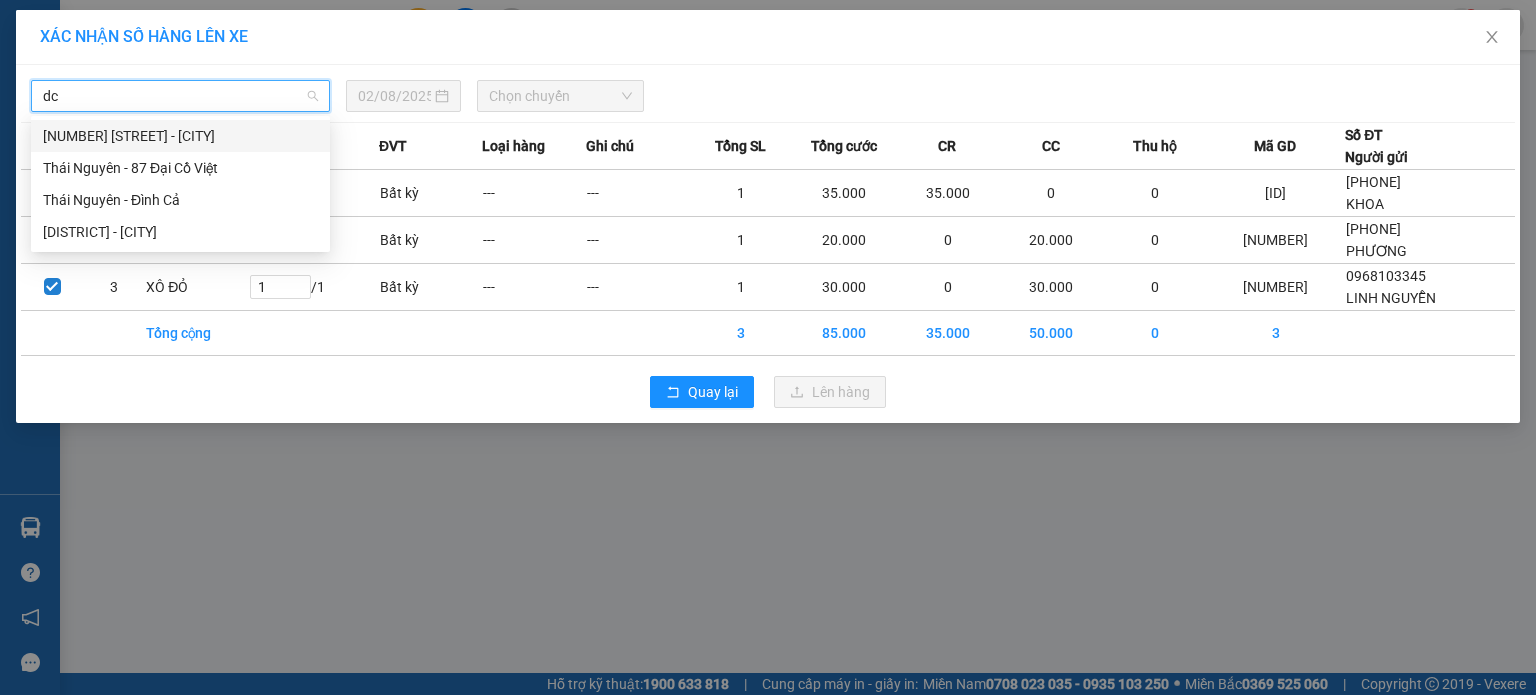 type on "dcv" 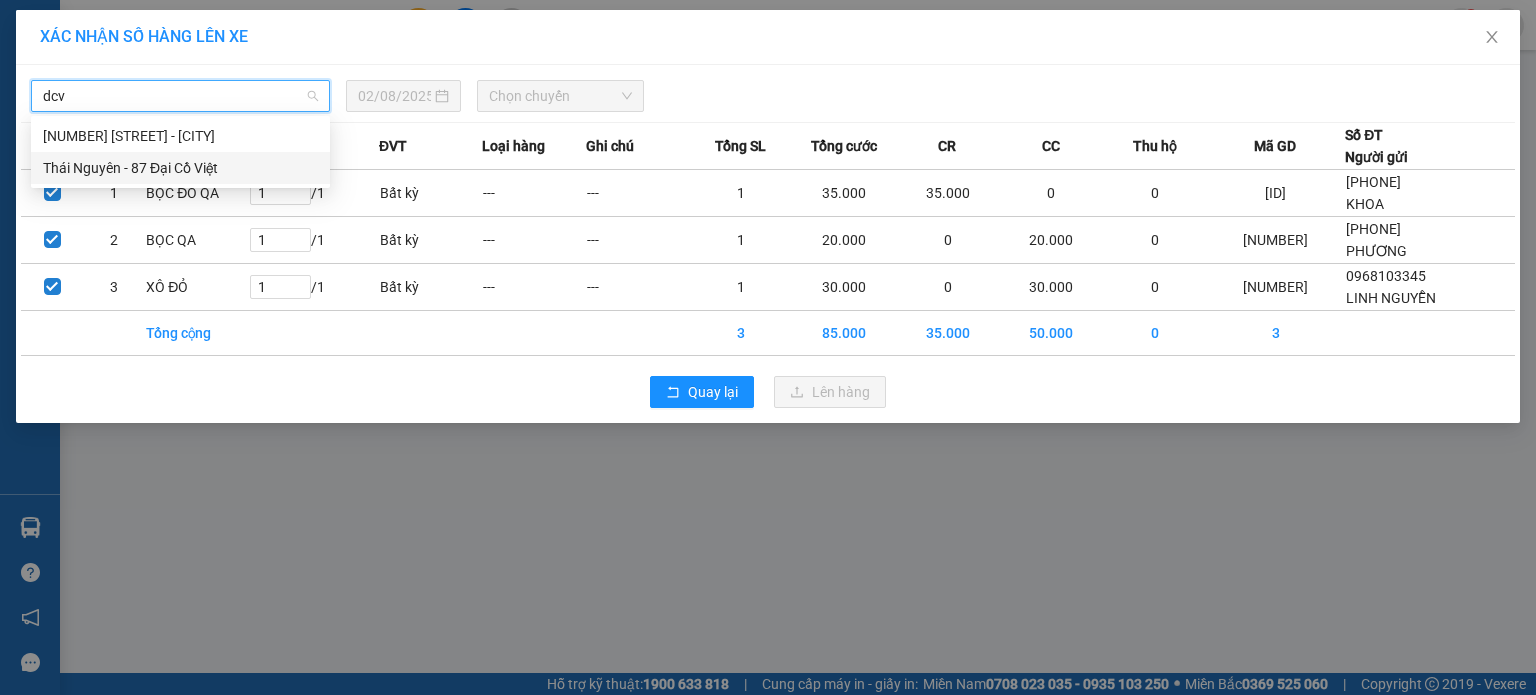 click on "Thái Nguyên - 87 Đại Cồ Việt" at bounding box center (180, 168) 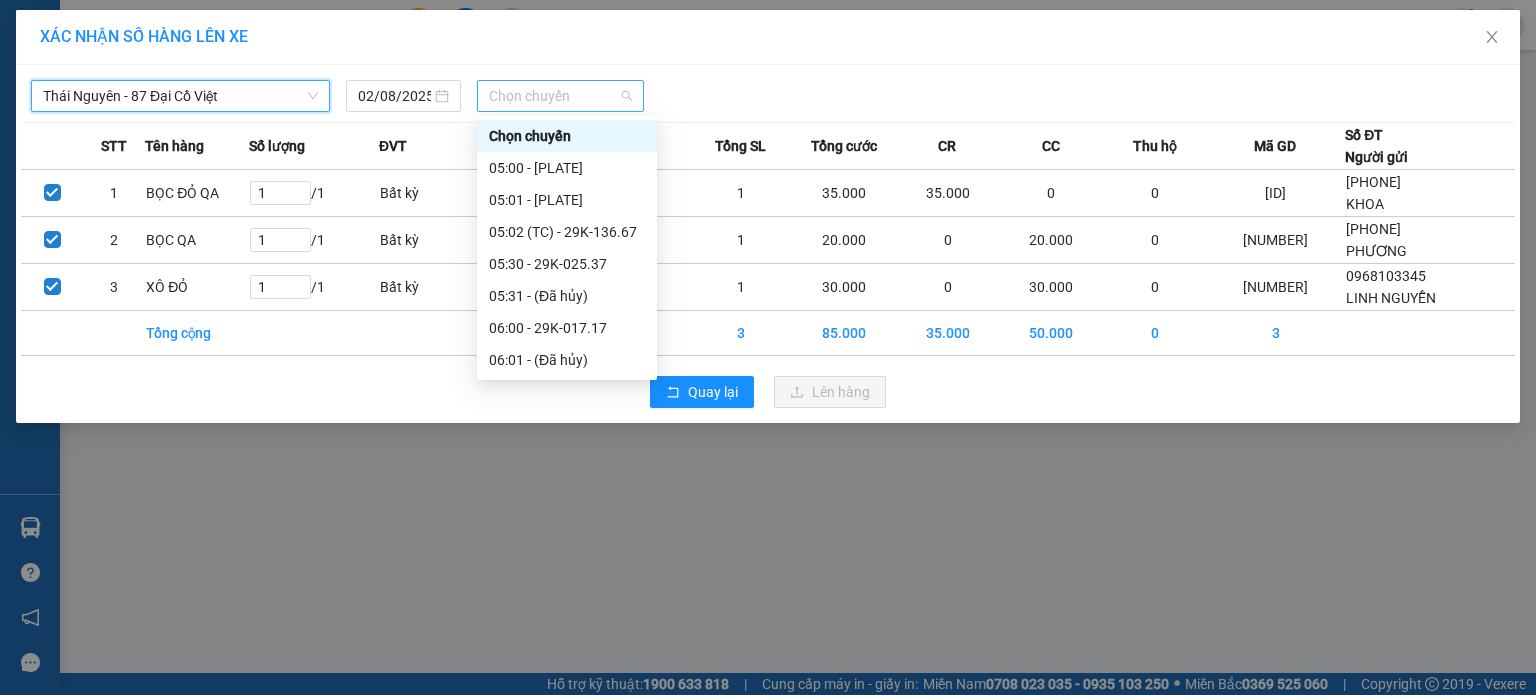 click on "Chọn chuyến" at bounding box center [561, 96] 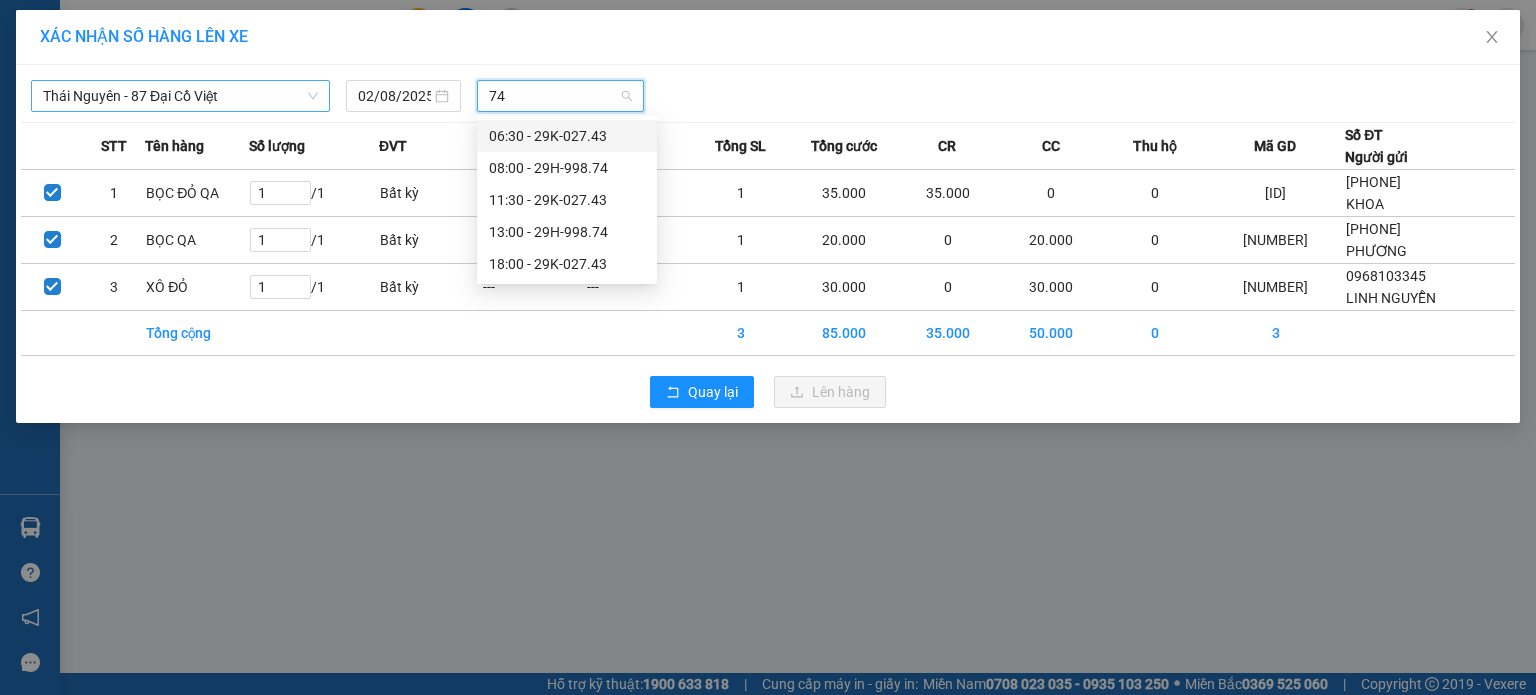 type on "743" 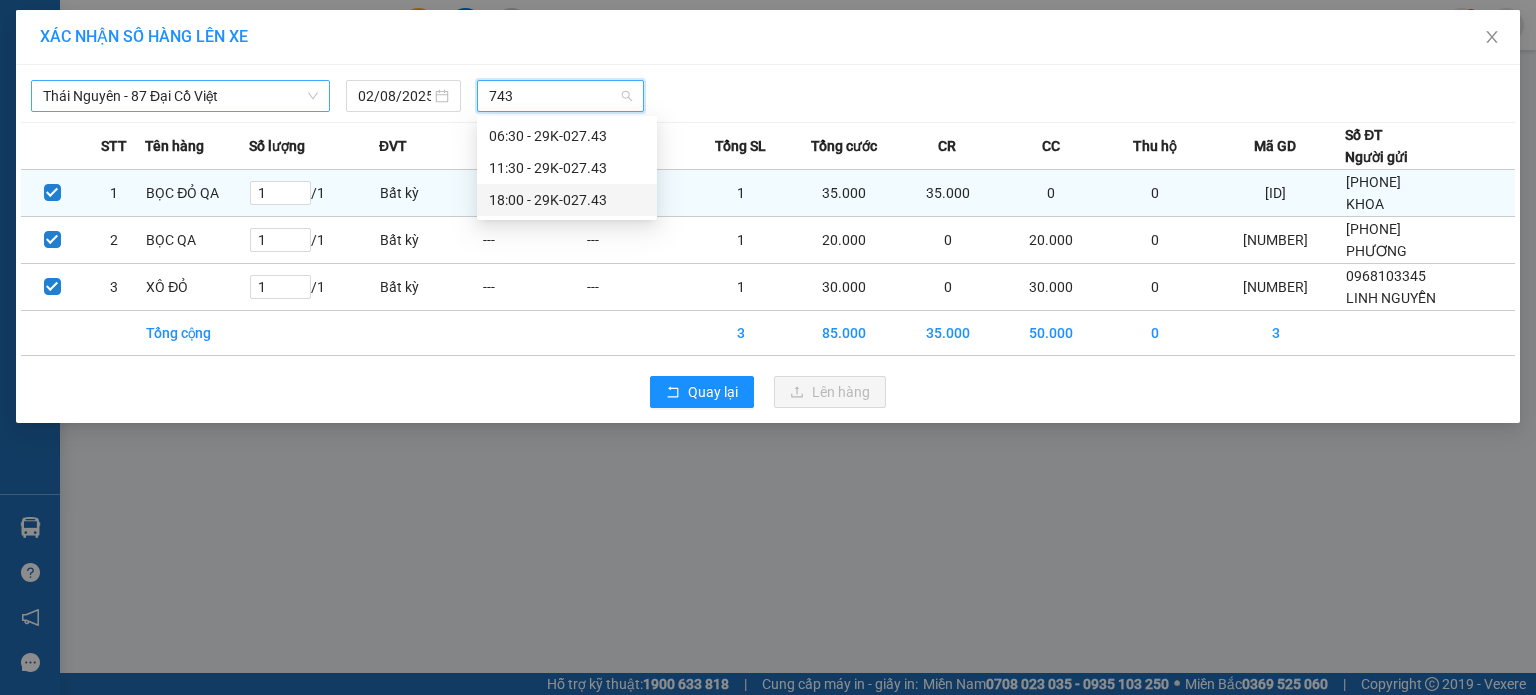 click on "[TIME] - [PLATE]" at bounding box center (567, 200) 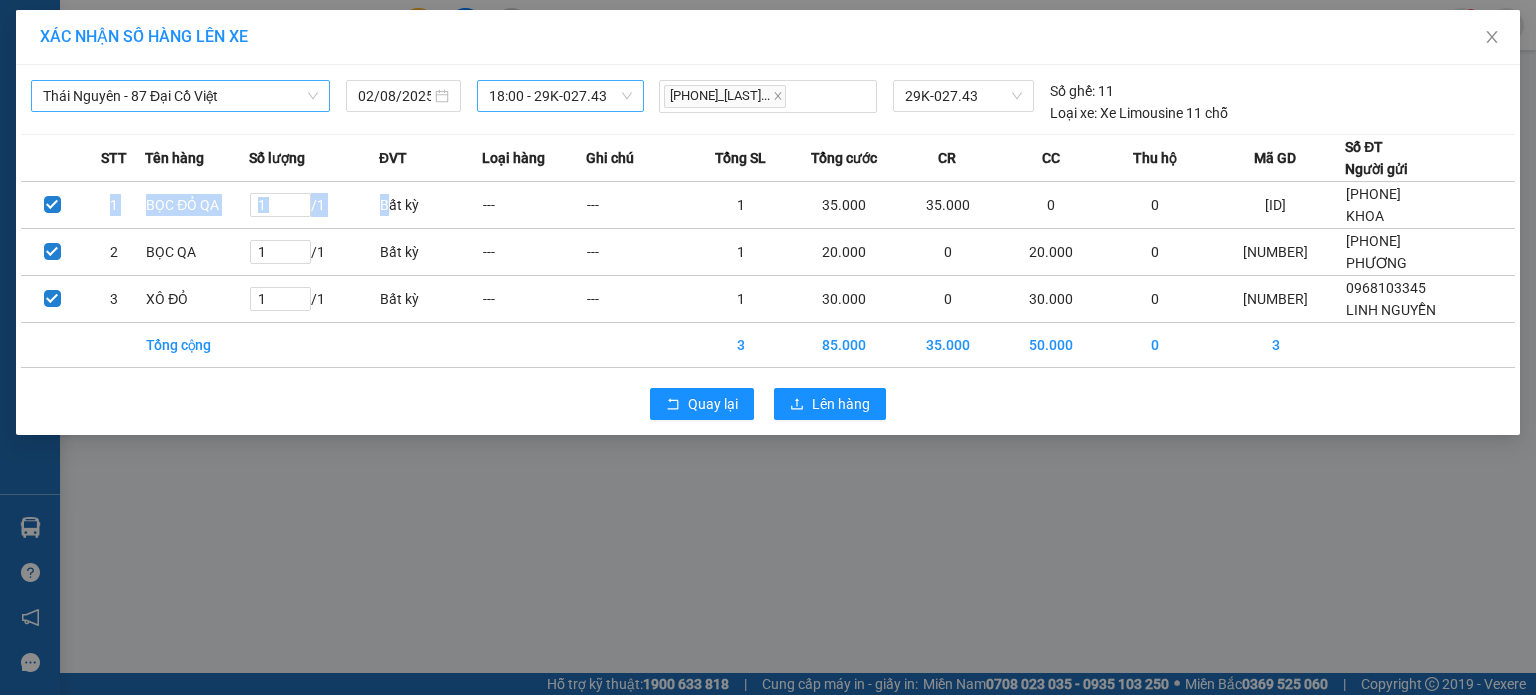 drag, startPoint x: 373, startPoint y: 211, endPoint x: 1371, endPoint y: 151, distance: 999.802 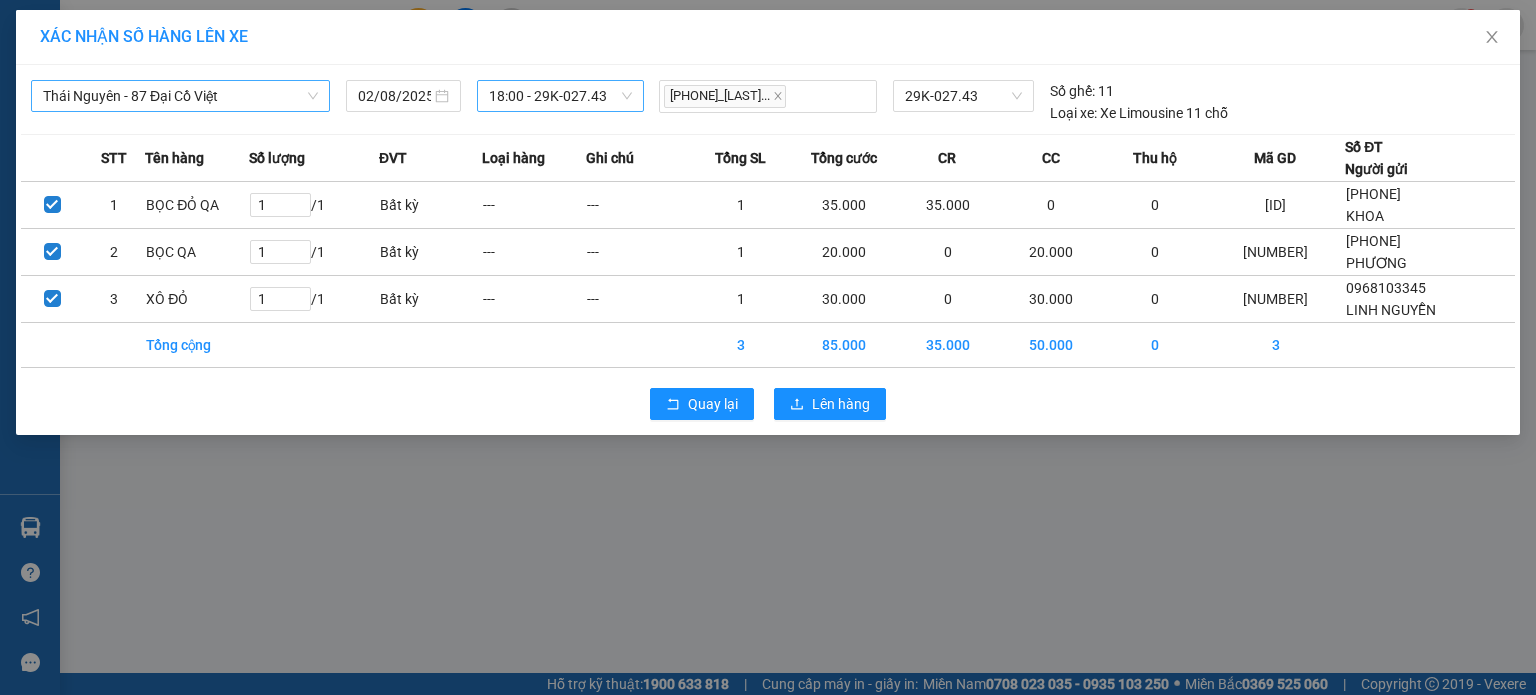 click on "[CITY] - [NUMBER] [STREET] [DATE] [TIME] - [PLATE] [PHONE]_[LAST]..." at bounding box center [768, 97] 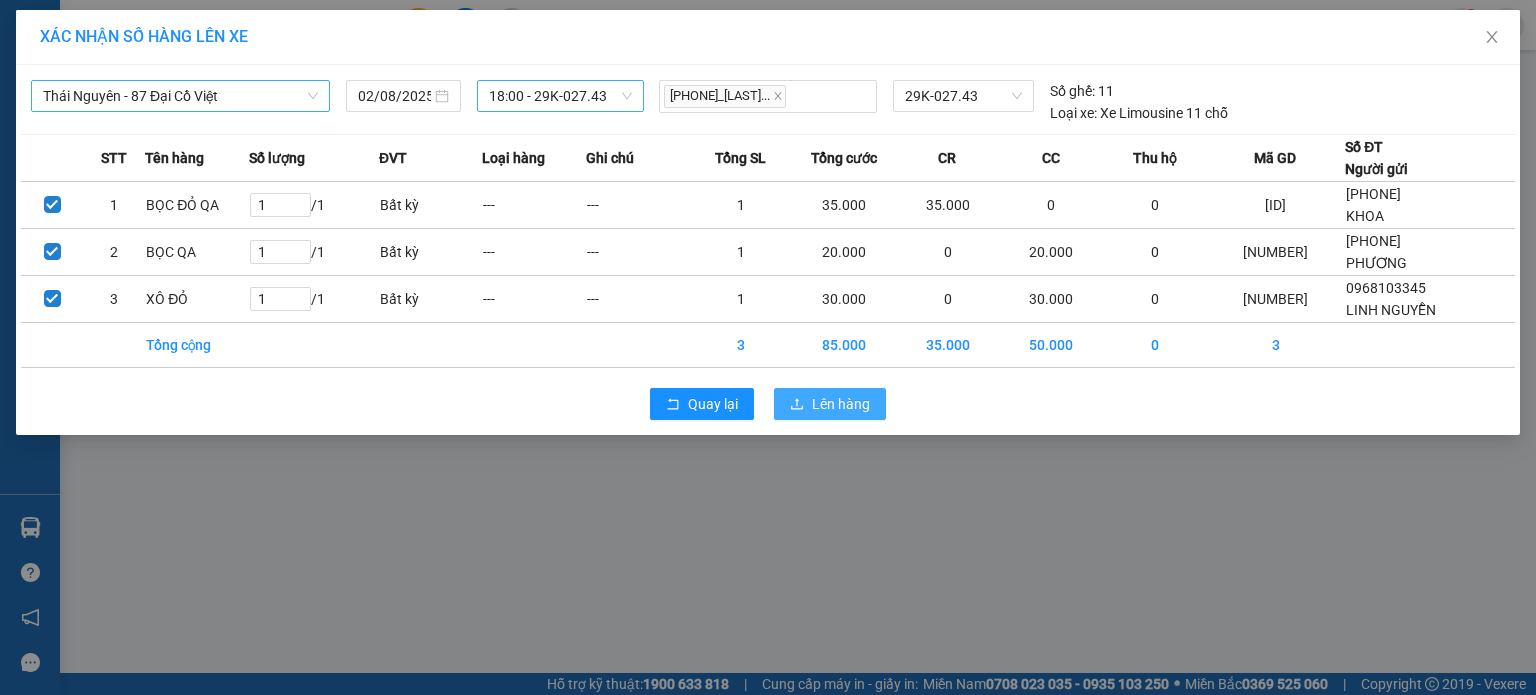 click on "Lên hàng" at bounding box center [841, 404] 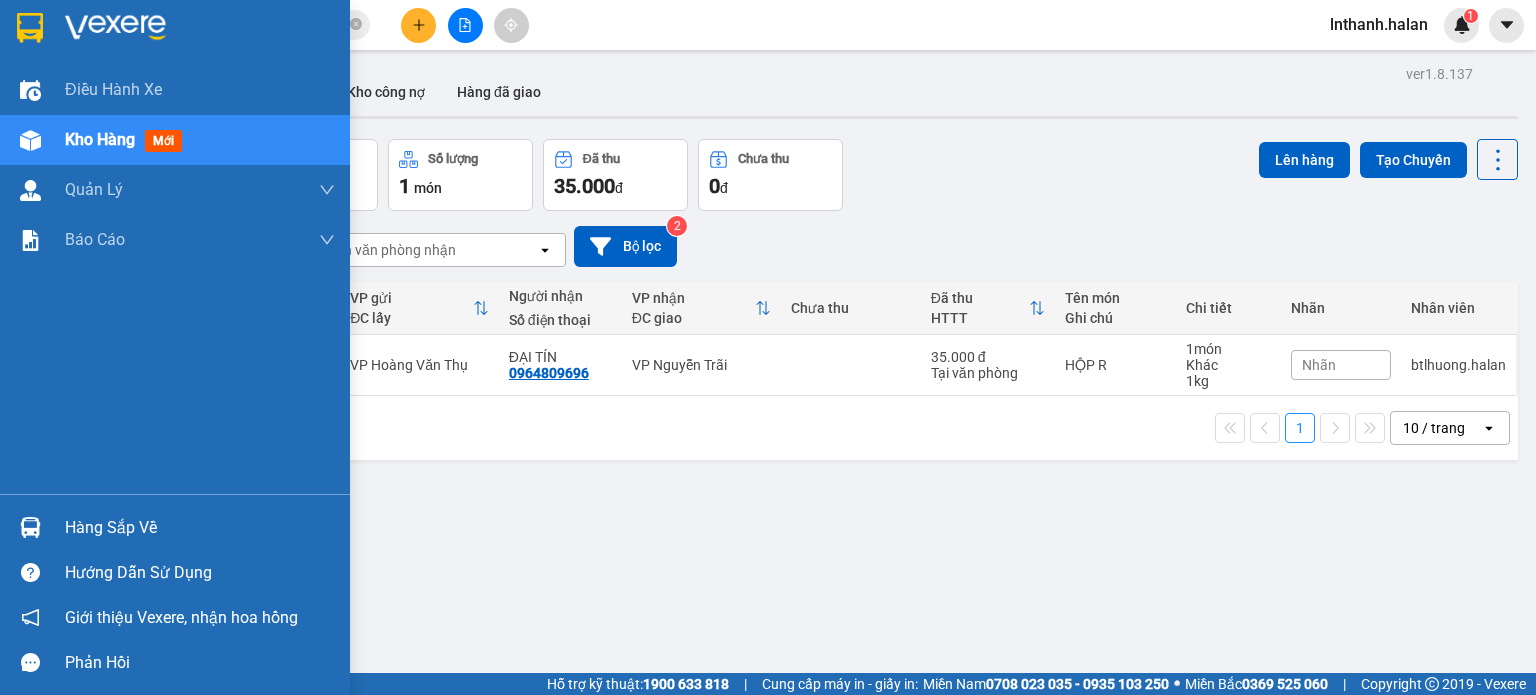 click on "Hàng sắp về" at bounding box center (175, 527) 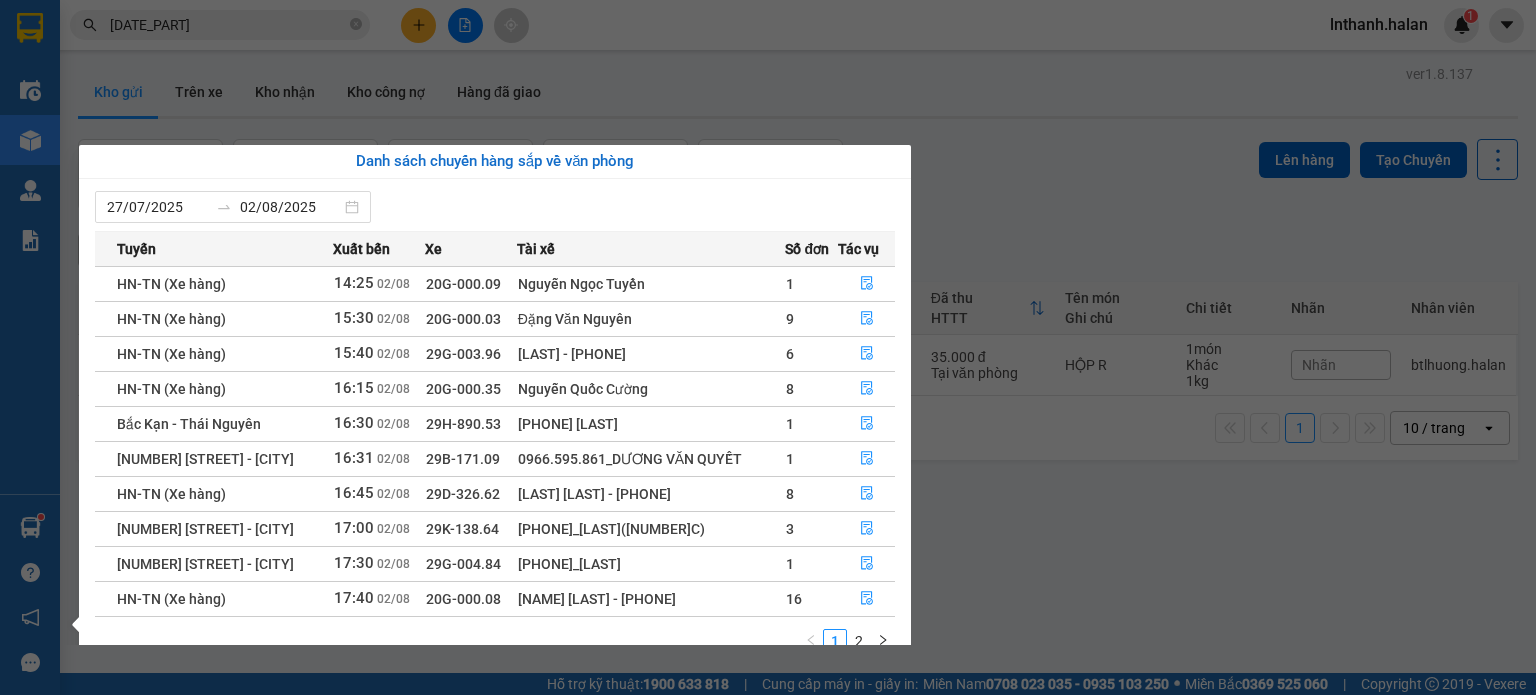 click on "Kết quả tìm kiếm ( [NUMBER] )Bộ lọc Mã ĐH Trạng thái Món hàng Thu hộ Tổng cước Chưa cước Nhãn Người gửi VP Gửi Người nhận VP Nhận TKC [DATE] [TIME] - [DATE] VP Nhận [PLATE] [TIME] - [DATE] HỘP MẶC IN SL: [NUMBER] [PRICE] [PRICE] [PHONE] A CHIẾN VP [NUMBER] [STREET] [PHONE] QUỲNH VP Hoàng Văn Thụ [NUMBER] [DATE] lnthanh.halan [NUMBER] Điều hành xe Kho hàng mới Quản Lý Quản lý chuyến Quản lý kiểm kho Báo cáo [NUMBER]. Thống kê đơn đối tác [NUMBER]. Doanh thu thực tế theo từng văn phòng [NUMBER]. Thống kê đơn hàng theo văn phòng Hàng sắp về Hướng dẫn sử dụng Giới thiệu Vexere, nhận hoa hồng Phản hồi Phần mềm hỗ trợ bạn tốt chứ? ver [NUMBER].[NUMBER].[NUMBER] Kho gửi Trên xe Kho nhận Kho công nợ Hàng đã giao Đơn hàng [NUMBER] đơn Khối lượng [NUMBER] kg Số lượng [NUMBER] món Đã thu [PRICE] đ Chưa thu [NUMBER] đ Lên hàng Tạo Chuyến [DATE] – [DATE] Chọn văn phòng nhận open [NUMBER]" at bounding box center [768, 347] 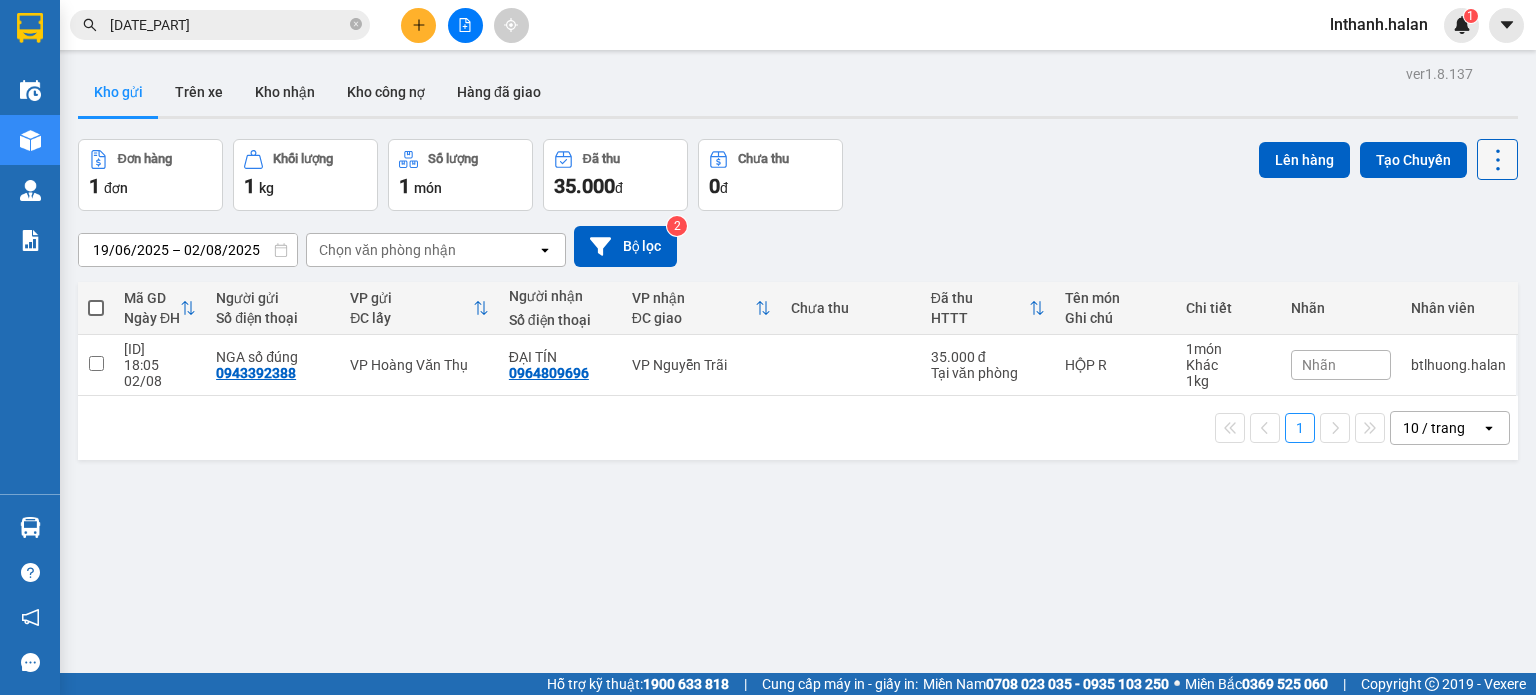 click 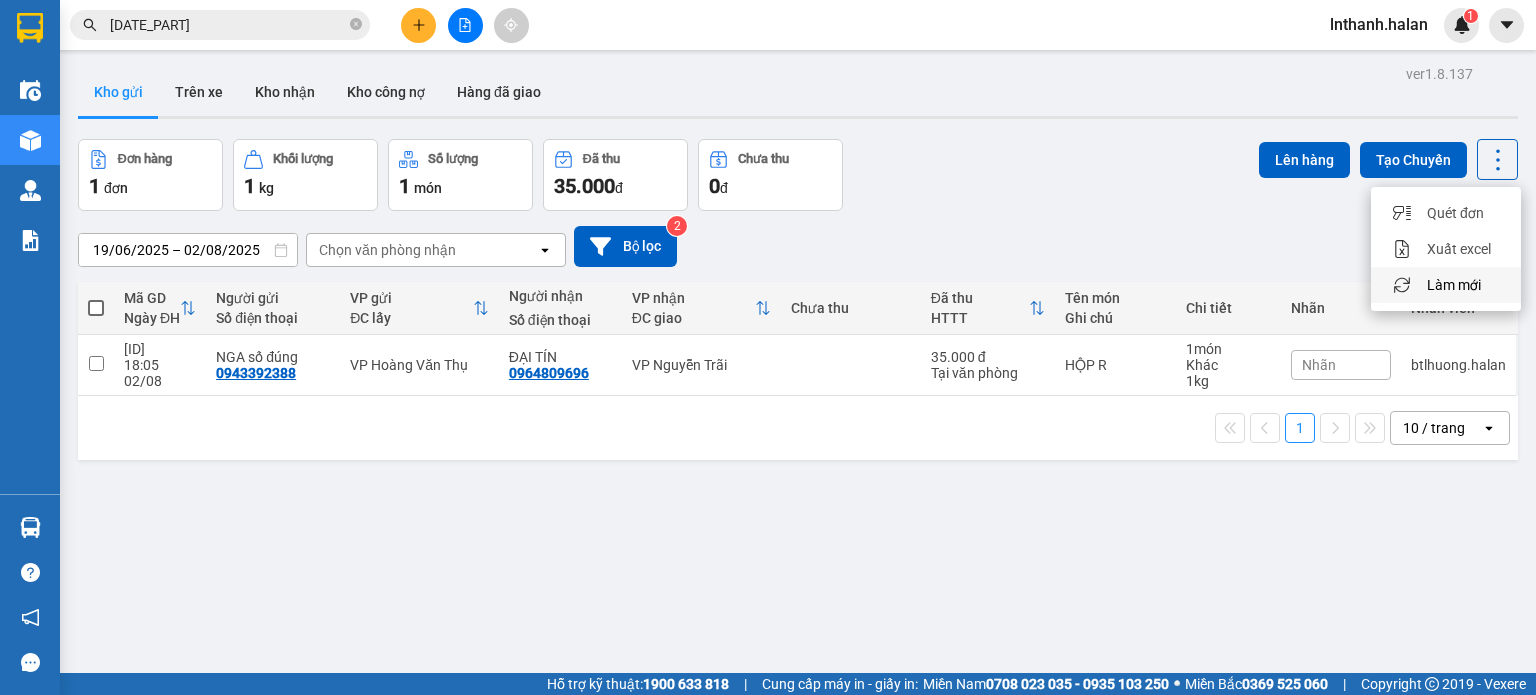 click on "Làm mới" at bounding box center (1446, 285) 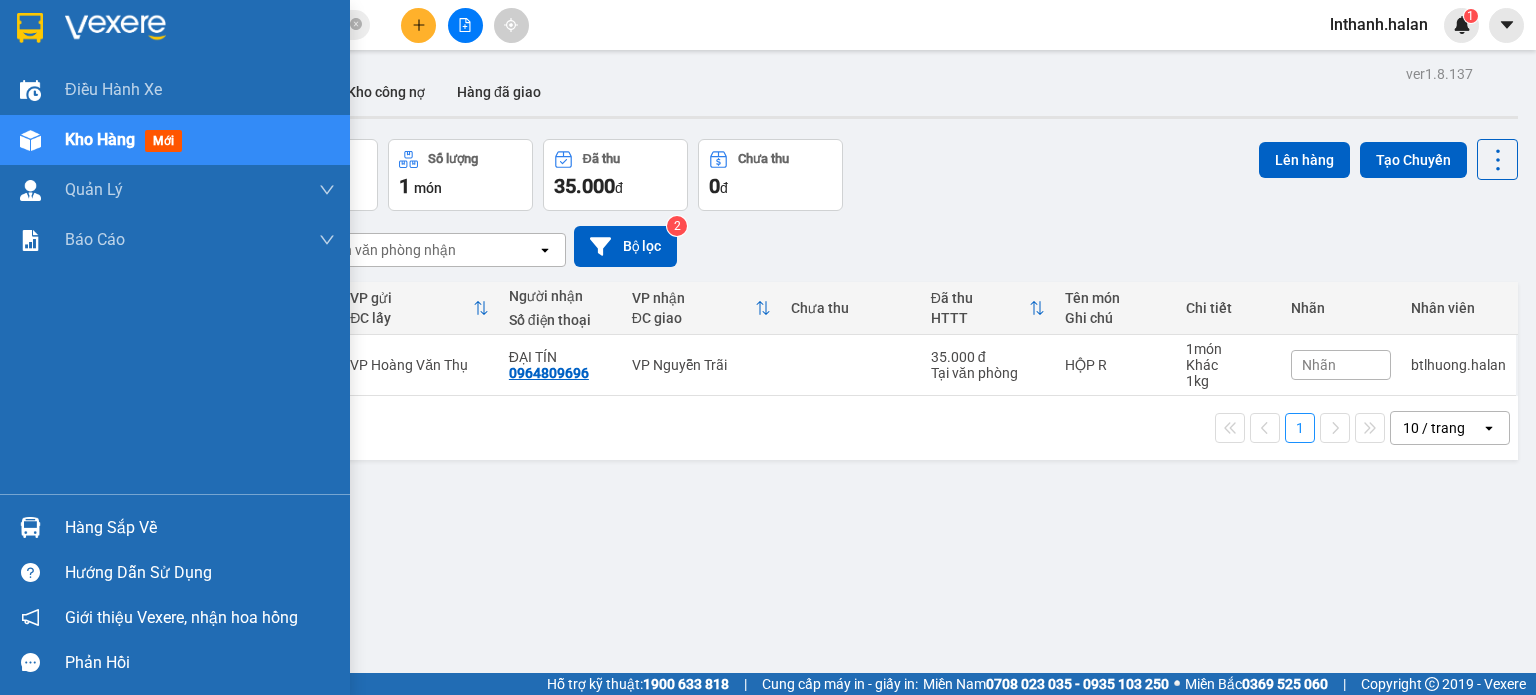 click on "Hàng sắp về" at bounding box center [200, 528] 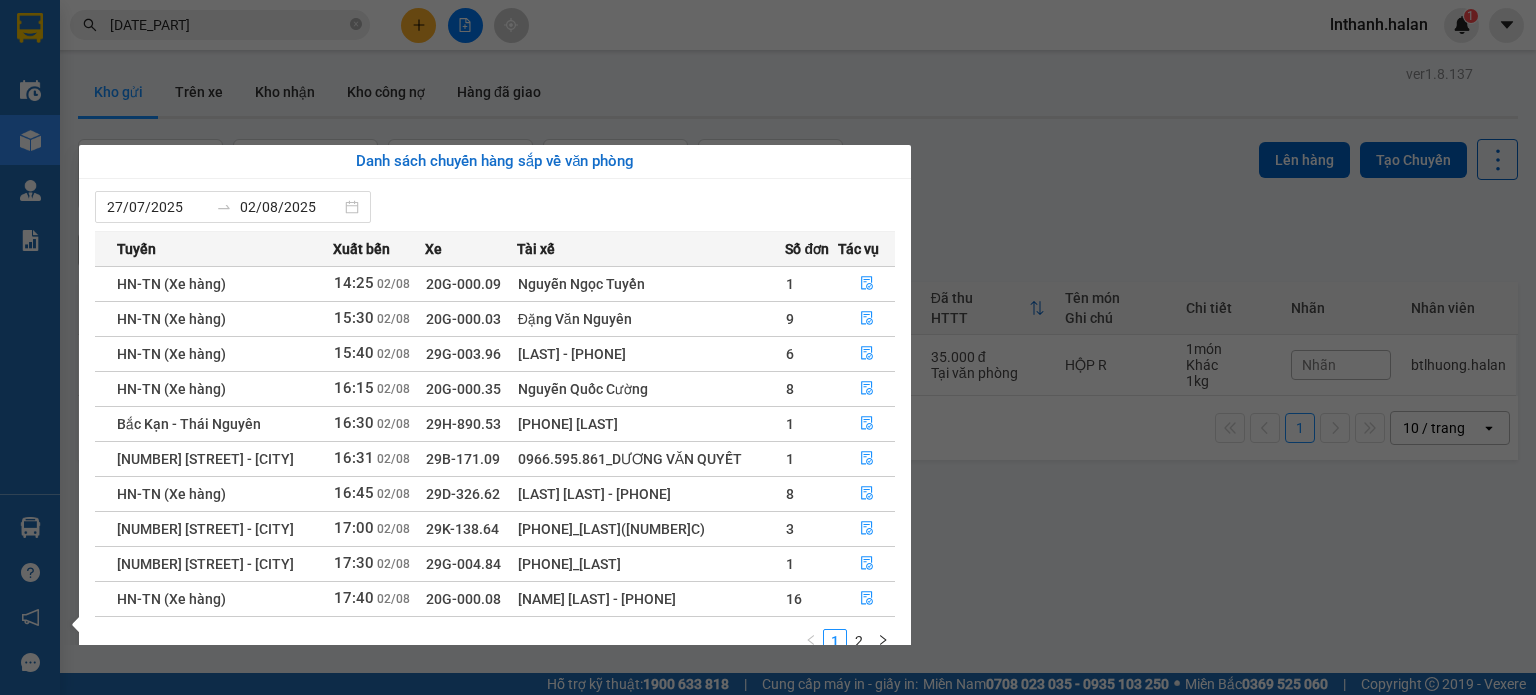 drag, startPoint x: 1164, startPoint y: 71, endPoint x: 948, endPoint y: 618, distance: 588.1029 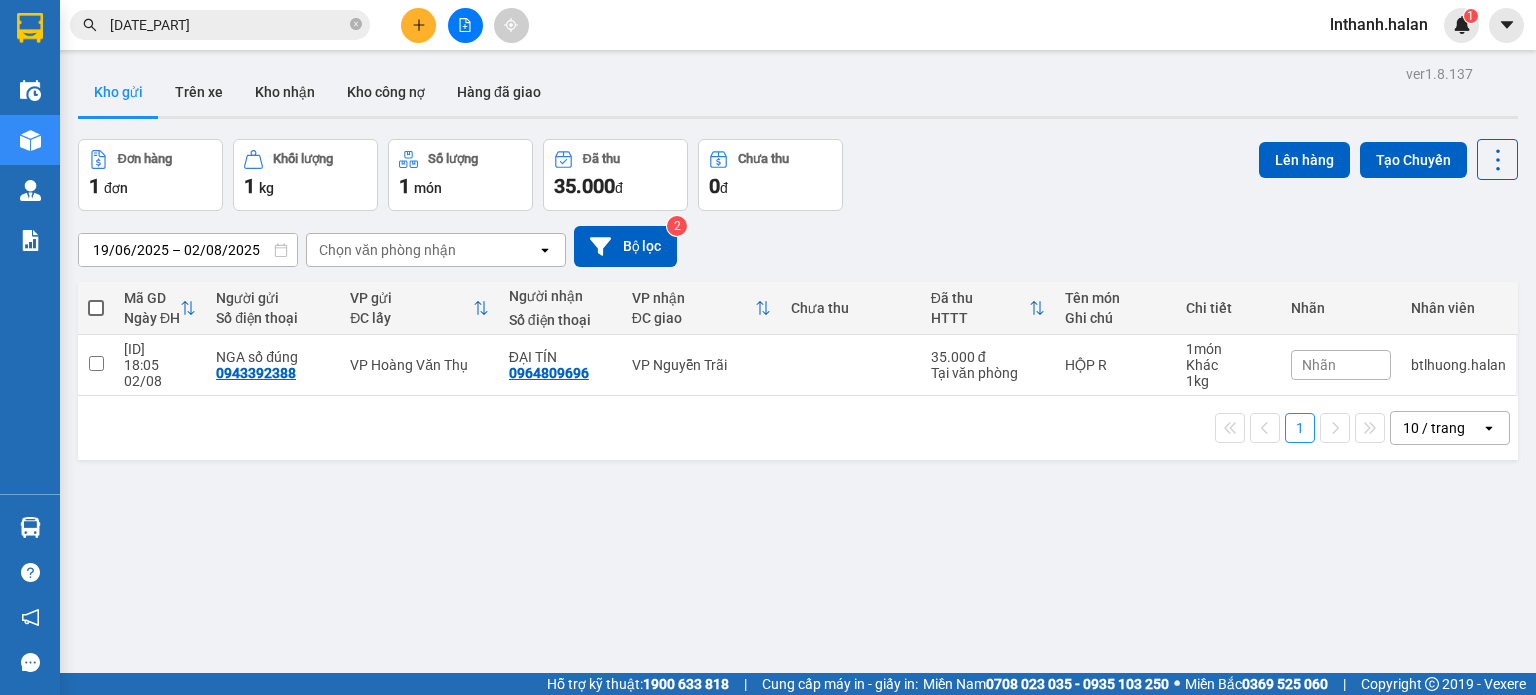click on "Đơn hàng [NUMBER] đơn Khối lượng [NUMBER] kg Số lượng [NUMBER] món Đã thu [PRICE] đ Chưa thu [NUMBER] đ Lên hàng Tạo Chuyến" at bounding box center (798, 175) 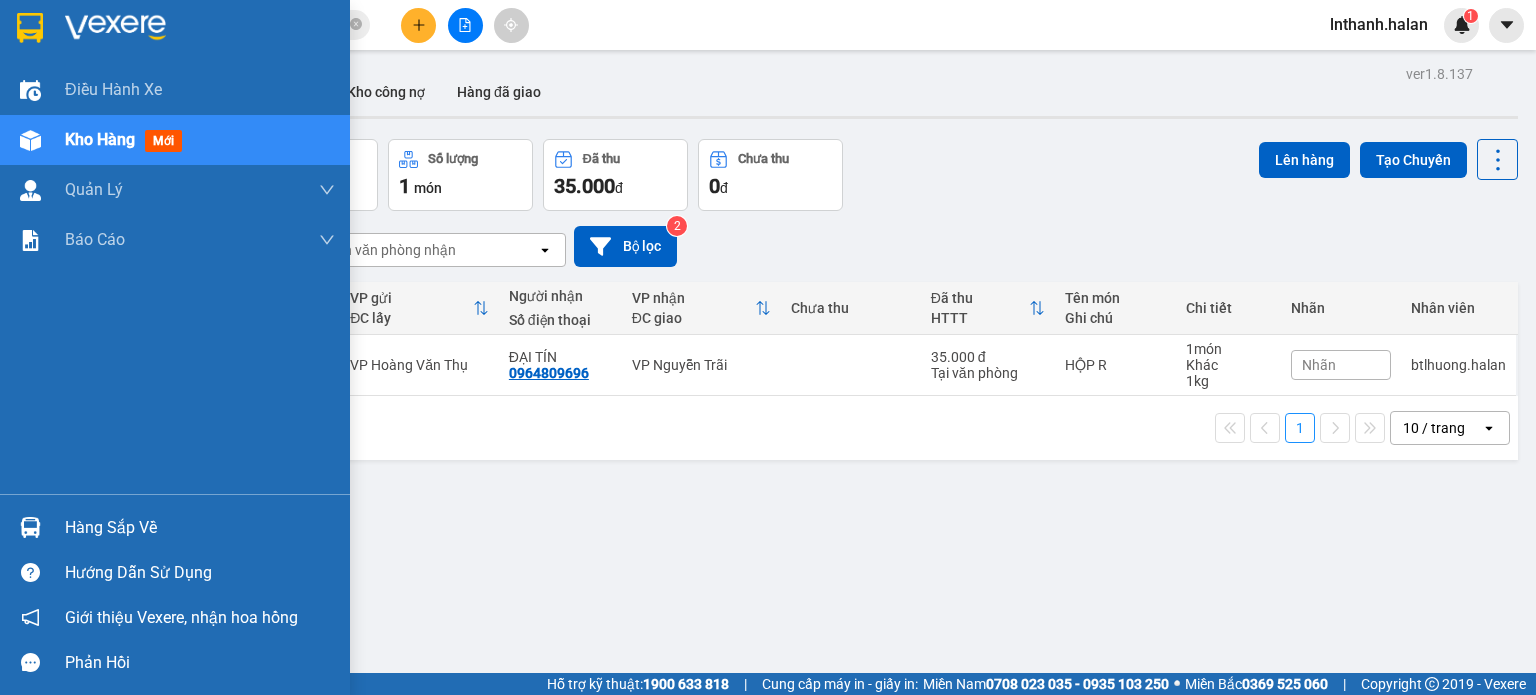 click on "Hàng sắp về" at bounding box center [175, 527] 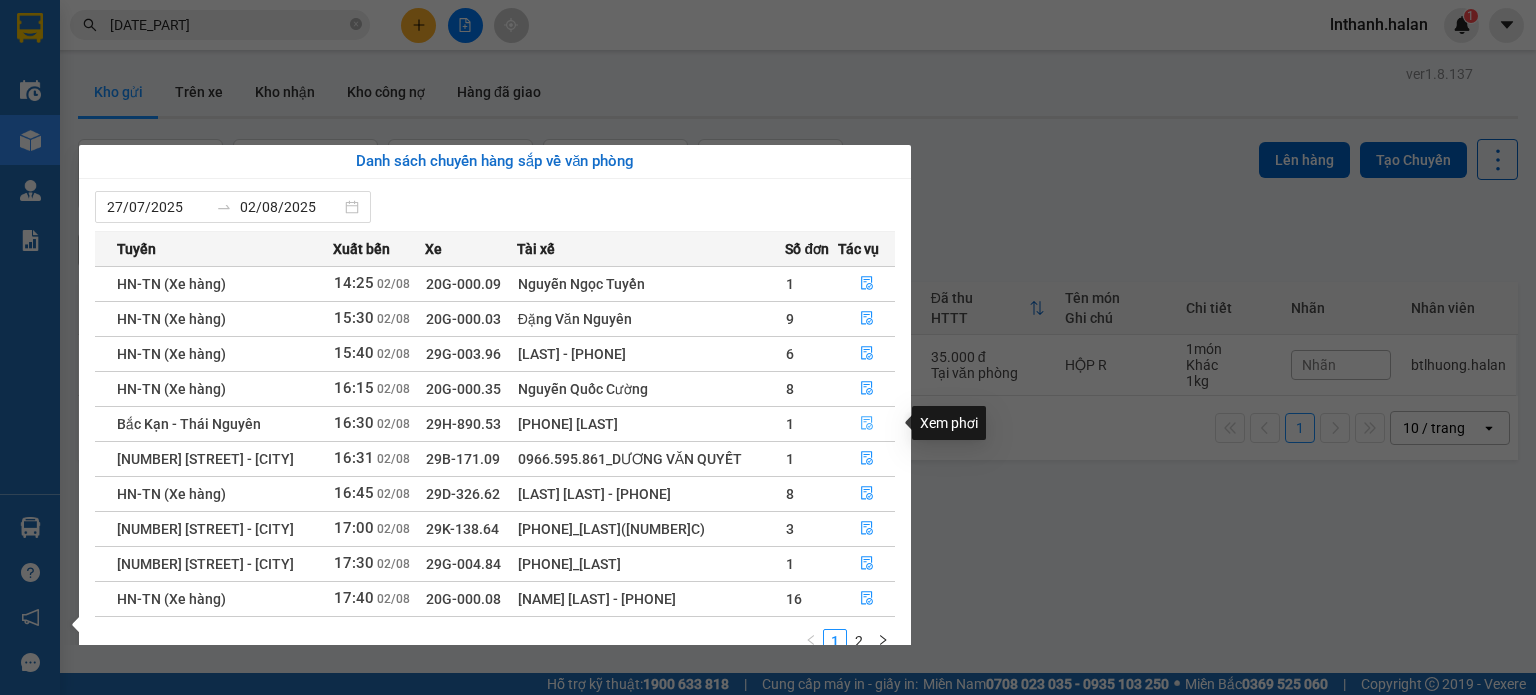 click at bounding box center (867, 424) 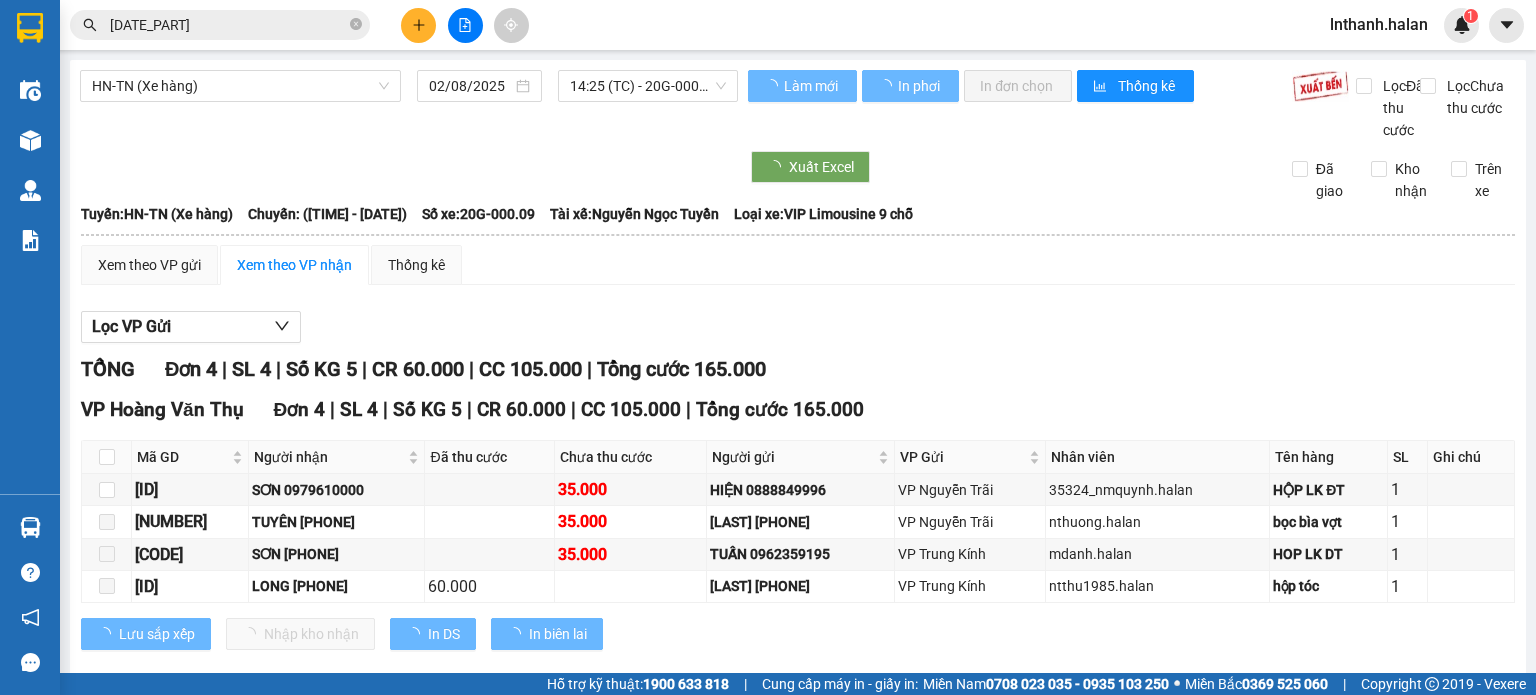 click on "Lọc VP Gửi TỔNG Đơn   [NUMBER] | SL   [NUMBER] | Số KG   [NUMBER] | CR   [PRICE] | CC   [PRICE] | Tổng cước   [PRICE] VP Hoàng Văn Thụ Đơn   [NUMBER] | SL   [NUMBER] | Số KG   [NUMBER] | CR   [PRICE] | CC   [PRICE] | Tổng cước   [PRICE] Mã GD Người nhận Đã thu cước Chưa thu cước Người gửi VP Gửi Nhân viên Tên hàng SL Ghi chú Ký nhận                         NT[DATE_PART] SƠN  [PHONE] [PRICE] HIỆN [PHONE] VP Nguyễn Trãi [ID] bọc bìa vợt 1 NT[DATE_PART] TUYÊN [PHONE] [PRICE] HÀ [PHONE] VP Nguyễn Trãi [ID] bọc bìa vợt 1 TK[DATE_PART] SƠN [PHONE] [PRICE] TUẤN [PHONE] VP Trung Kính [ID] HOP LK DT 1 TK[DATE_PART] LONG [PHONE] [PRICE] THUÝ [PHONE] VP Trung Kính [ID] hộp tóc  1 Lưu sắp xếp Nhập kho nhận In DS In biên lai Hà Lan   [PHONE]   [NUMBER] - [STREET] - [DISTRICT] - [CITY] VP Hoàng Văn Thụ  -  [TIME] - [DATE] Tuyến:  HN-TN (Xe hàng) Chuyến:   Tài xế:" at bounding box center (798, 488) 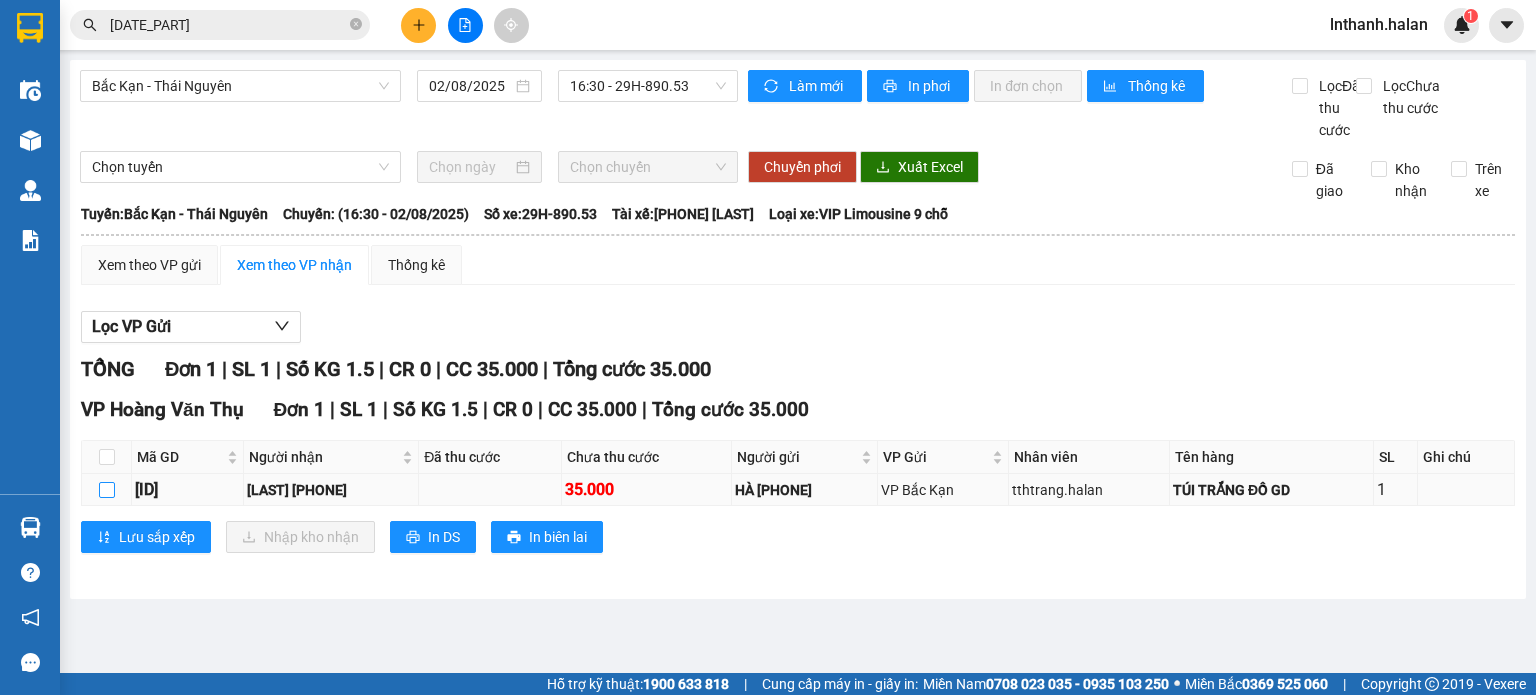 click at bounding box center [107, 490] 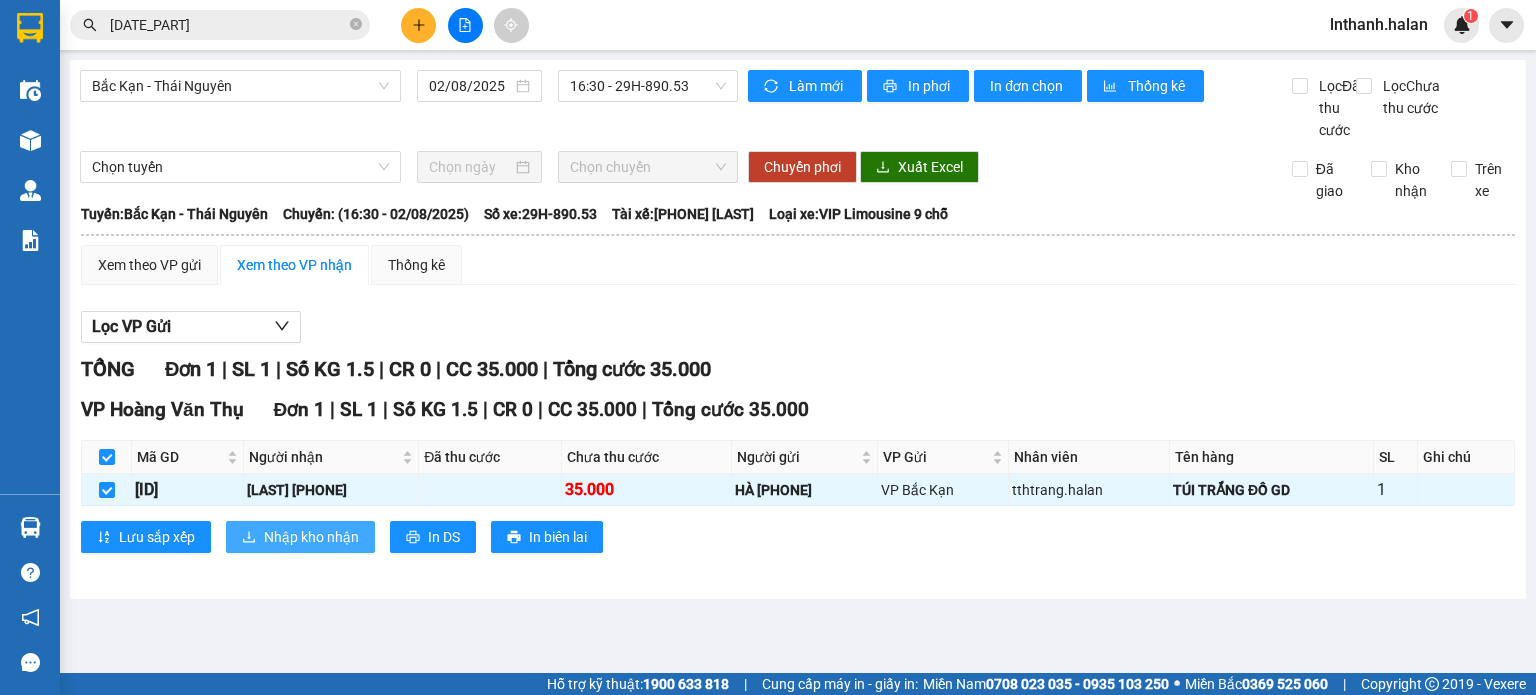click on "Nhập kho nhận" at bounding box center [311, 537] 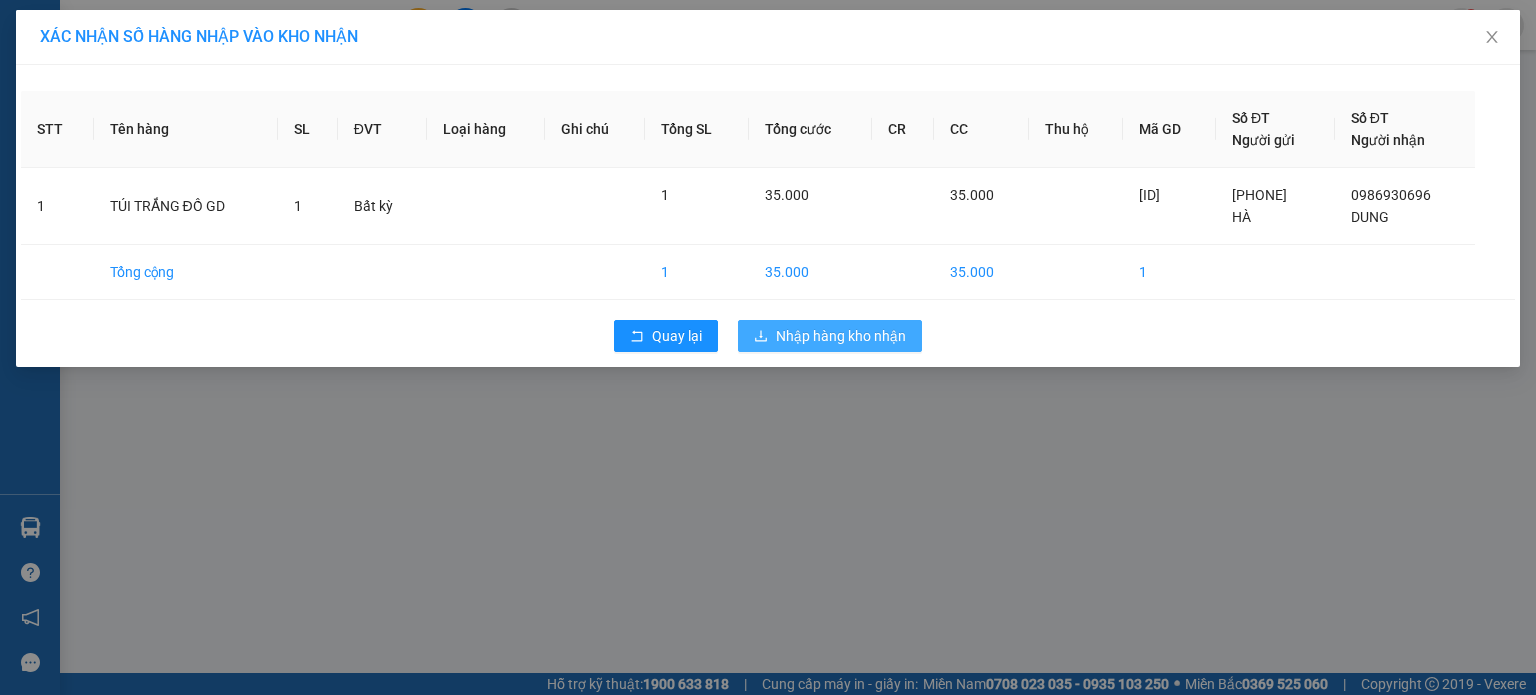 click on "Nhập hàng kho nhận" at bounding box center (841, 336) 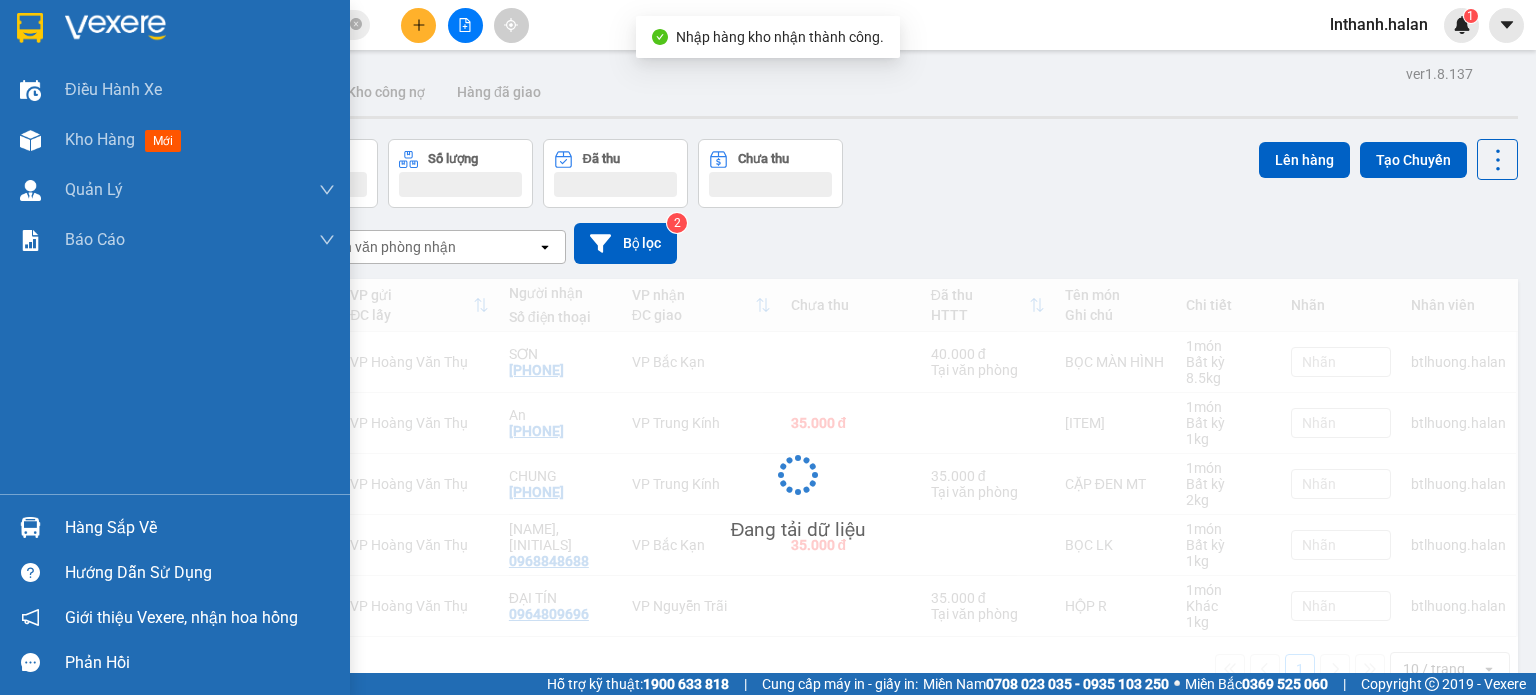 click at bounding box center [30, 527] 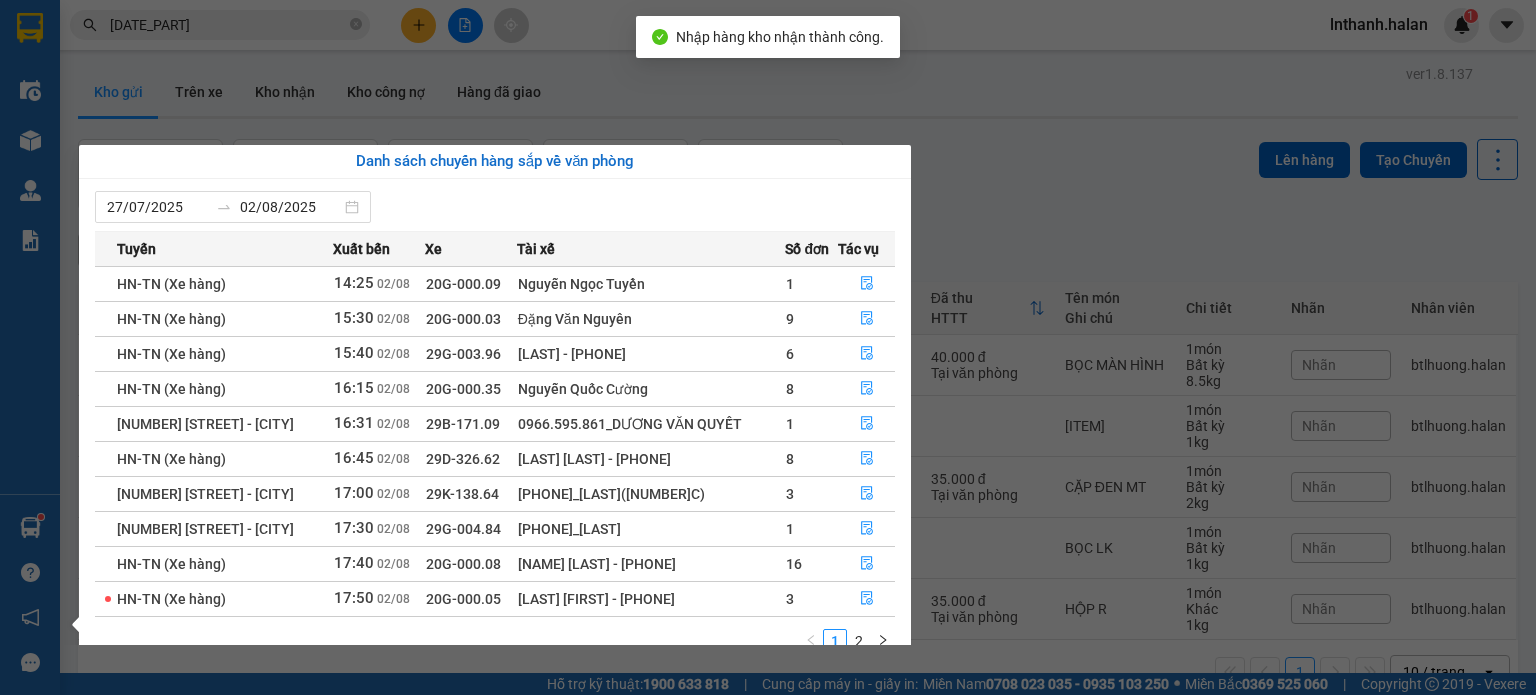 drag, startPoint x: 1264, startPoint y: 133, endPoint x: 1220, endPoint y: 187, distance: 69.656296 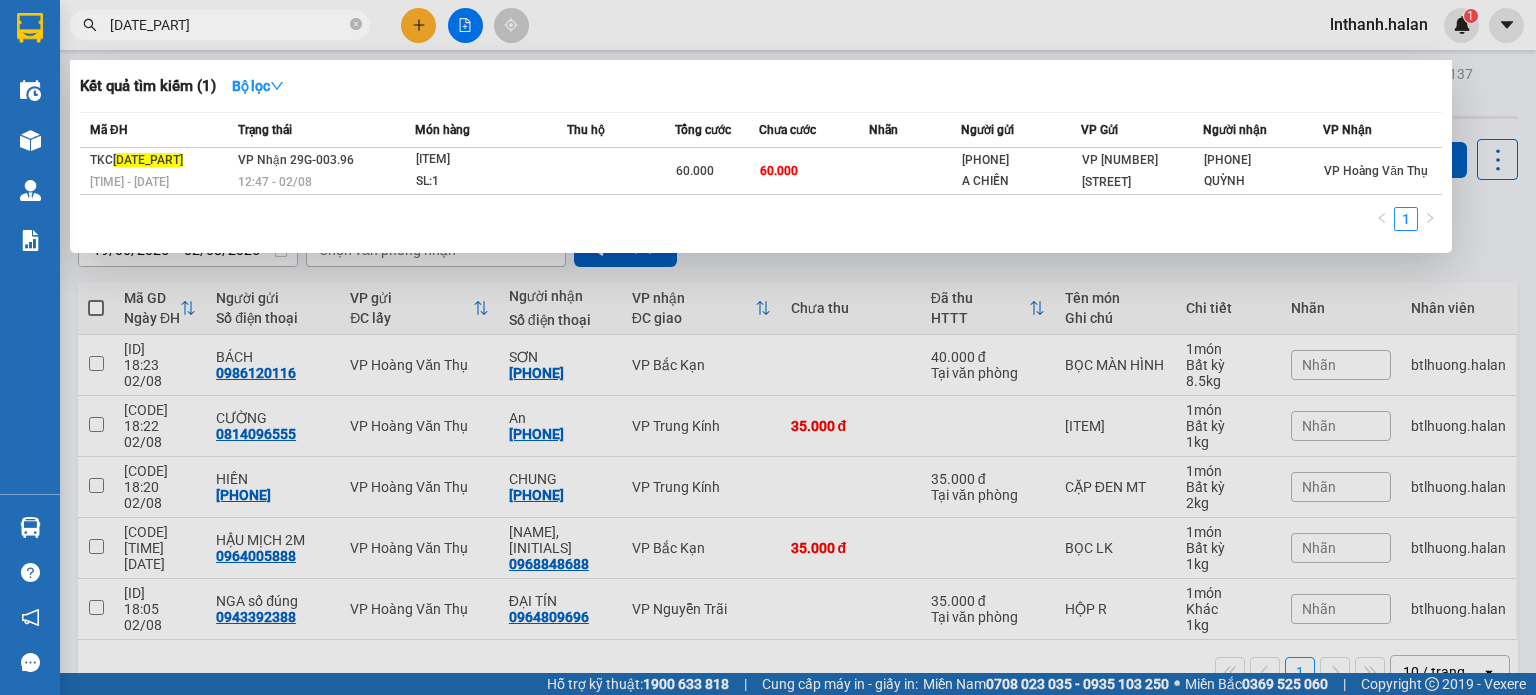 click on "[DATE_PART]" at bounding box center (228, 25) 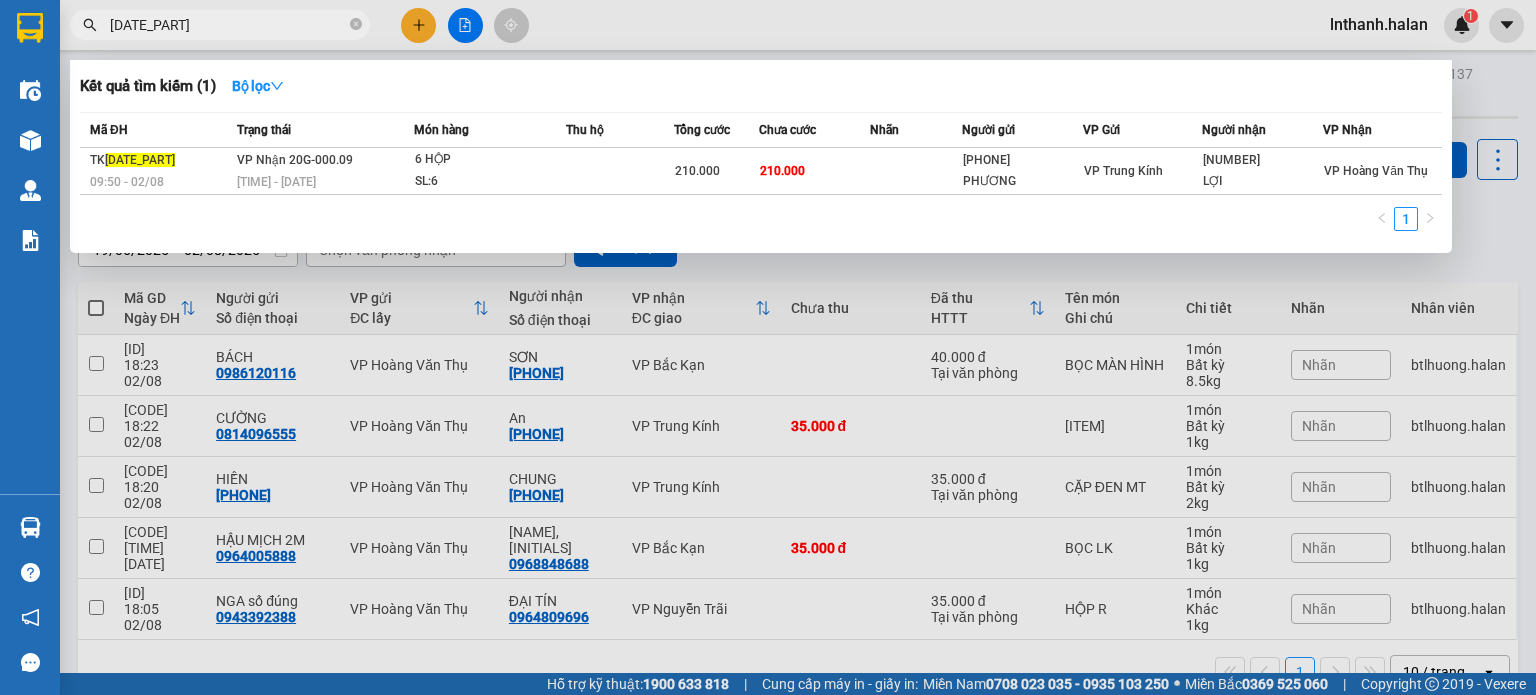 click at bounding box center (768, 347) 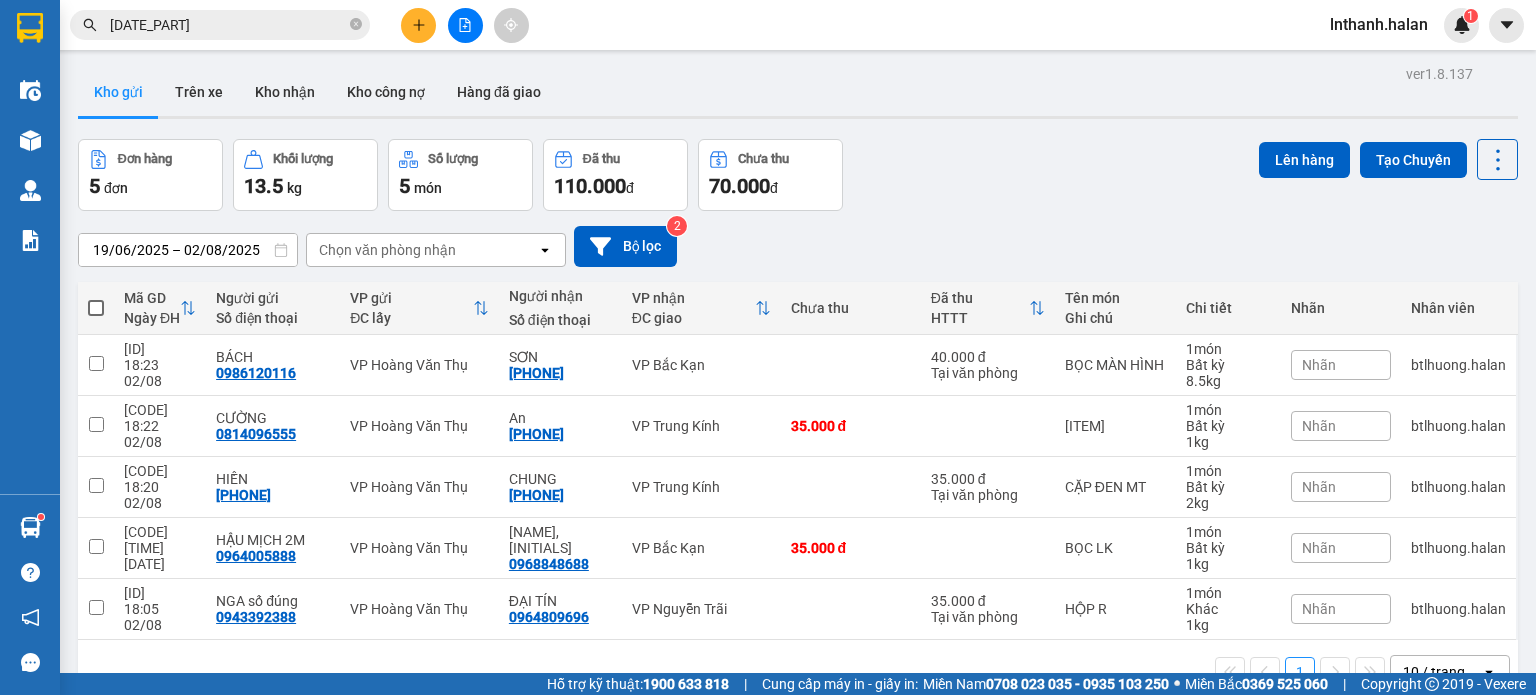 click on "[DATE_PART]" at bounding box center [228, 25] 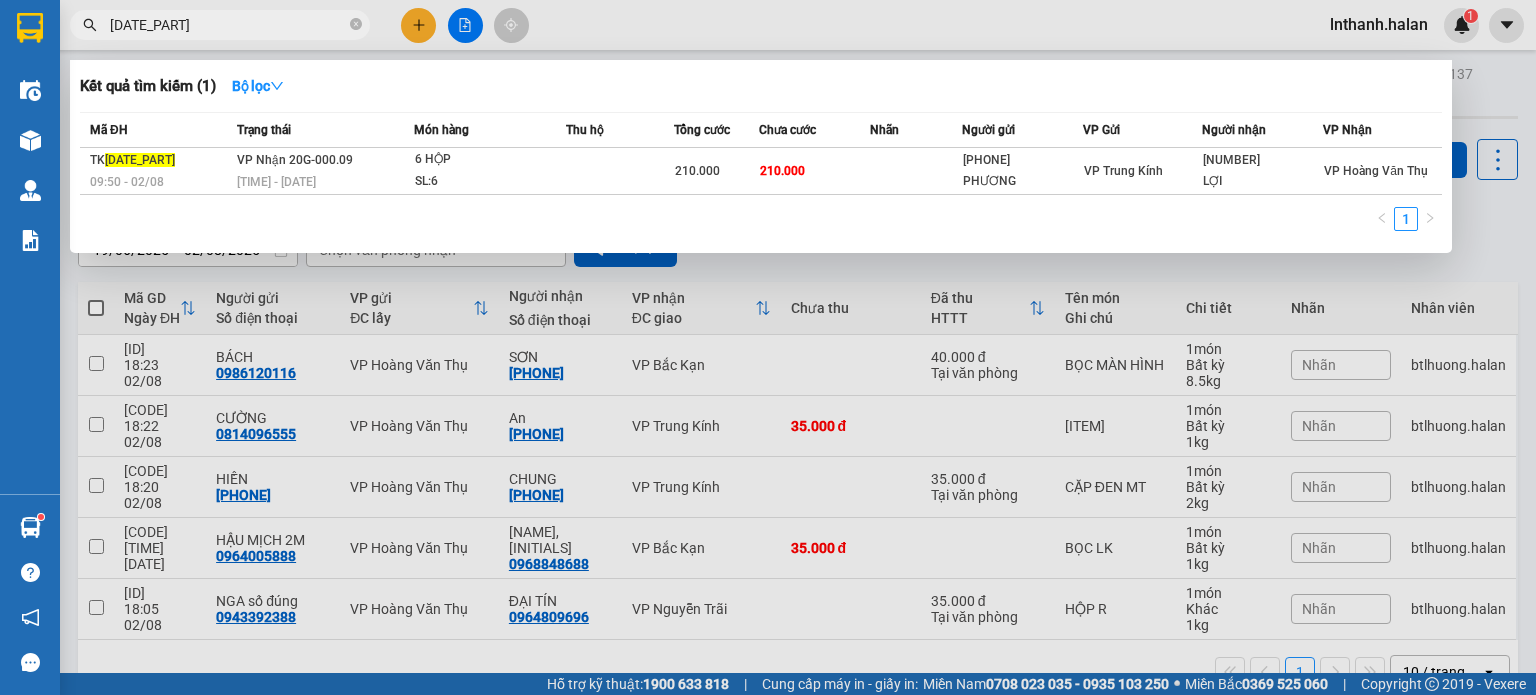 click on "[DATE_PART]" at bounding box center (228, 25) 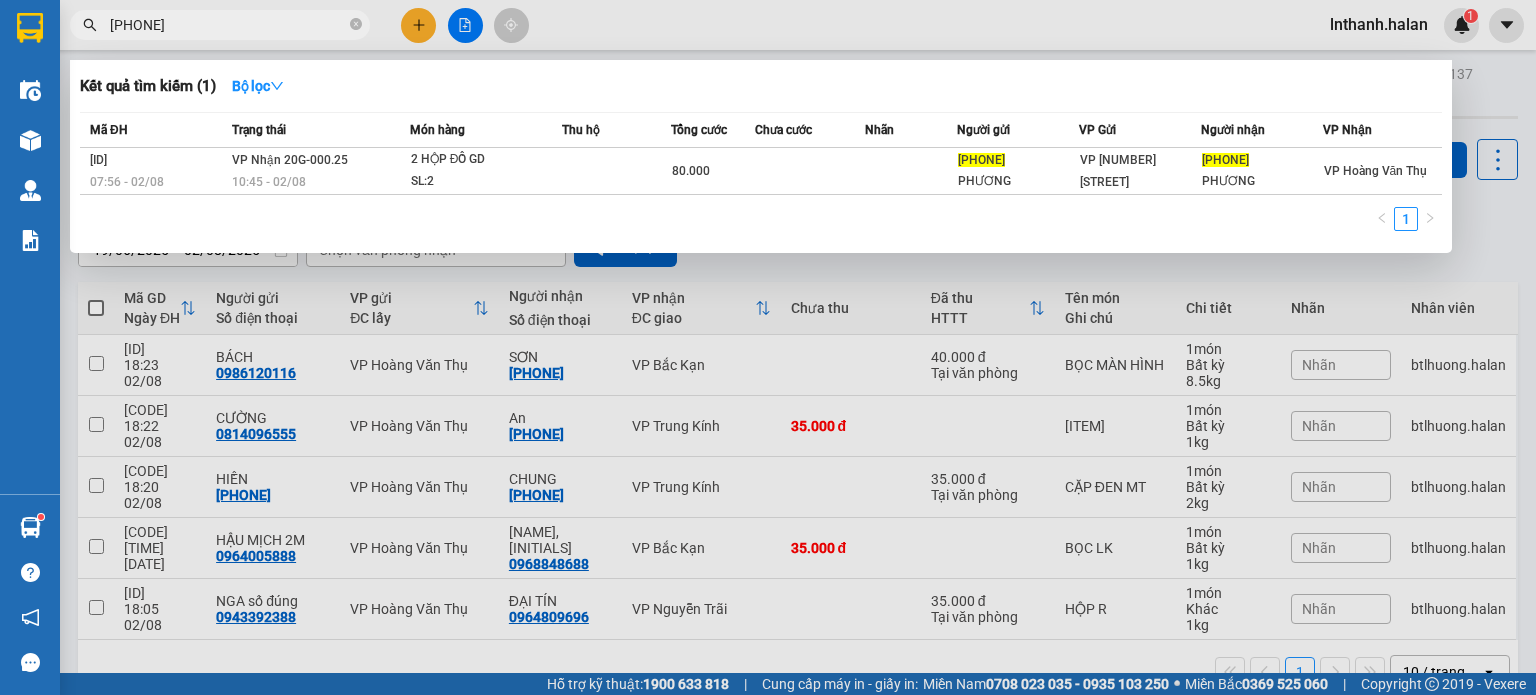 click on "[PHONE]" at bounding box center (228, 25) 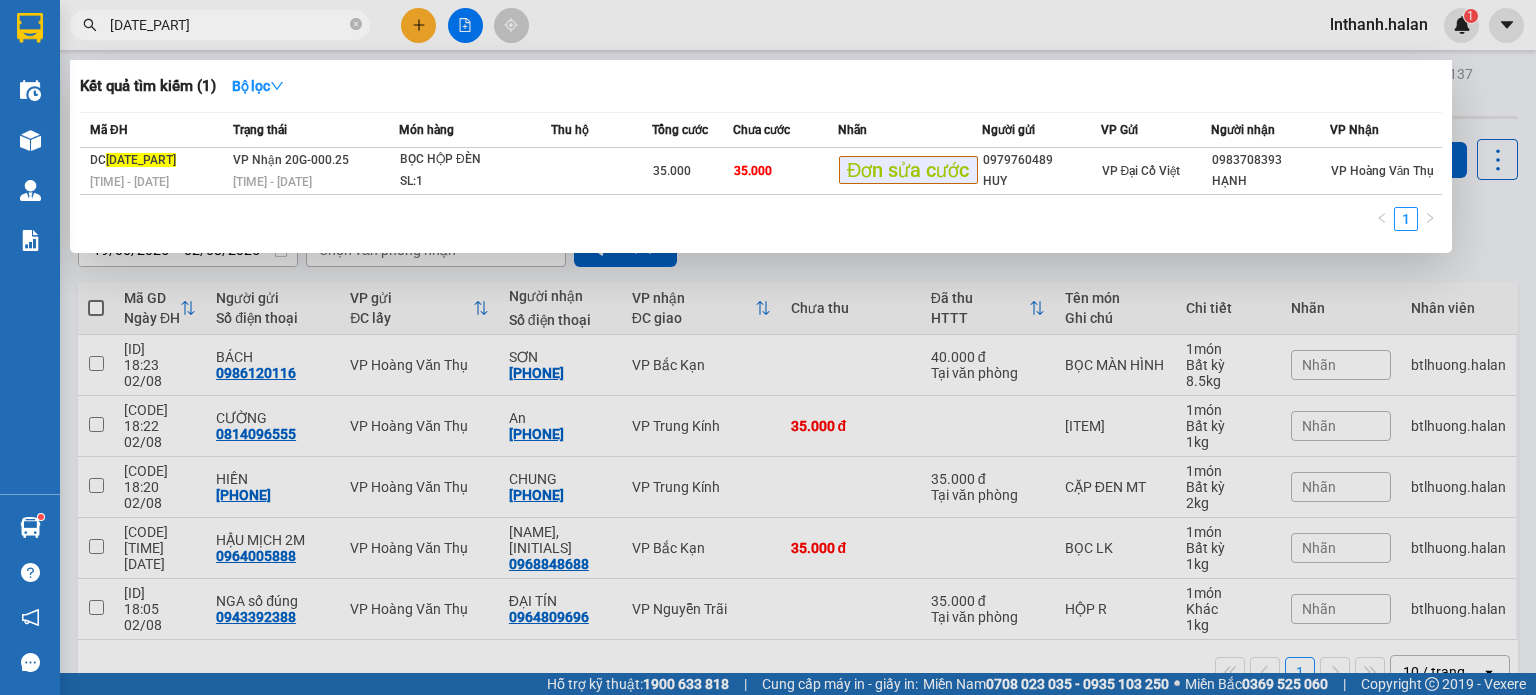 type on "[DATE_PART]" 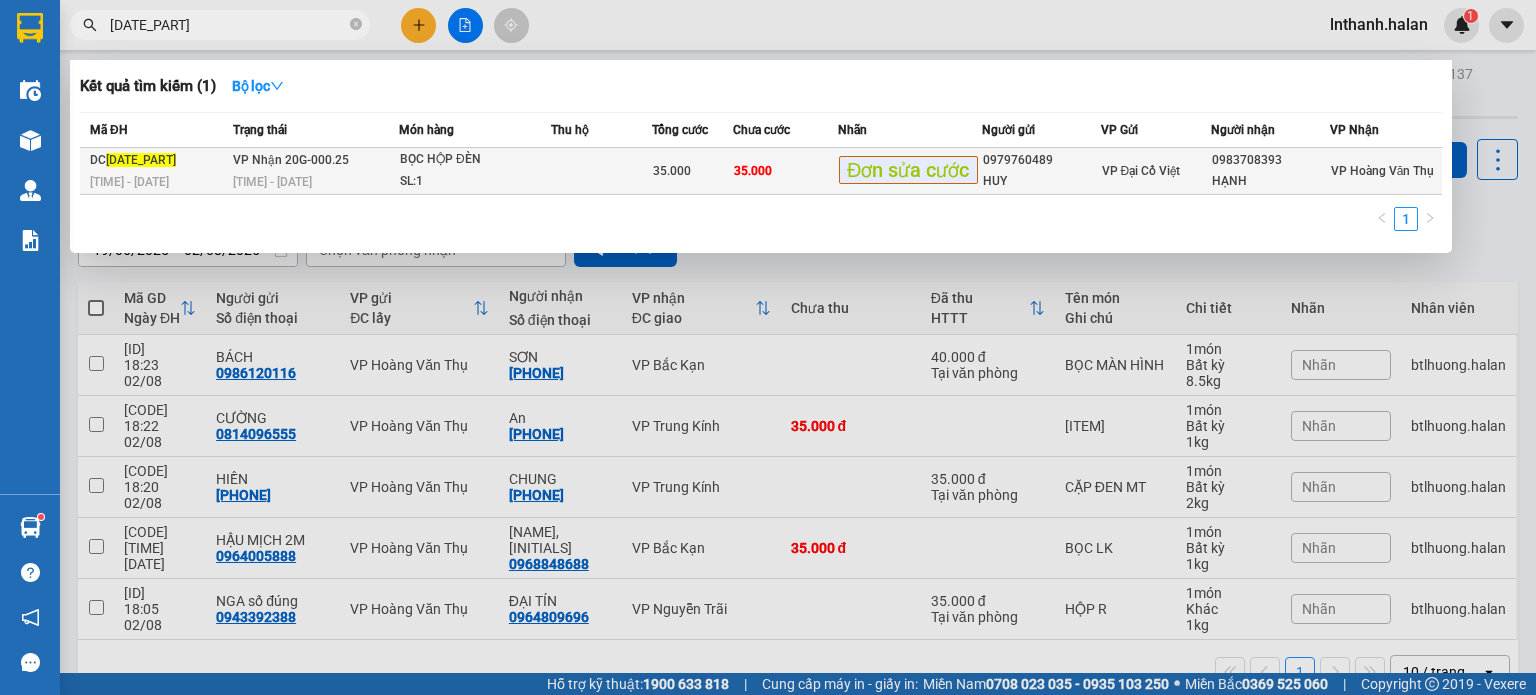 click on "VP Đại Cồ Việt" at bounding box center [1156, 171] 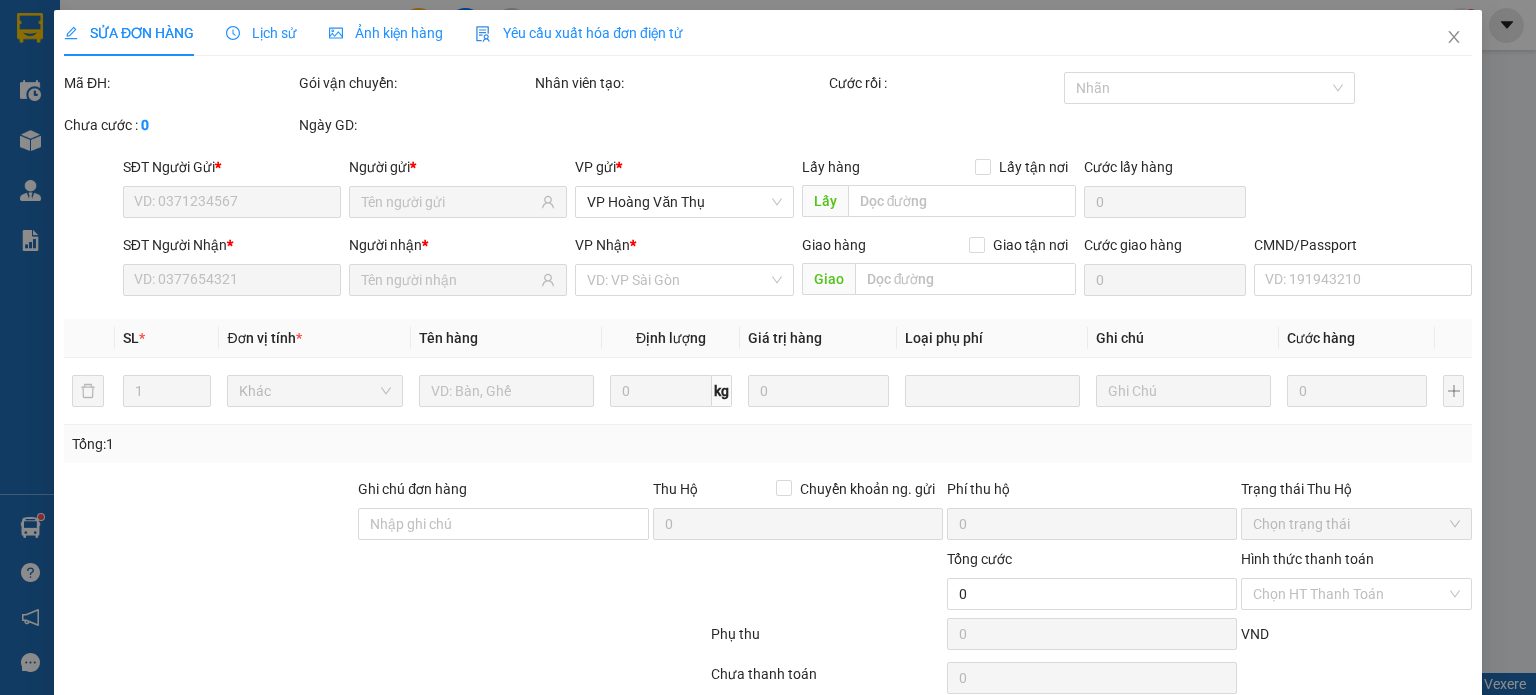 type on "0979760489" 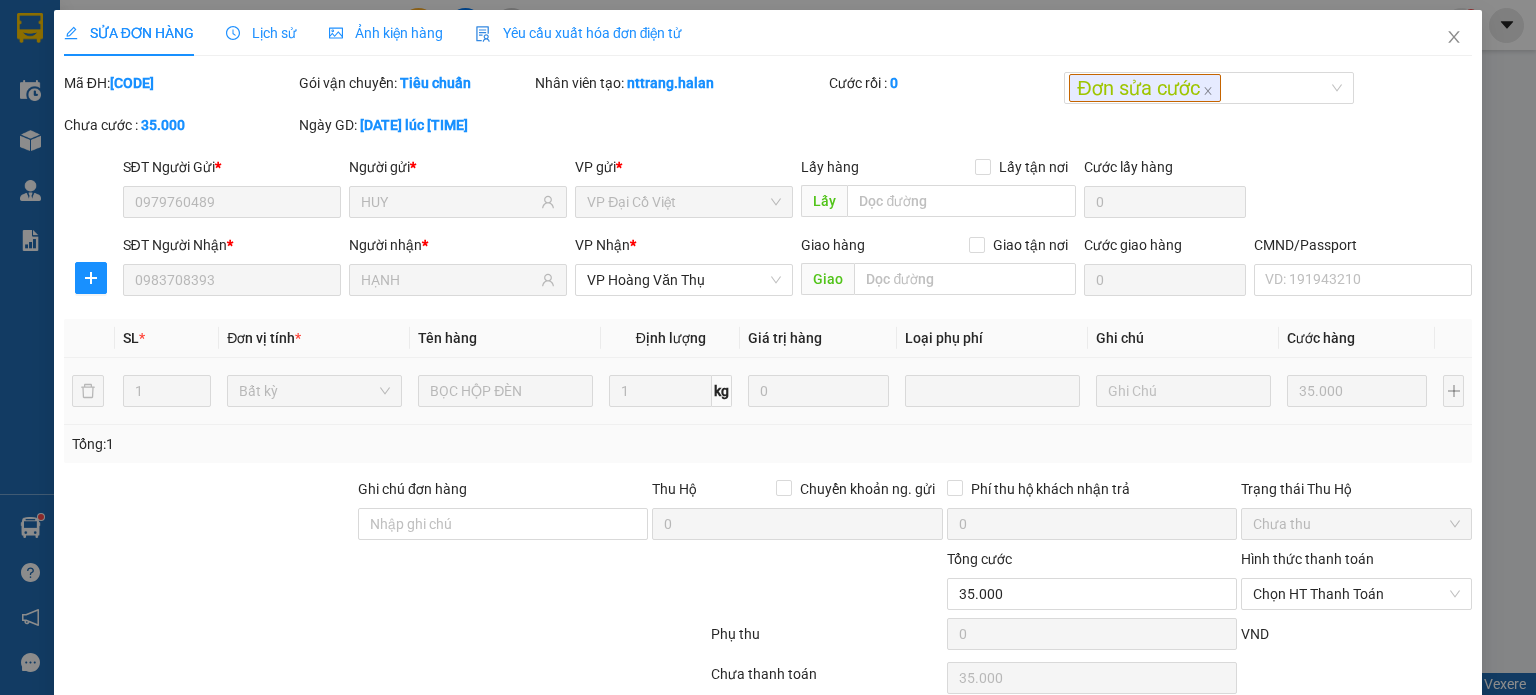 scroll, scrollTop: 87, scrollLeft: 0, axis: vertical 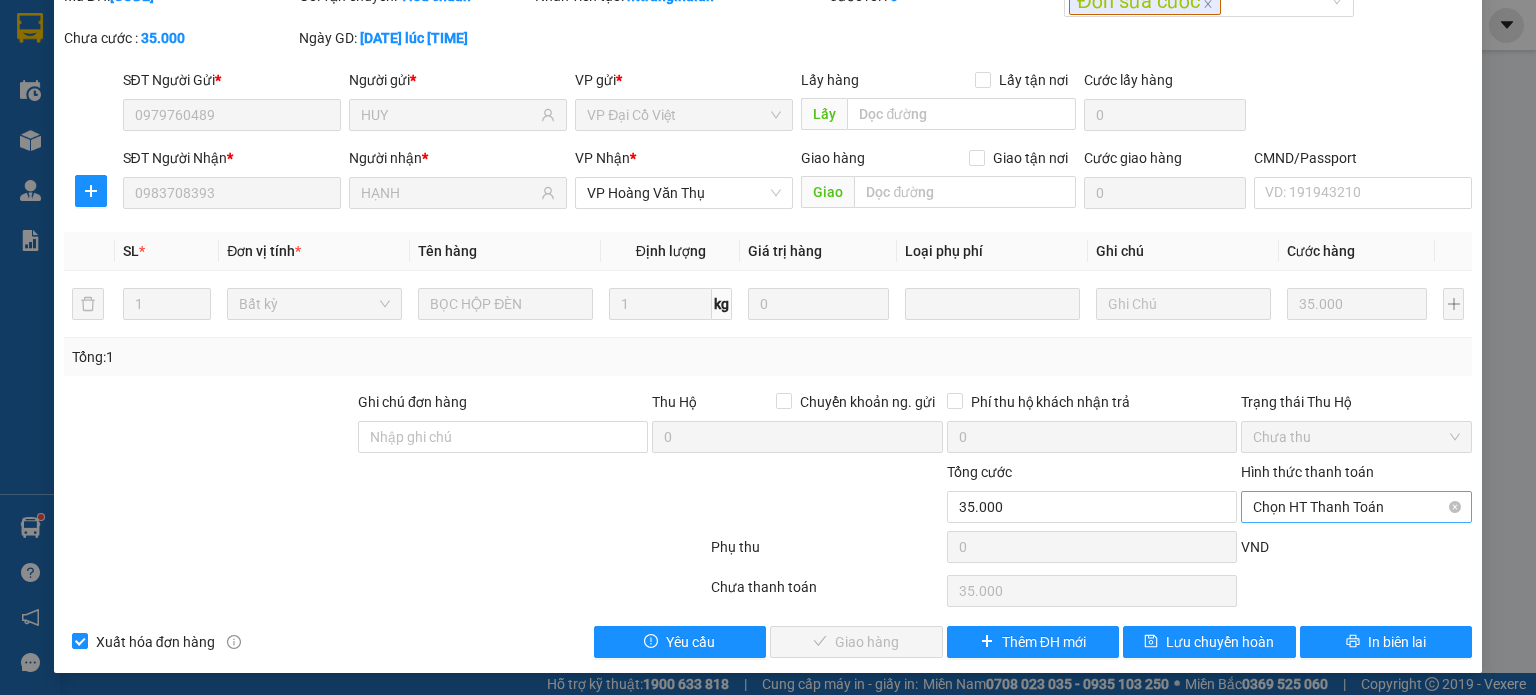 click on "Chọn HT Thanh Toán" at bounding box center [1356, 507] 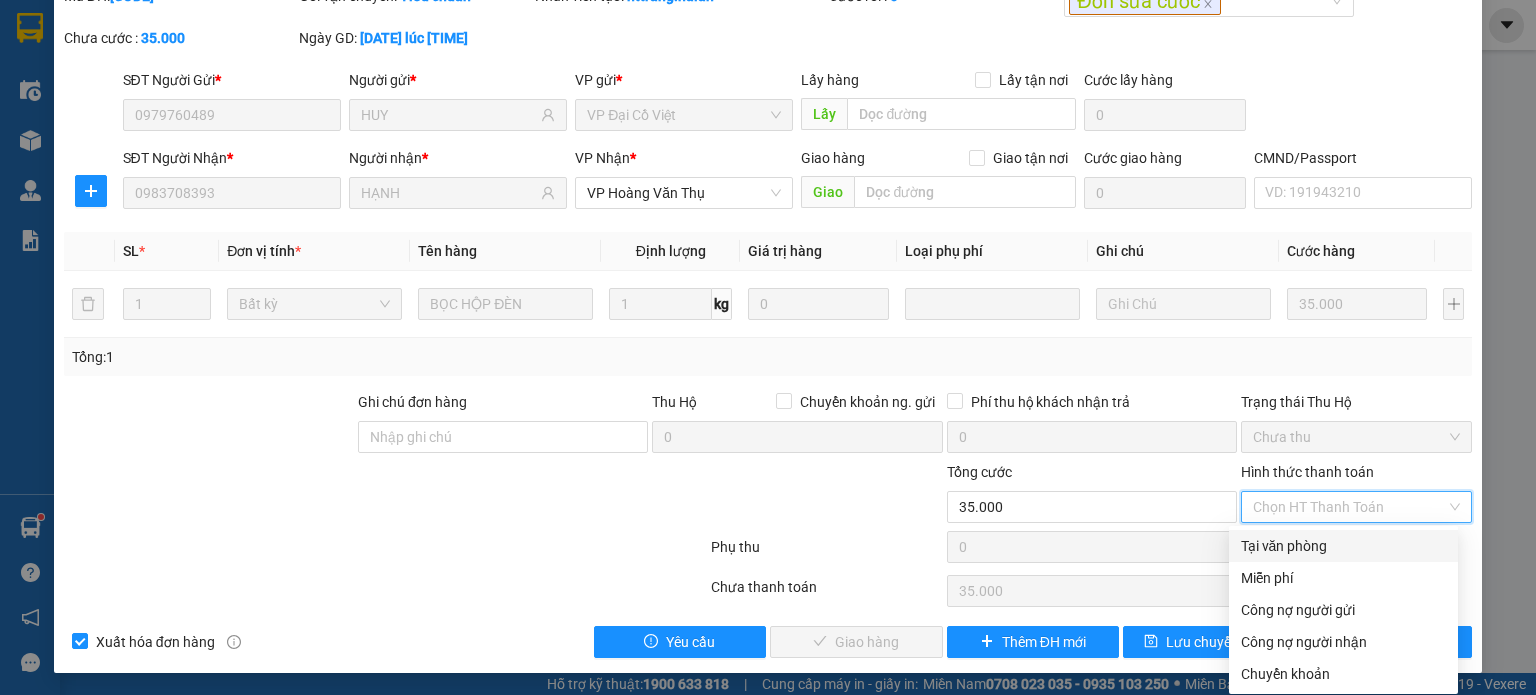 drag, startPoint x: 1300, startPoint y: 545, endPoint x: 1290, endPoint y: 551, distance: 11.661903 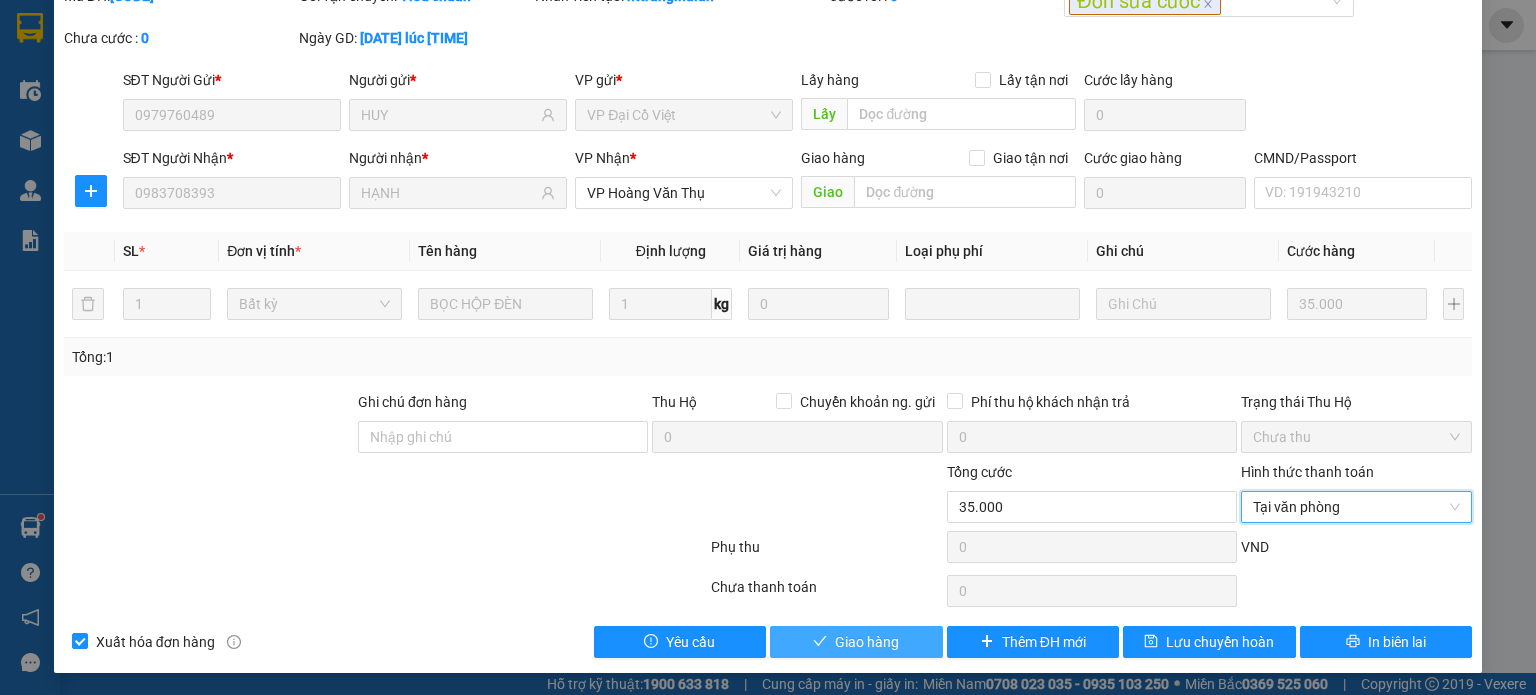click on "Giao hàng" at bounding box center [867, 642] 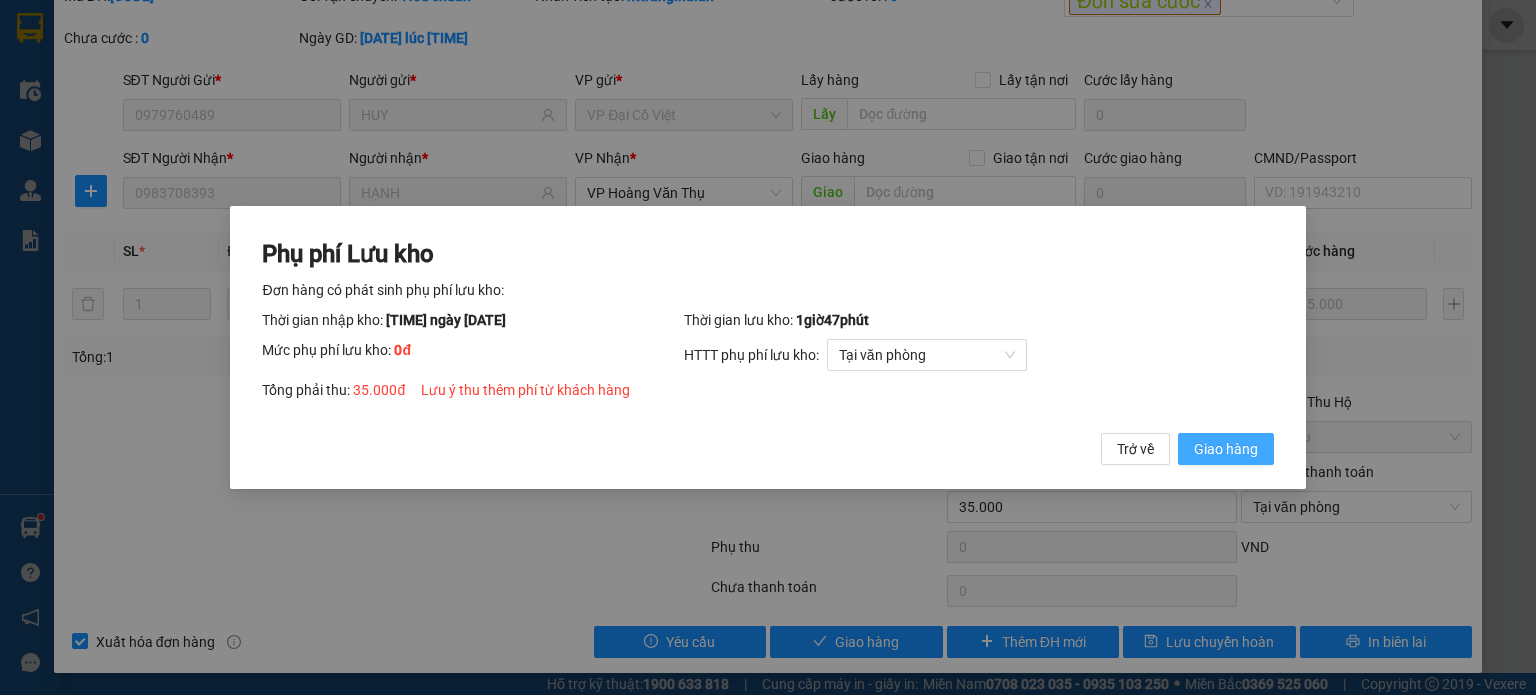 click on "Giao hàng" at bounding box center (1226, 449) 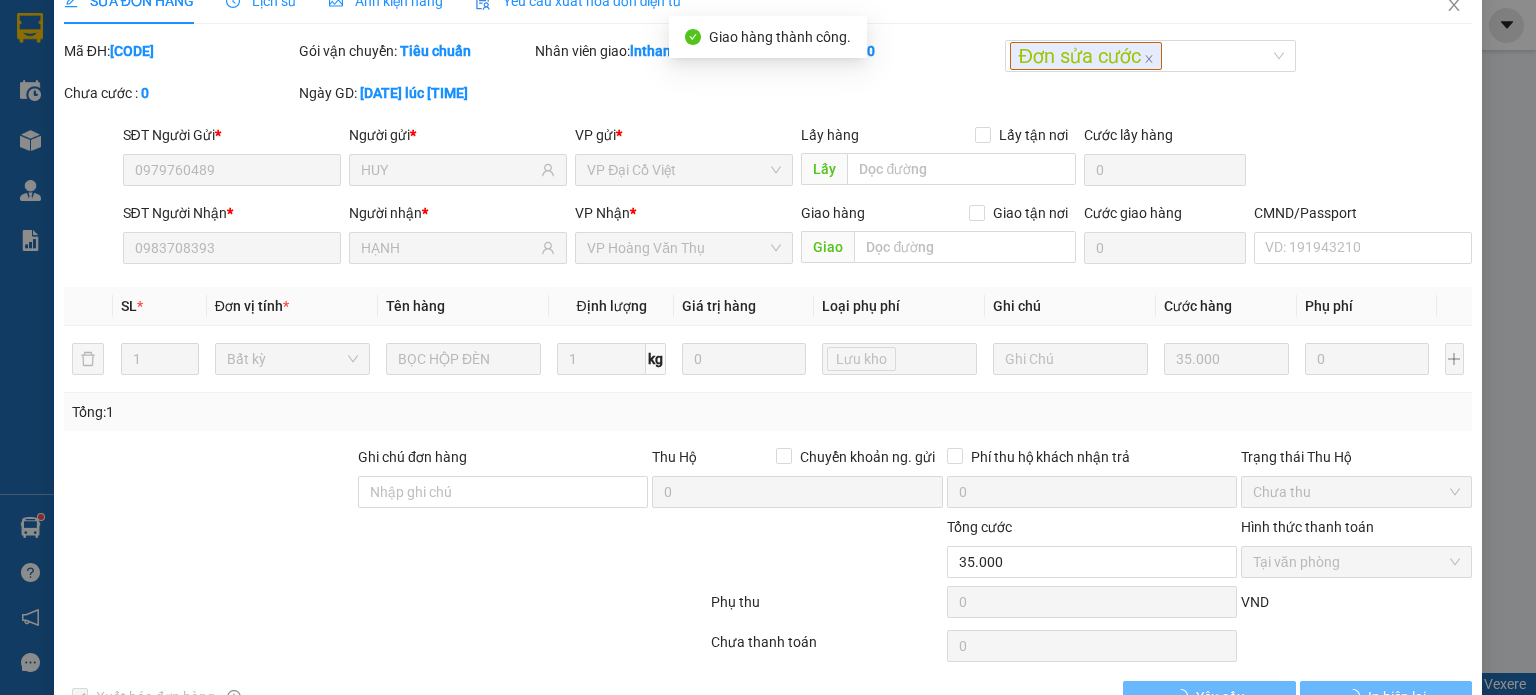 scroll, scrollTop: 0, scrollLeft: 0, axis: both 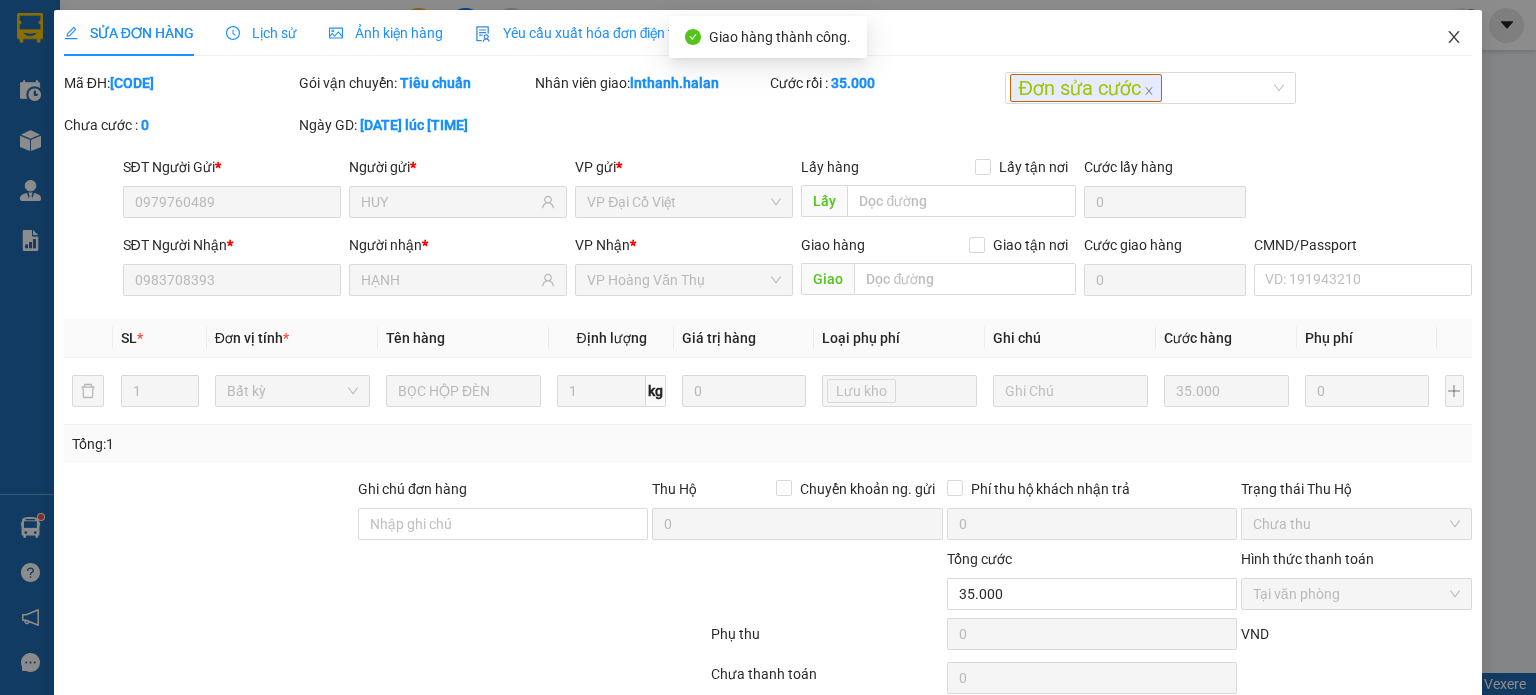 click 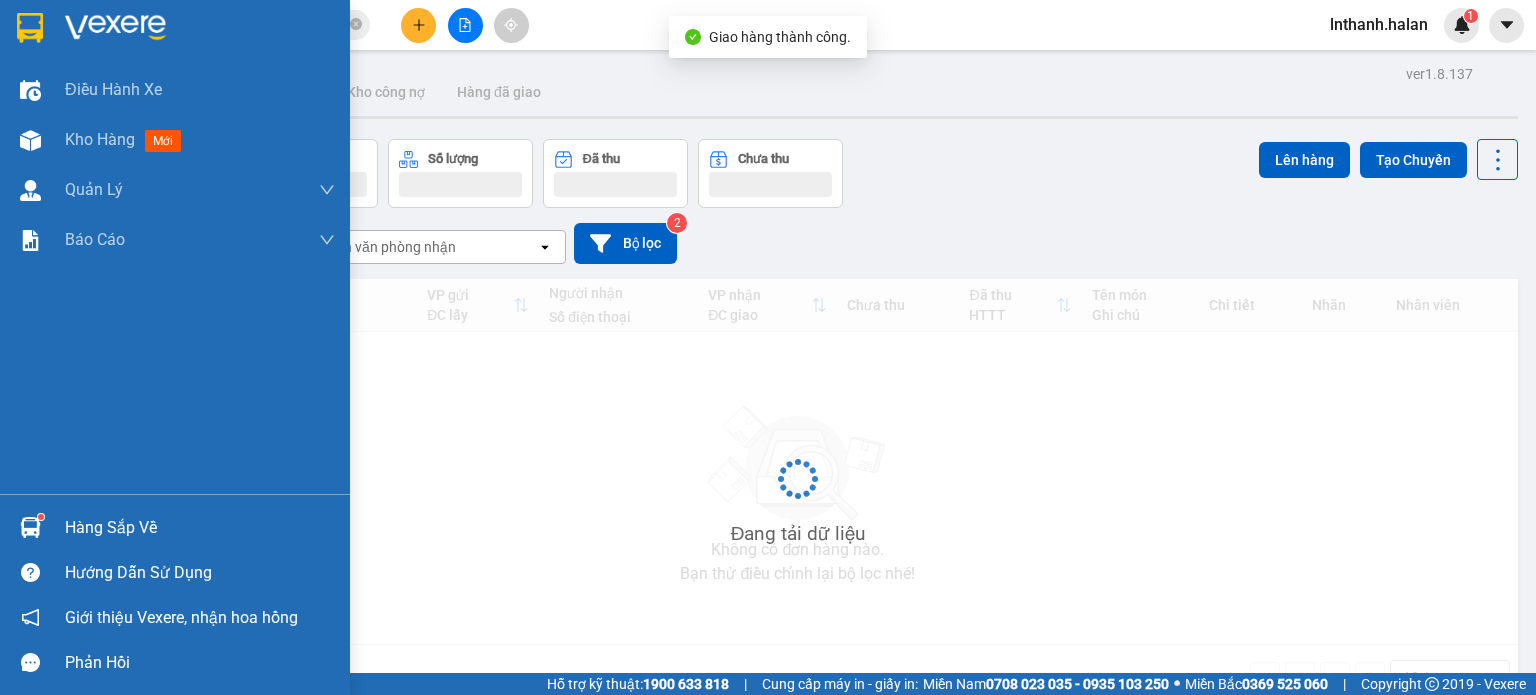 click on "Hàng sắp về" at bounding box center [175, 527] 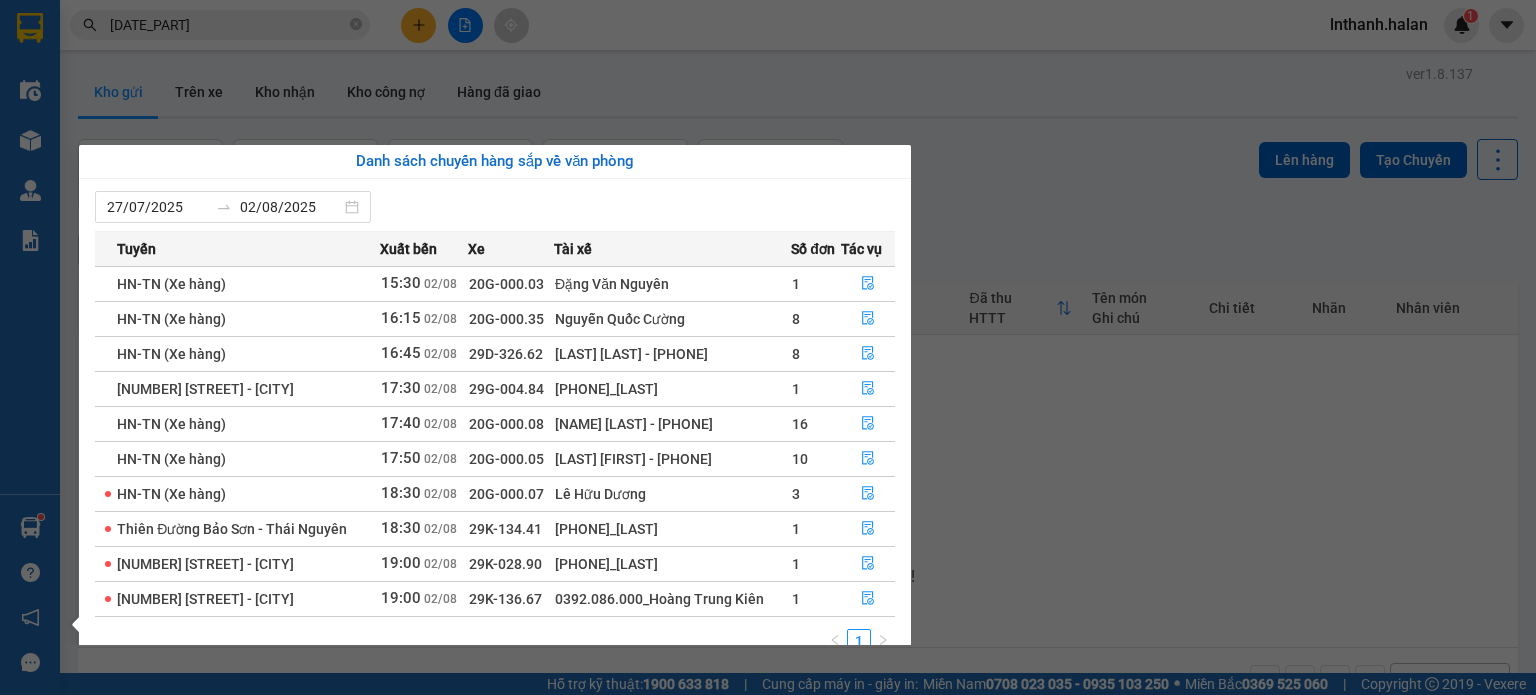 click on "Kết quả tìm kiếm ( 1 )  Bộ lọc  Mã ĐH Trạng thái Món hàng Thu hộ Tổng cước Chưa cước Nhãn Người gửi VP Gửi Người nhận VP Nhận DC [DATE_PART] [TIME] - [DATE] VP Nhận   [PLATE] [TIME] - [DATE] BỌC HỘP ĐÈN SL:  1 [PRICE] [PRICE] Đơn sửa cước [PHONE] HUY VP Đại Cồ Việt [PHONE] HẠNH VP Hoàng Văn Thụ 1 [DATE_PART] [ID] 1     Điều hành xe     Kho hàng mới     Quản Lý Quản lý chuyến Quản lý kiểm kho     Báo cáo 12. Thống kê đơn đối tác 2. Doanh thu thực tế theo từng văn phòng 4. Thống kê đơn hàng theo văn phòng Hàng sắp về Hướng dẫn sử dụng Giới thiệu Vexere, nhận hoa hồng Phản hồi Phần mềm hỗ trợ bạn tốt chứ? ver  1.8.137 Kho gửi Trên xe Kho nhận Kho công nợ Hàng đã giao Đơn hàng 0 đơn Khối lượng 0 kg Số lượng 0 món Đã thu 0  đ Chưa thu 0  đ Lên hàng Tạo Chuyến [DATE] – [DATE] Chọn văn phòng nhận" at bounding box center [768, 347] 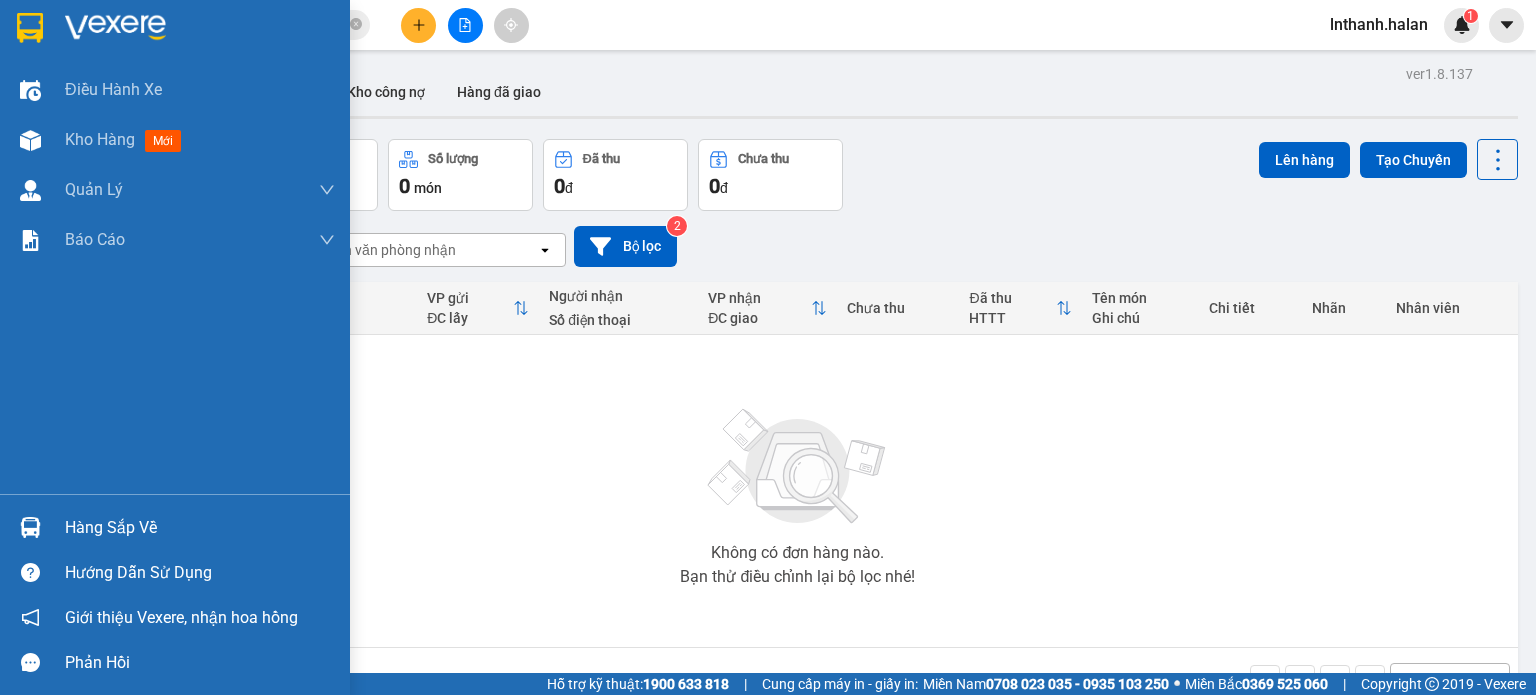 click at bounding box center (30, 527) 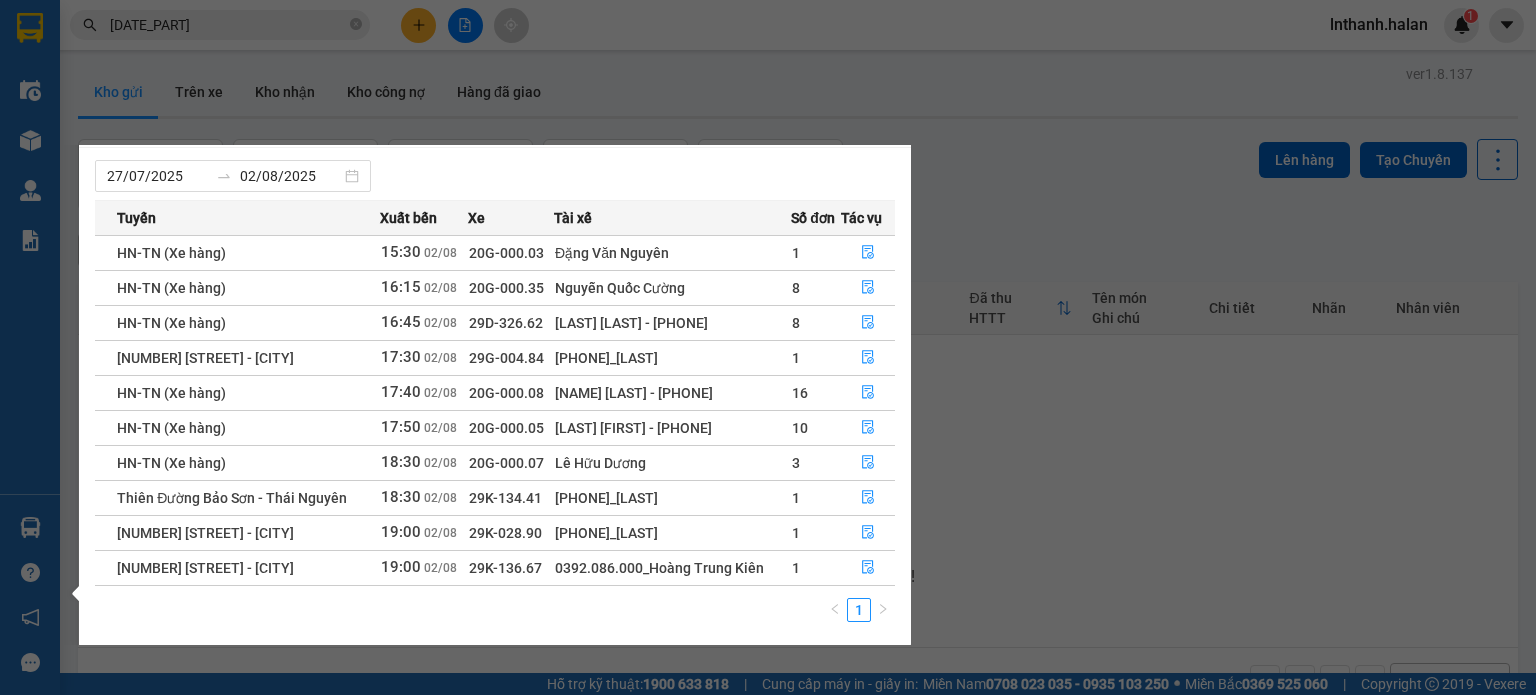 scroll, scrollTop: 32, scrollLeft: 0, axis: vertical 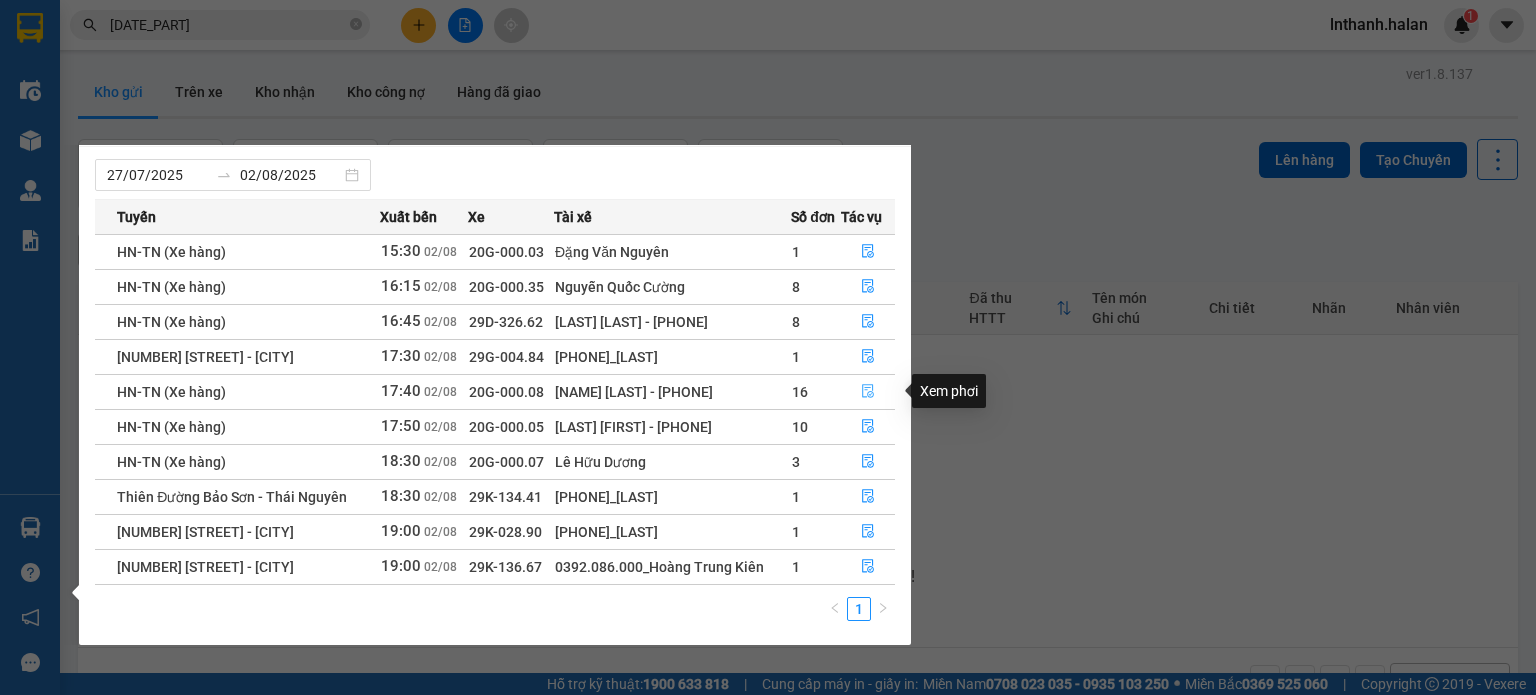 click 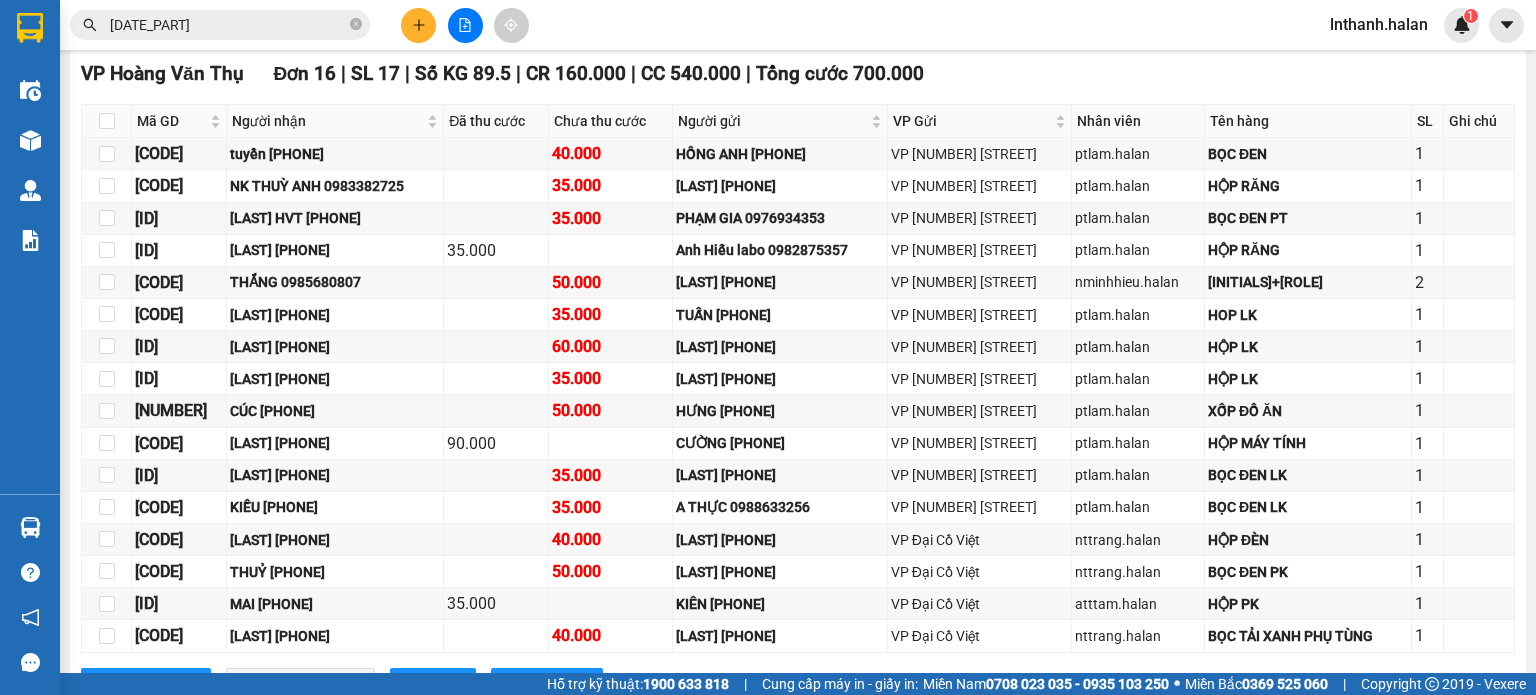 scroll, scrollTop: 400, scrollLeft: 0, axis: vertical 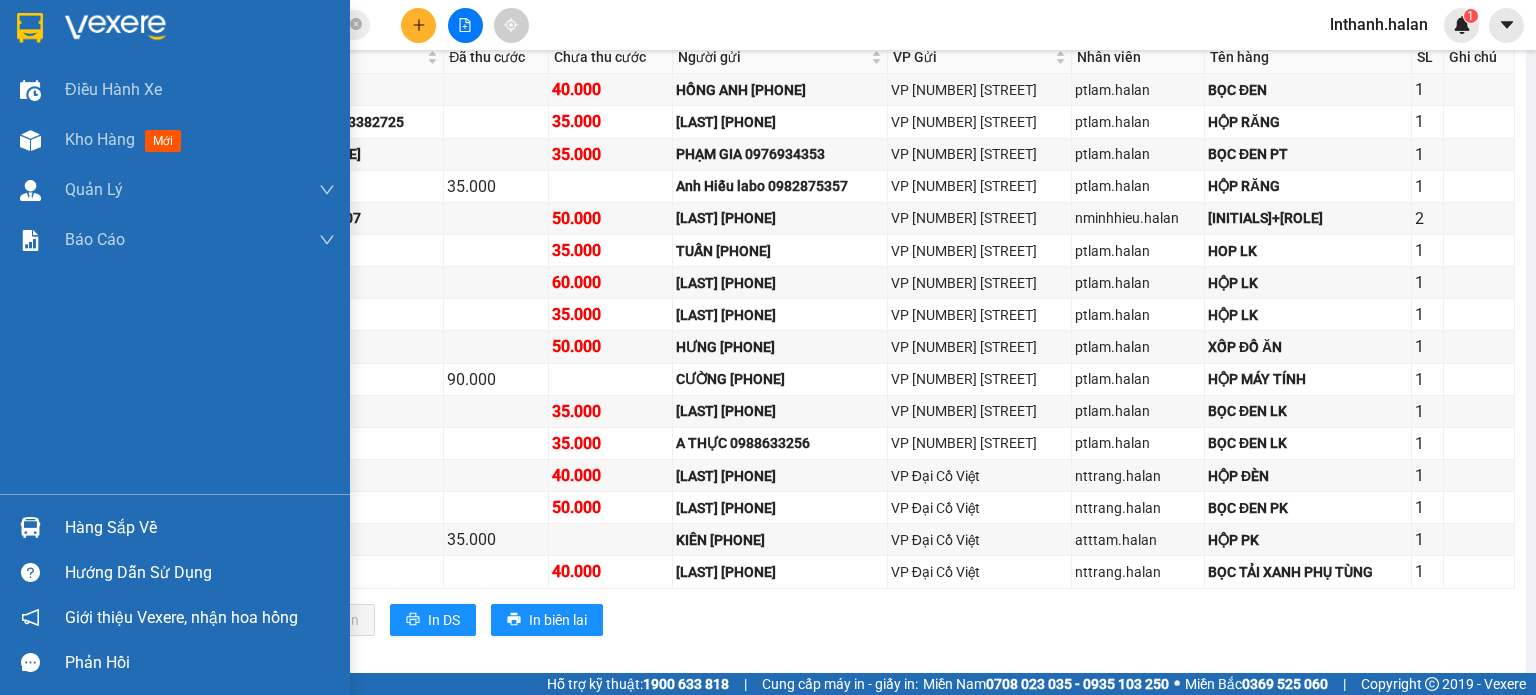 click at bounding box center (30, 527) 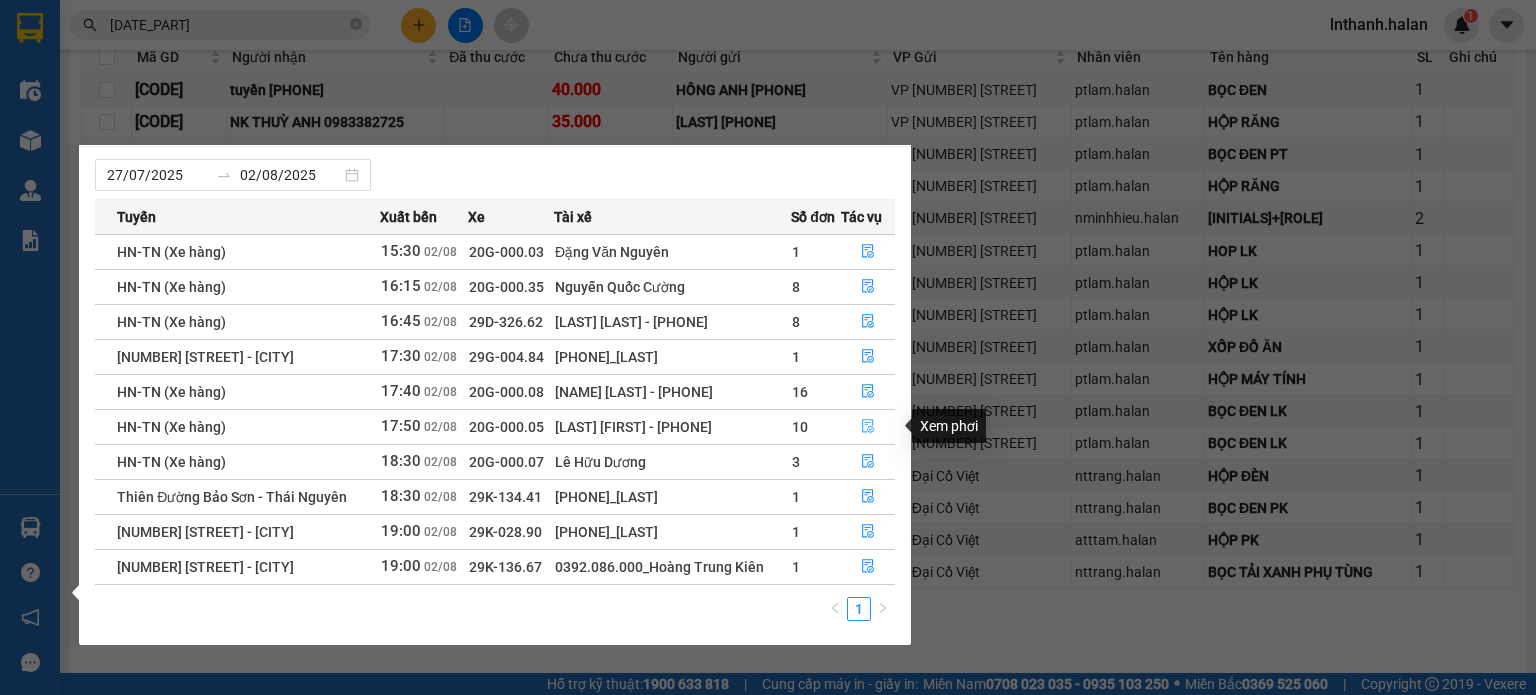 click at bounding box center (868, 427) 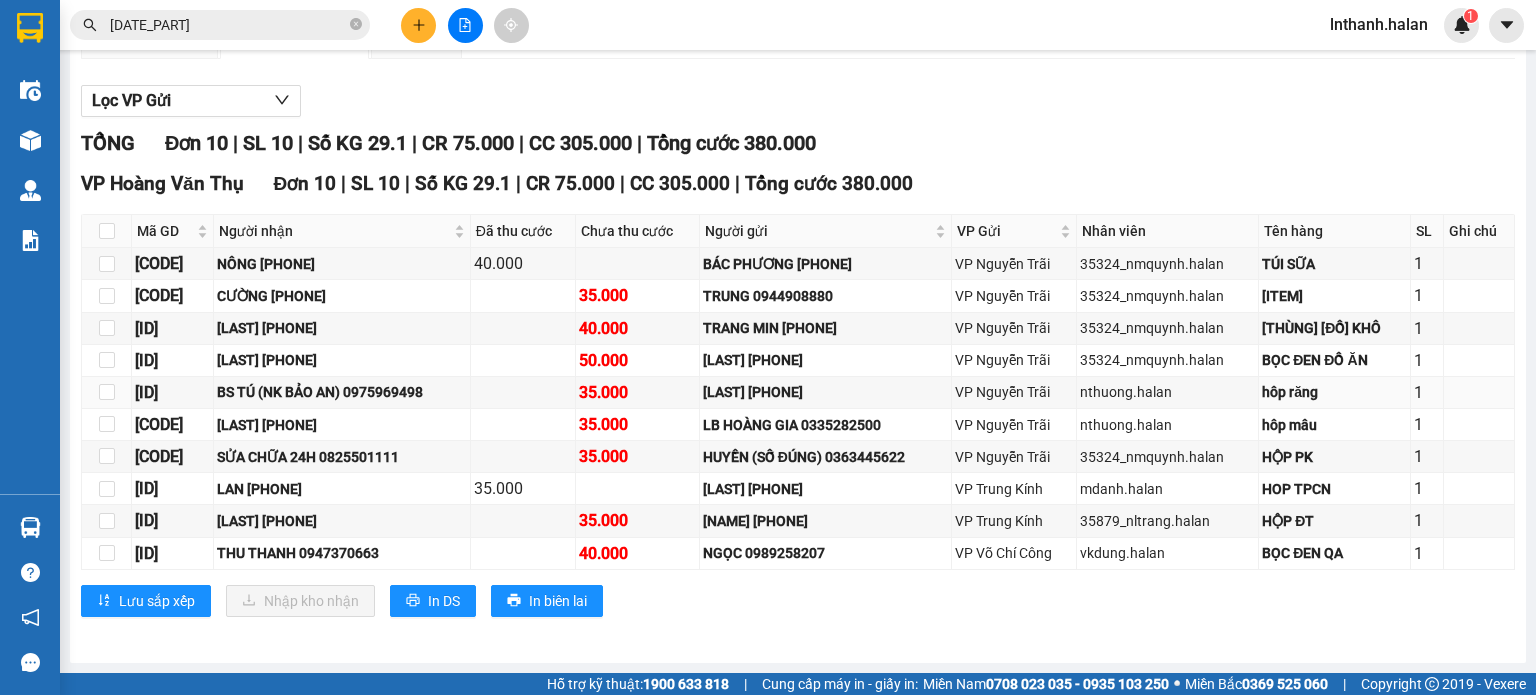 scroll, scrollTop: 244, scrollLeft: 0, axis: vertical 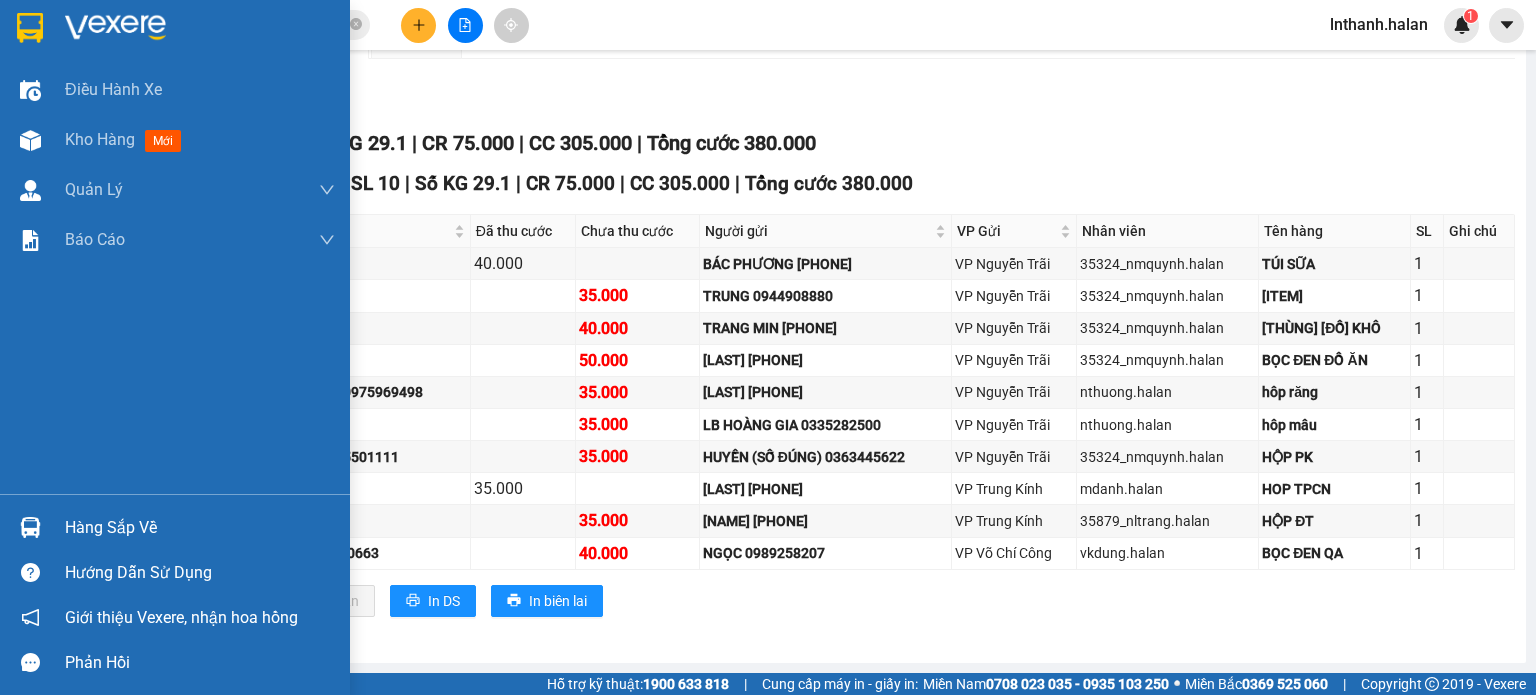 click at bounding box center (30, 527) 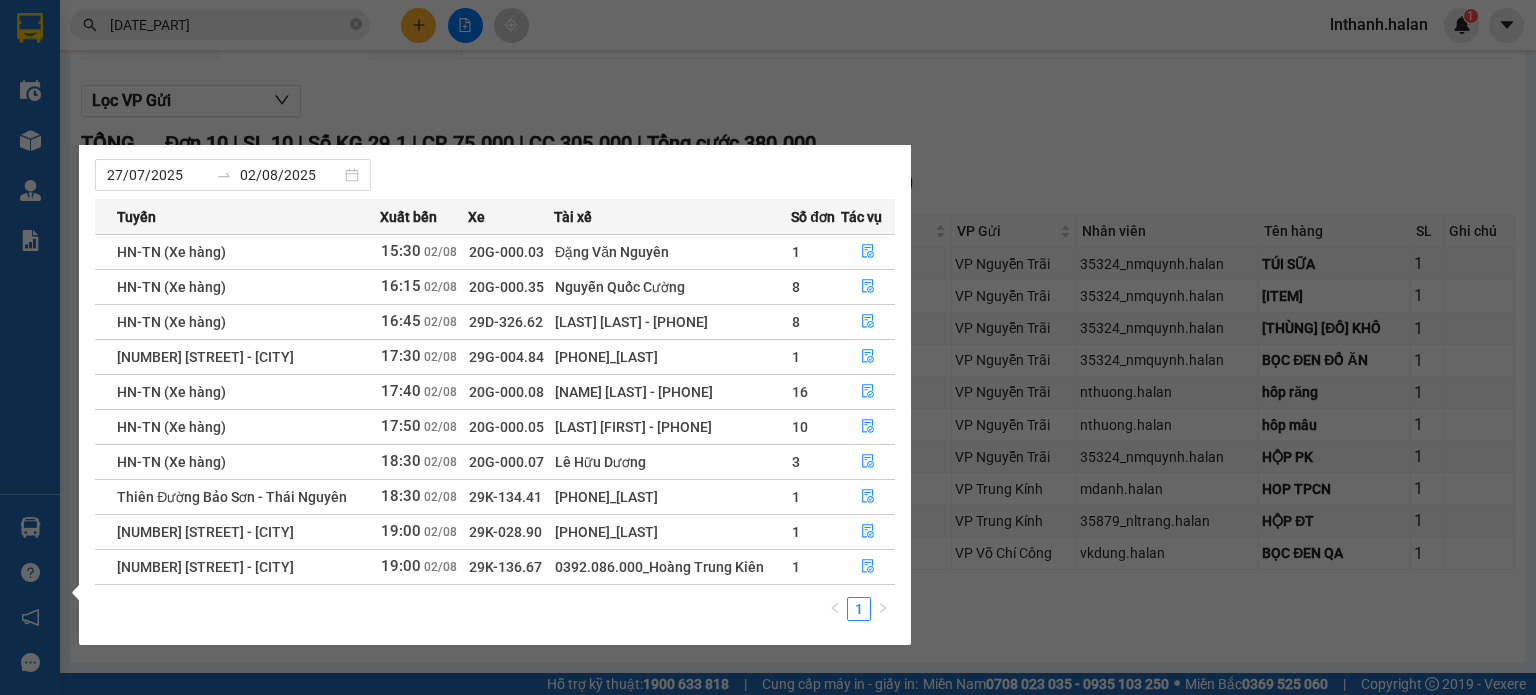 click on "Kết quả tìm kiếm ( 1 )  Bộ lọc  Mã ĐH Trạng thái Món hàng Thu hộ Tổng cước Chưa cước Nhãn Người gửi VP Gửi Người nhận VP Nhận DC [DATE_PART] [TIME] - [DATE] VP Nhận   [PLATE] [TIME] - [DATE] BỌC HỘP ĐÈN SL:  1 [PRICE] [PRICE] Đơn sửa cước [PHONE] HUY VP Đại Cồ Việt [PHONE] HẠNH VP Hoàng Văn Thụ 1 [DATE_PART] [ID] 1     Điều hành xe     Kho hàng mới     Quản Lý Quản lý chuyến Quản lý kiểm kho     Báo cáo 12. Thống kê đơn đối tác 2. Doanh thu thực tế theo từng văn phòng 4. Thống kê đơn hàng theo văn phòng Hàng sắp về Hướng dẫn sử dụng Giới thiệu Vexere, nhận hoa hồng Phản hồi Phần mềm hỗ trợ bạn tốt chứ? HN-TN (Xe hàng) [DATE] [TIME]   (TC)   - [PLATE]  Làm mới In phơi In đơn chọn Thống kê Lọc  Đã thu cước Lọc  Chưa thu cước Chọn tuyến Chọn chuyến Chuyển phơi Xuất Excel Đã giao Kho nhận Trên xe" at bounding box center [768, 347] 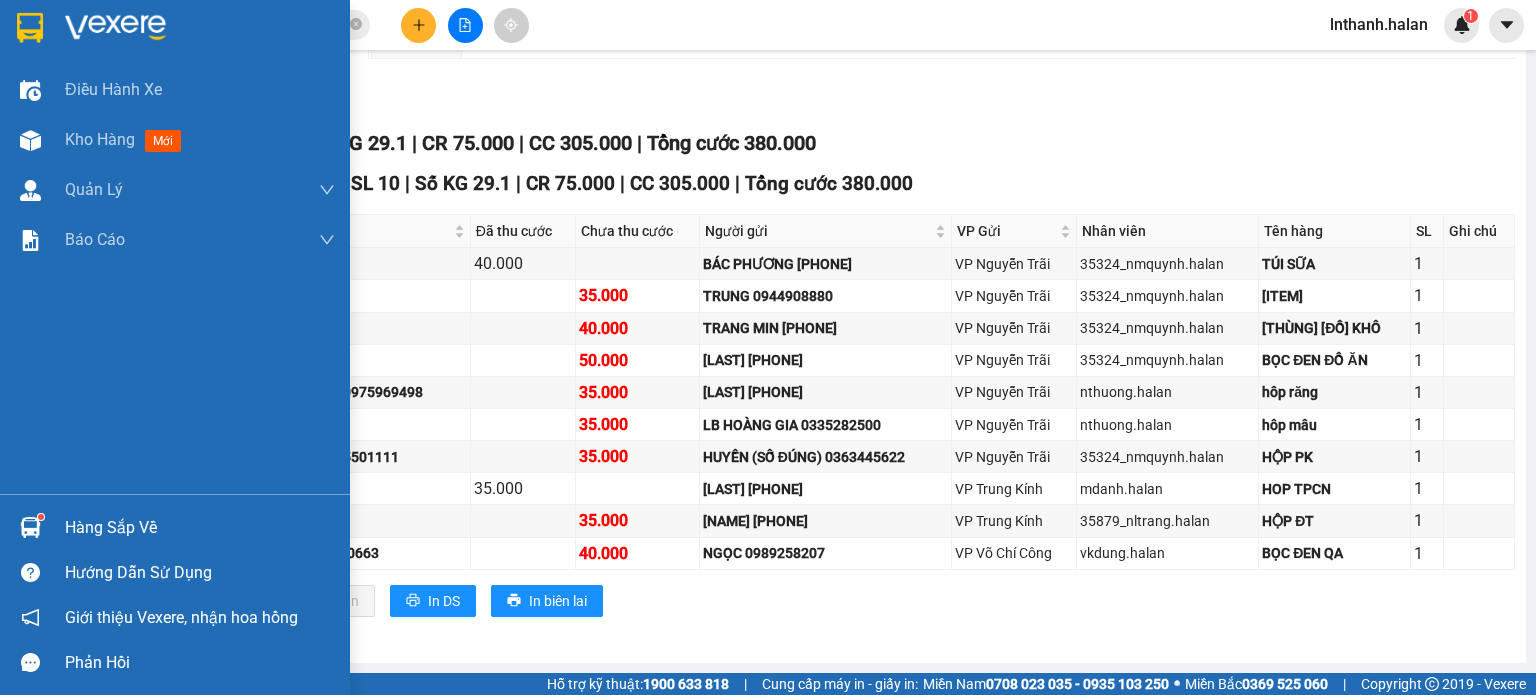 click on "Hàng sắp về" at bounding box center (200, 528) 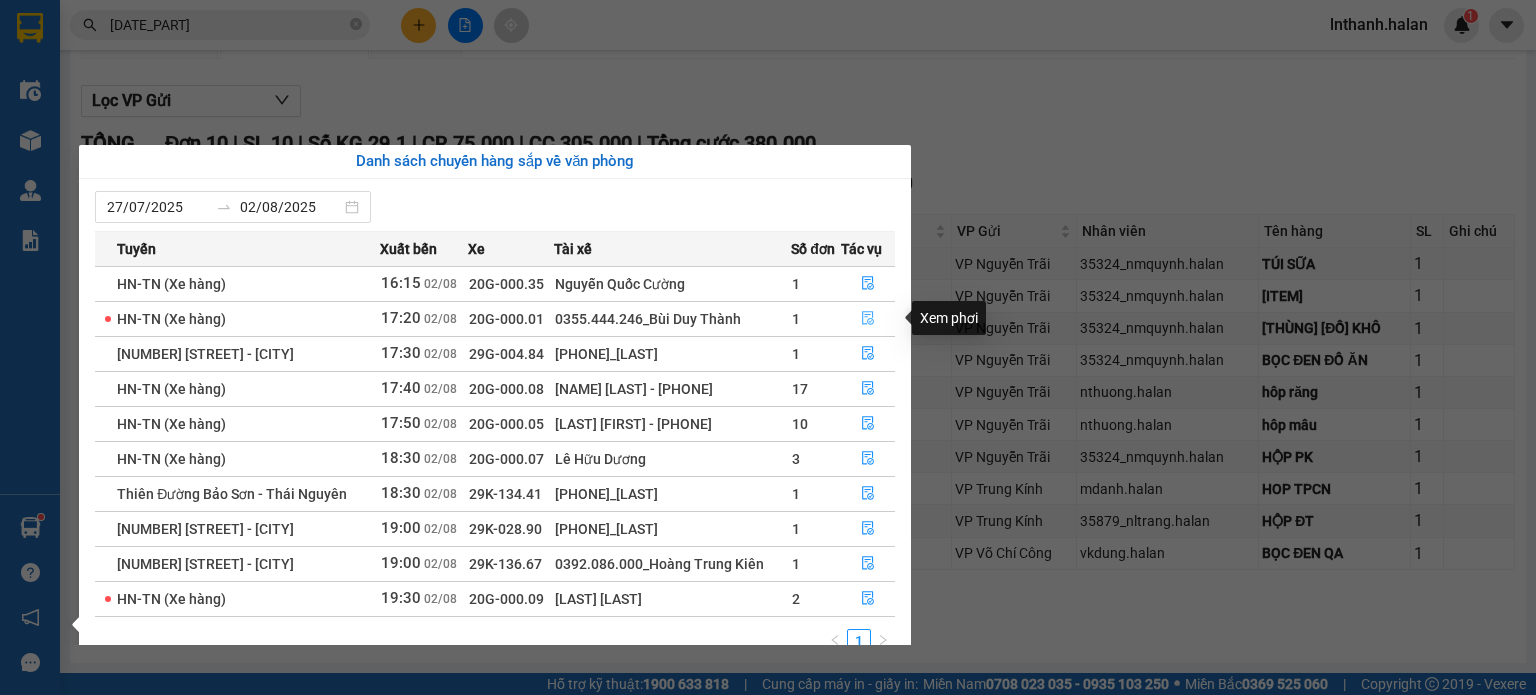 click 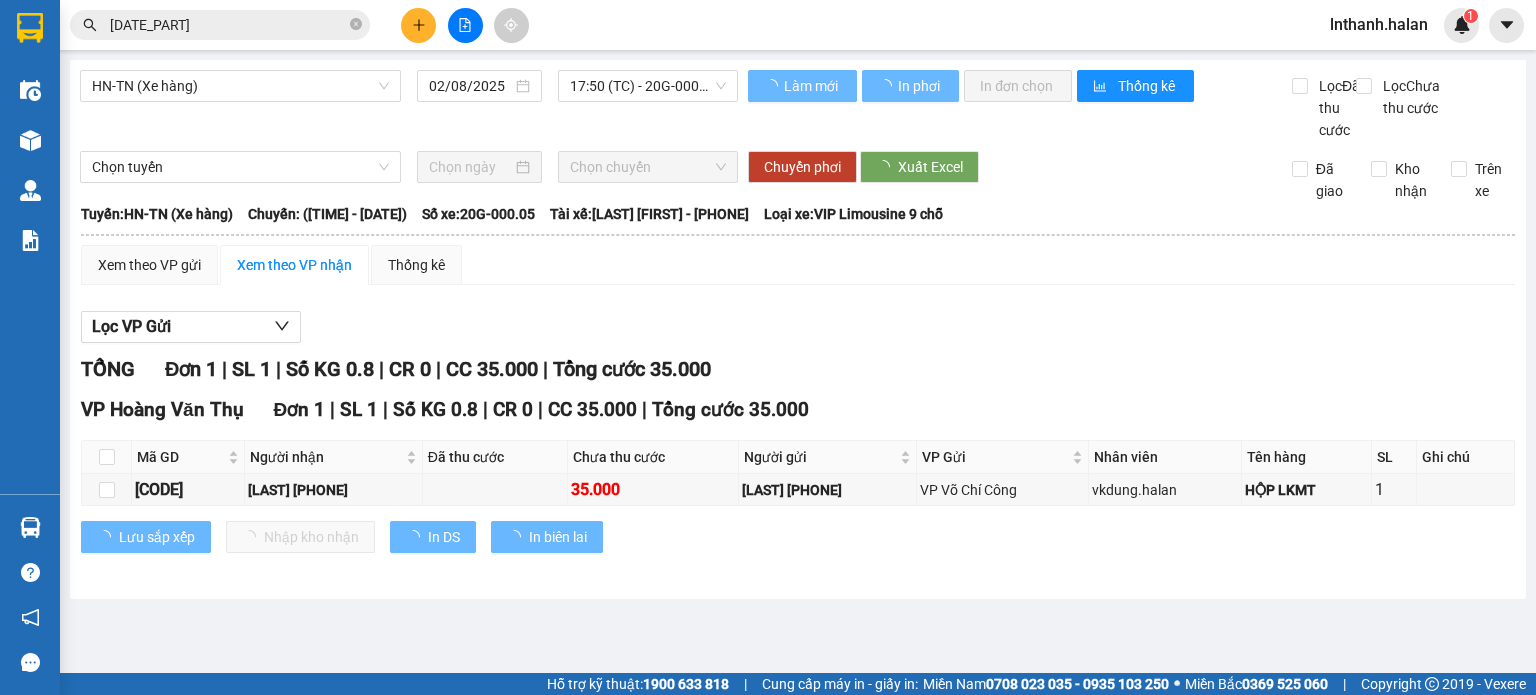 scroll, scrollTop: 0, scrollLeft: 0, axis: both 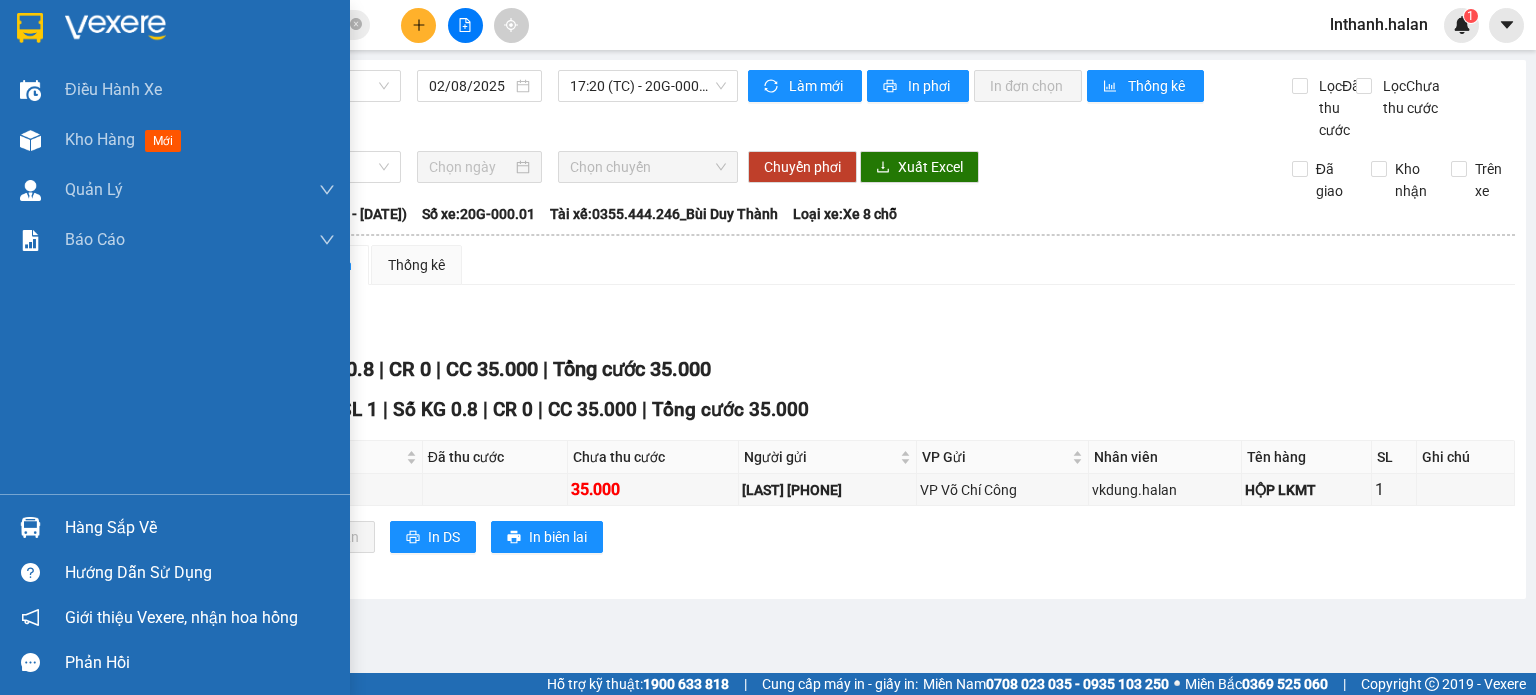 drag, startPoint x: 73, startPoint y: 530, endPoint x: 85, endPoint y: 526, distance: 12.649111 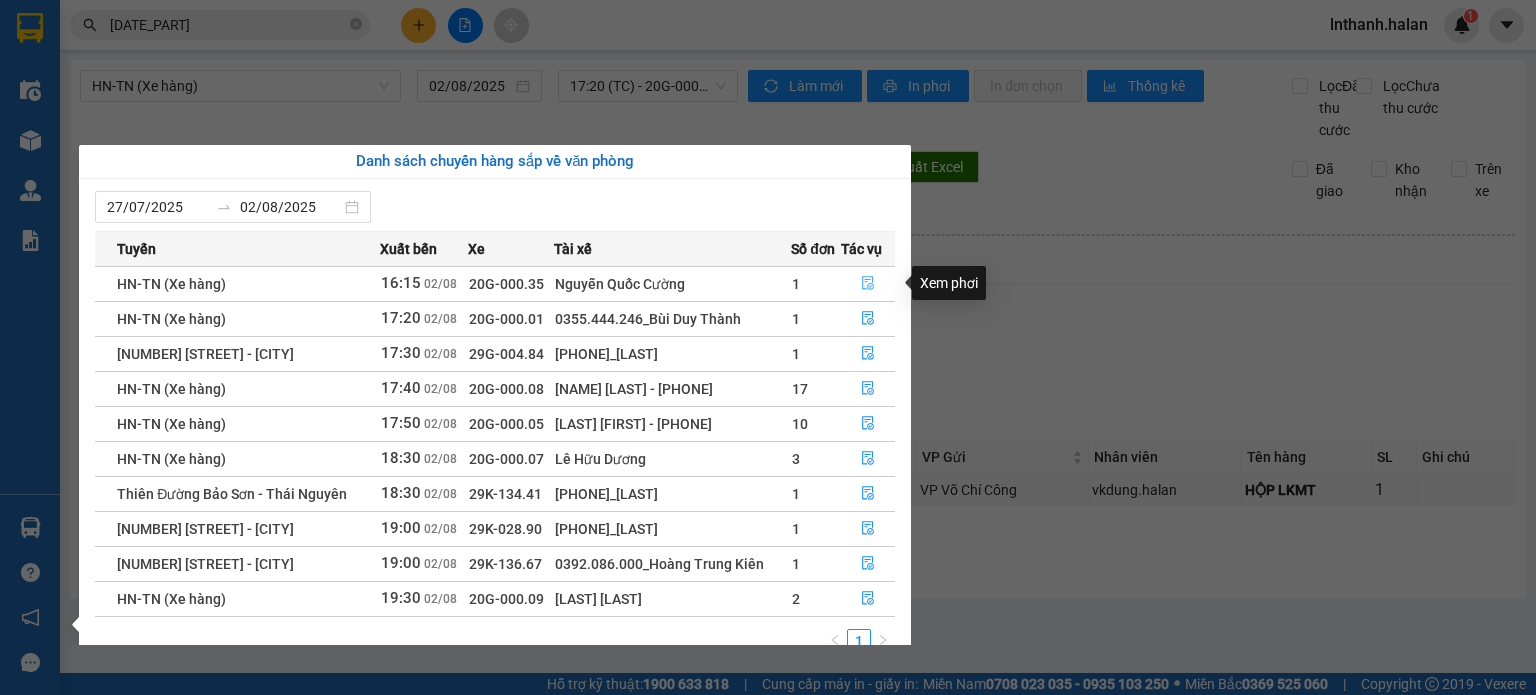 click at bounding box center (868, 284) 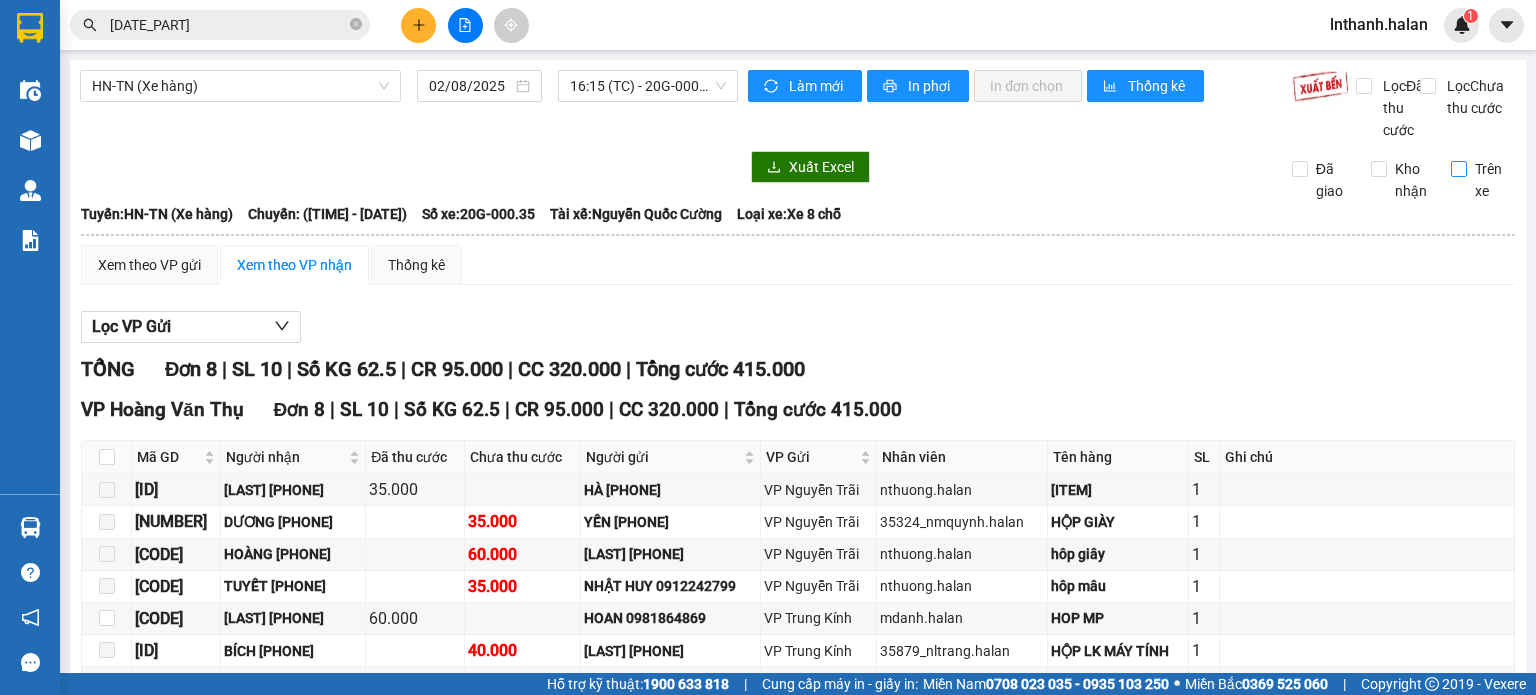 click on "Trên xe" at bounding box center (1491, 180) 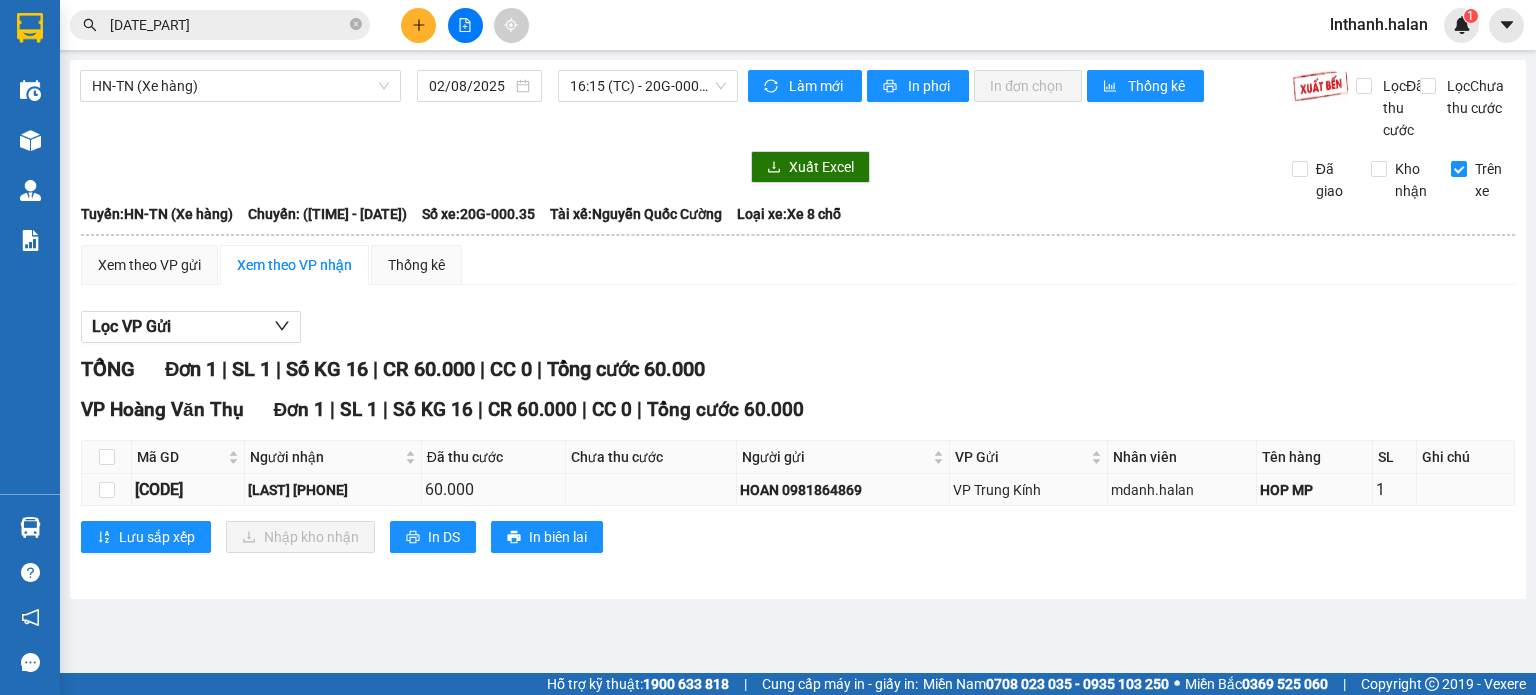 click on "[CODE]" at bounding box center [188, 489] 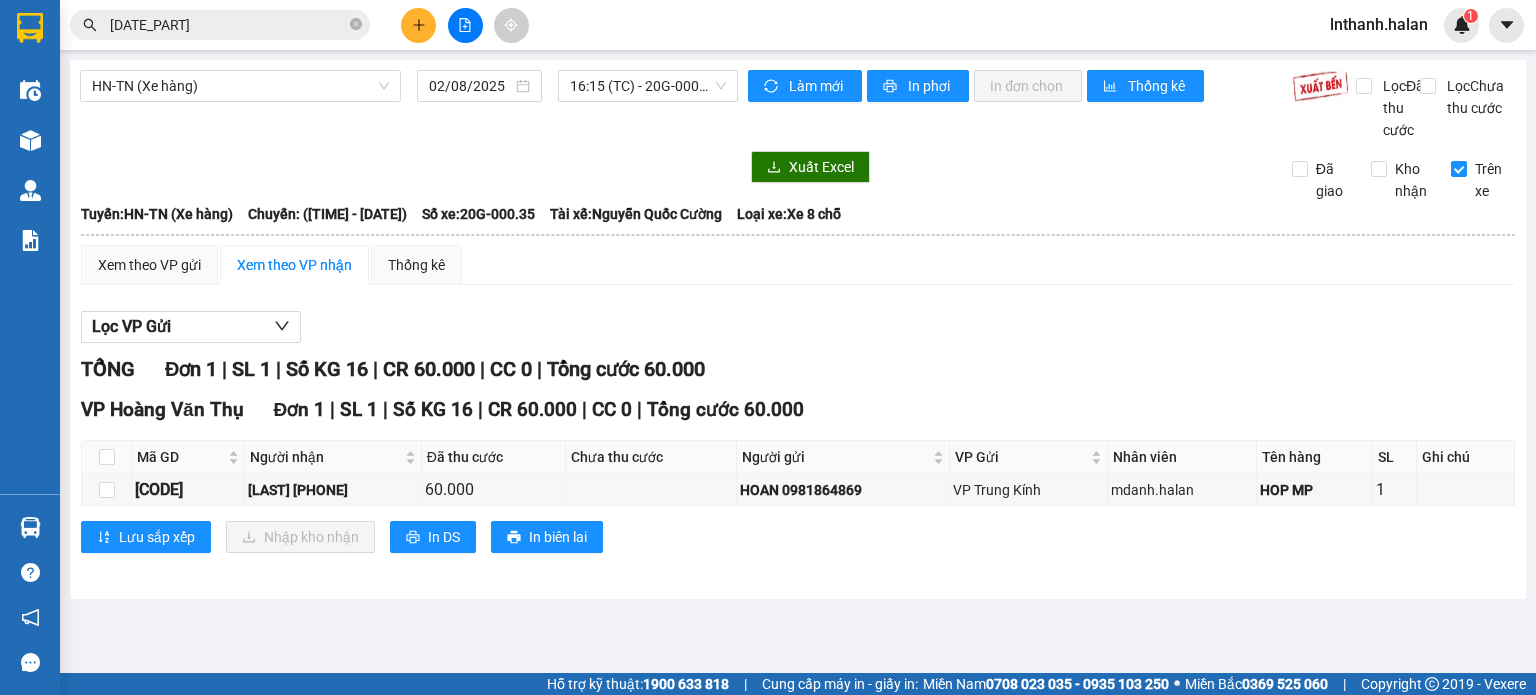 click on "Lọc VP Gửi TỔNG Đơn   [NUMBER] | SL   [NUMBER] | Số KG   [NUMBER] | CR   [PRICE] | CC   0 | Tổng cước   [PRICE] VP Hoàng Văn Thụ Đơn   [NUMBER] | SL   [NUMBER] | Số KG   [NUMBER] | CR   [PRICE] | CC   0 | Tổng cước   [PRICE] Mã GD Người nhận Đã thu cước Chưa thu cước Người gửi VP Gửi Nhân viên Tên hàng SL Ghi chú Ký nhận                         TK[DATE_PART] TÚ ANH [PHONE] [PRICE] HOAN [PHONE] VP Trung Kính [ID] HOP MP 1 Lưu sắp xếp Nhập kho nhận In DS In biên lai Hà Lan   [PHONE]   [NUMBER] - [STREET] - [DISTRICT] - [CITY] VP Hoàng Văn Thụ  -  [TIME] - [DATE] Tuyến:  HN-TN (Xe hàng) Chuyến:   ( [TIME] - [DATE] ) Tài xế:  [NAME] [LAST]   Số xe:  [PLATE]   Loại xe:  Xe 8 chỗ Mã GD Người nhận Đã thu cước Chưa thu cước Người gửi VP Gửi Nhân viên Tên hàng SL Ghi chú Ký nhận VP Hoàng Văn Thụ Đơn   [NUMBER] | SL   [NUMBER] | Số KG   [NUMBER] | CR   [PRICE] | CC   0 | Tổng cước   1 1 0" at bounding box center (798, 439) 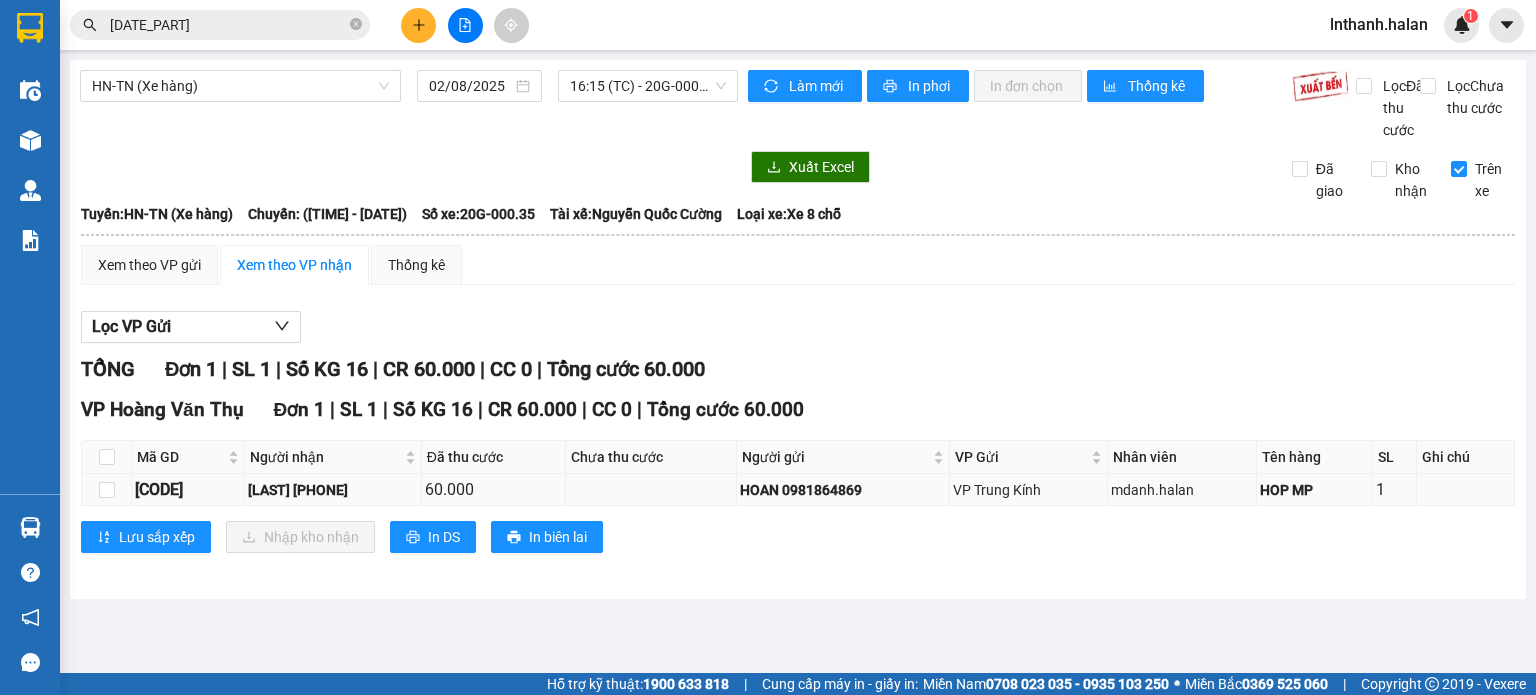 click on "[CODE]" at bounding box center [188, 489] 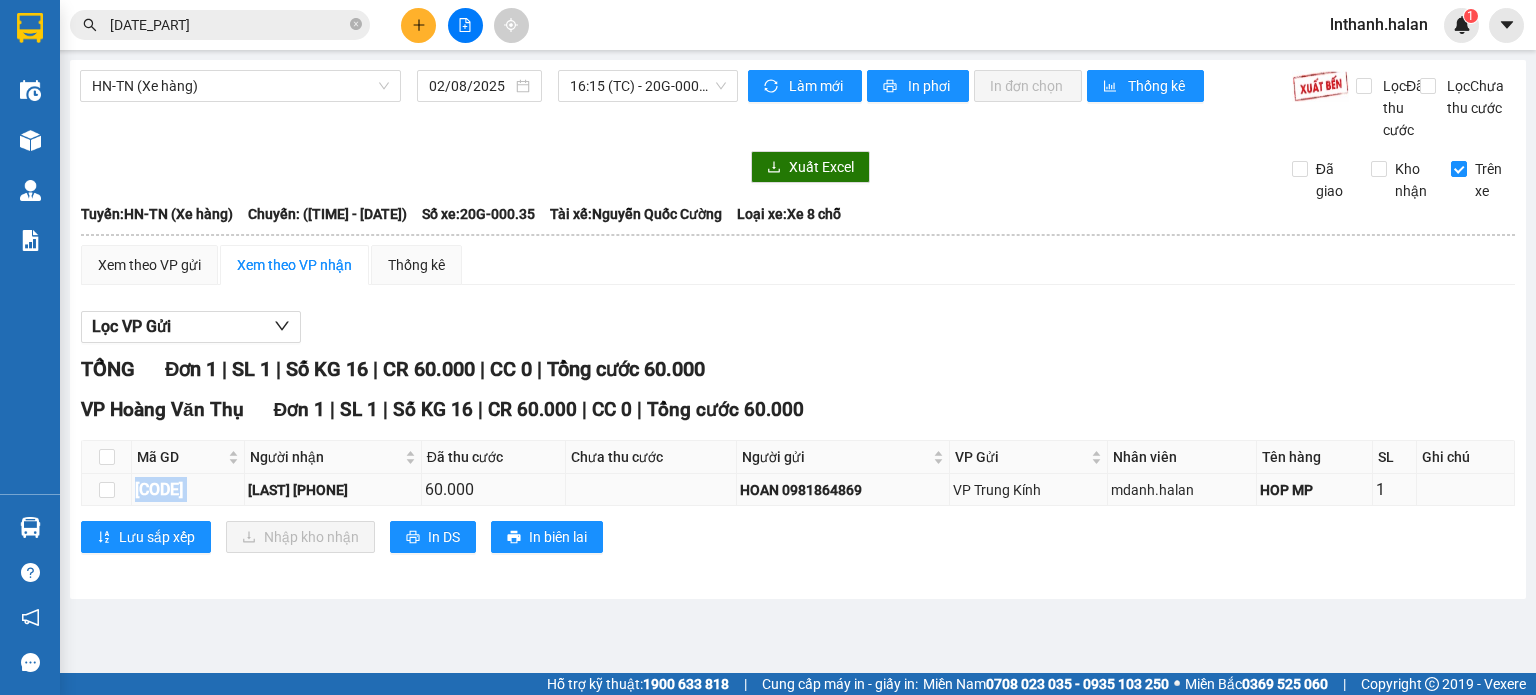 click on "[CODE]" at bounding box center (188, 489) 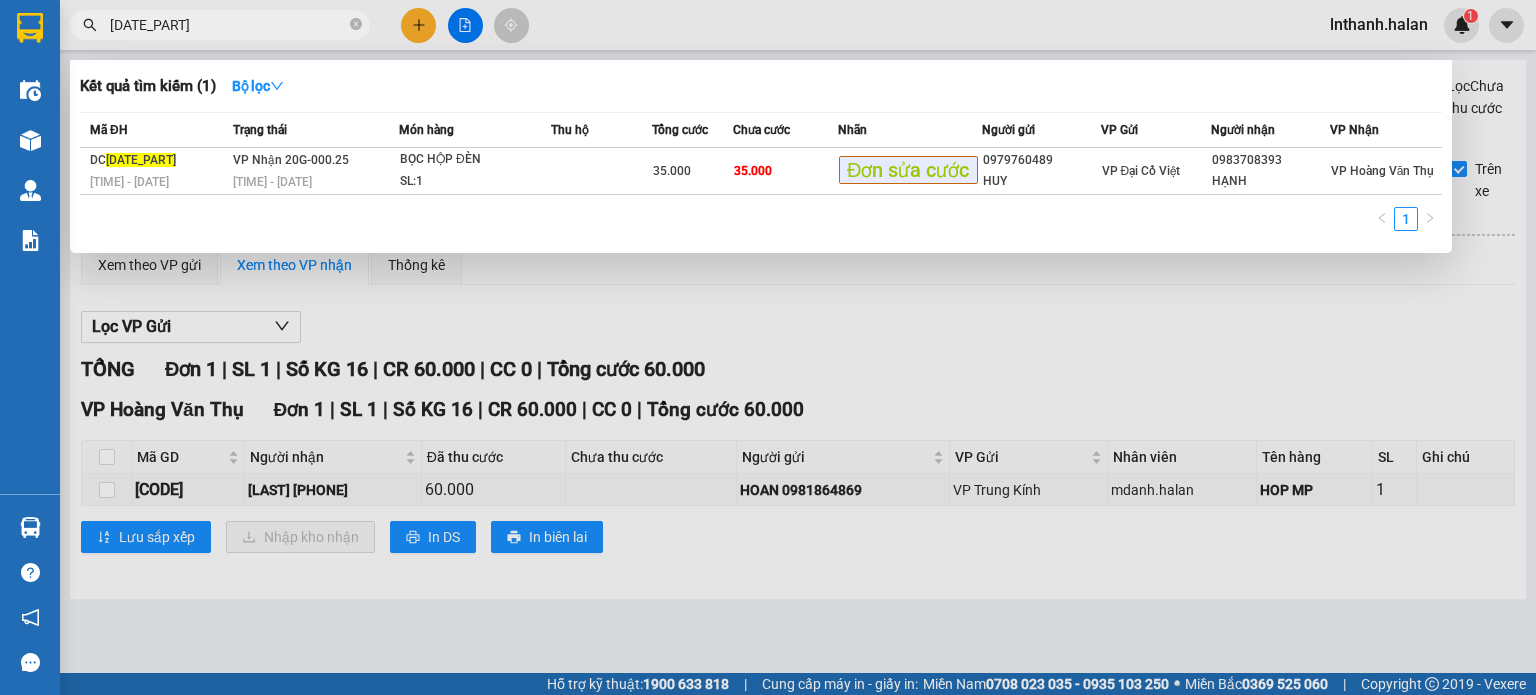 click on "[DATE_PART]" at bounding box center [228, 25] 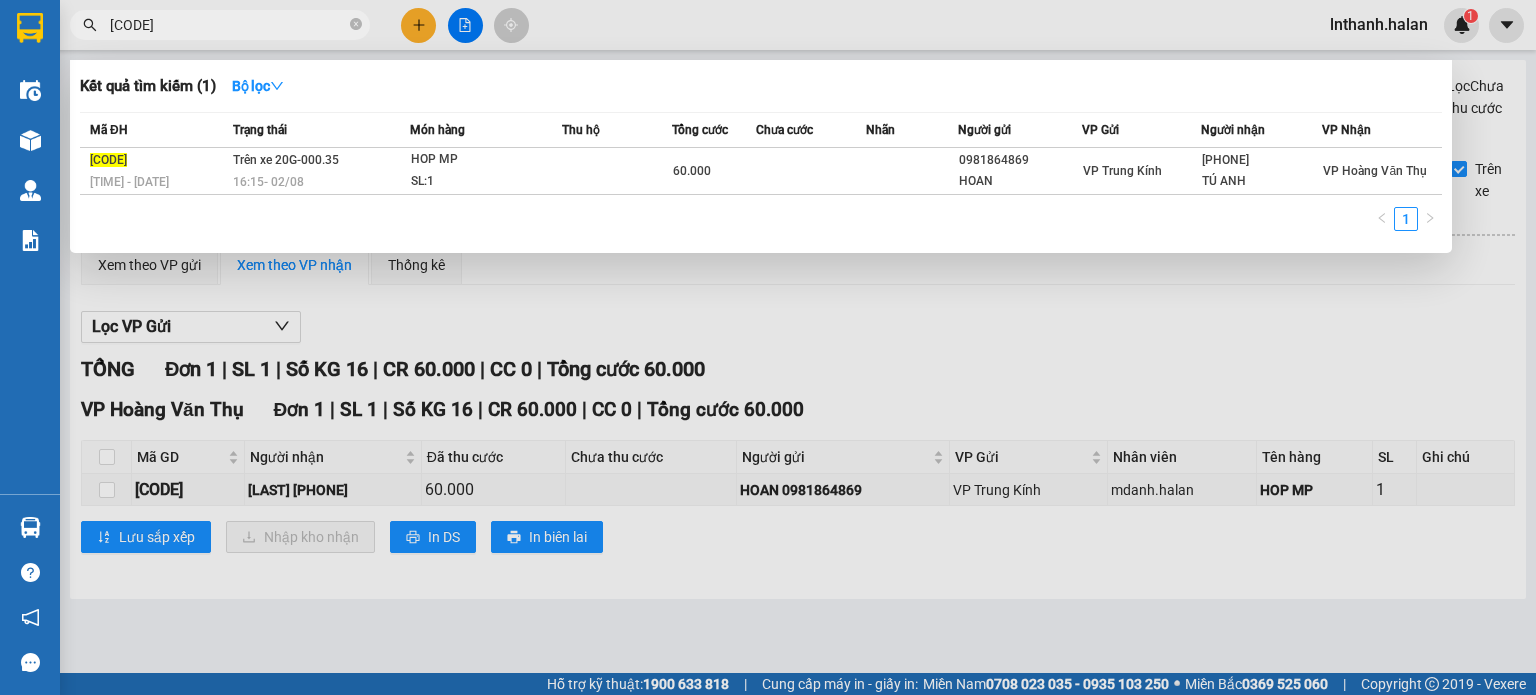 click at bounding box center [768, 347] 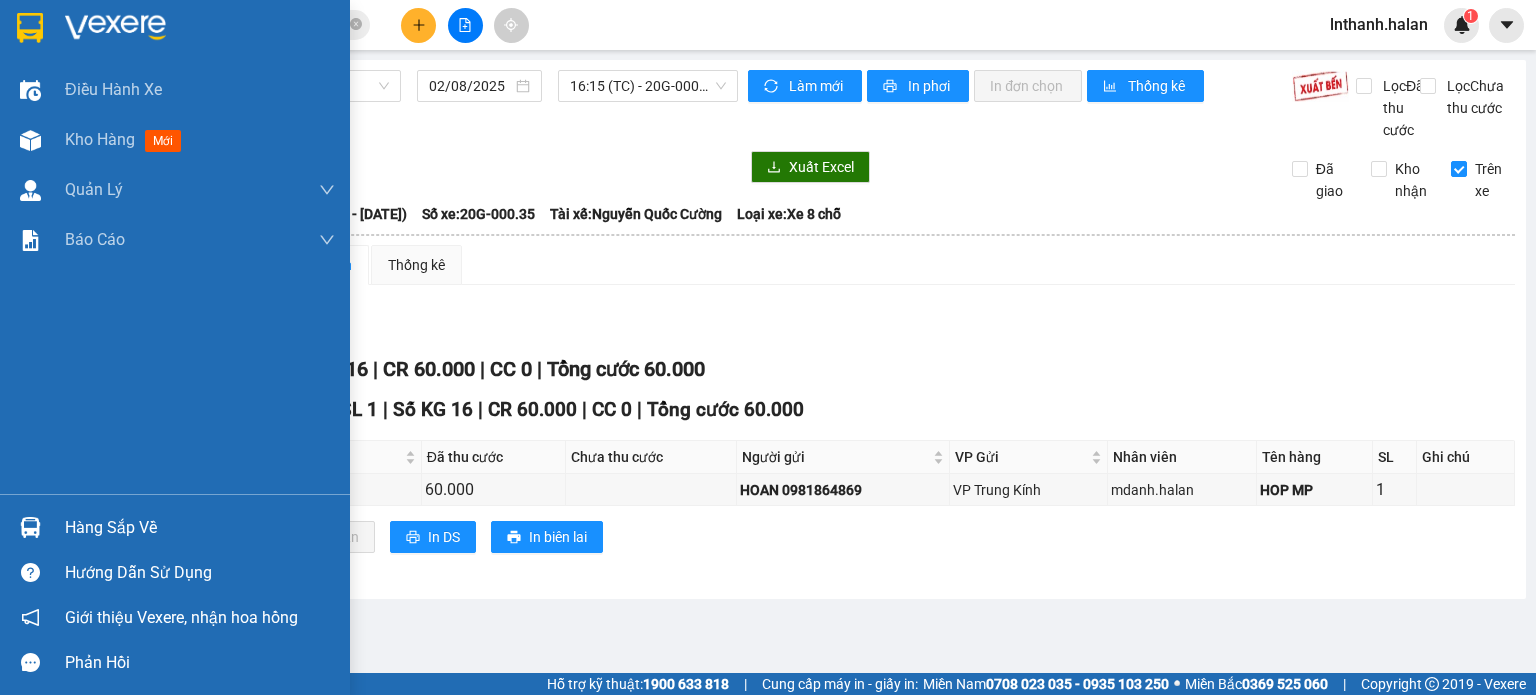 click on "Hàng sắp về" at bounding box center [200, 528] 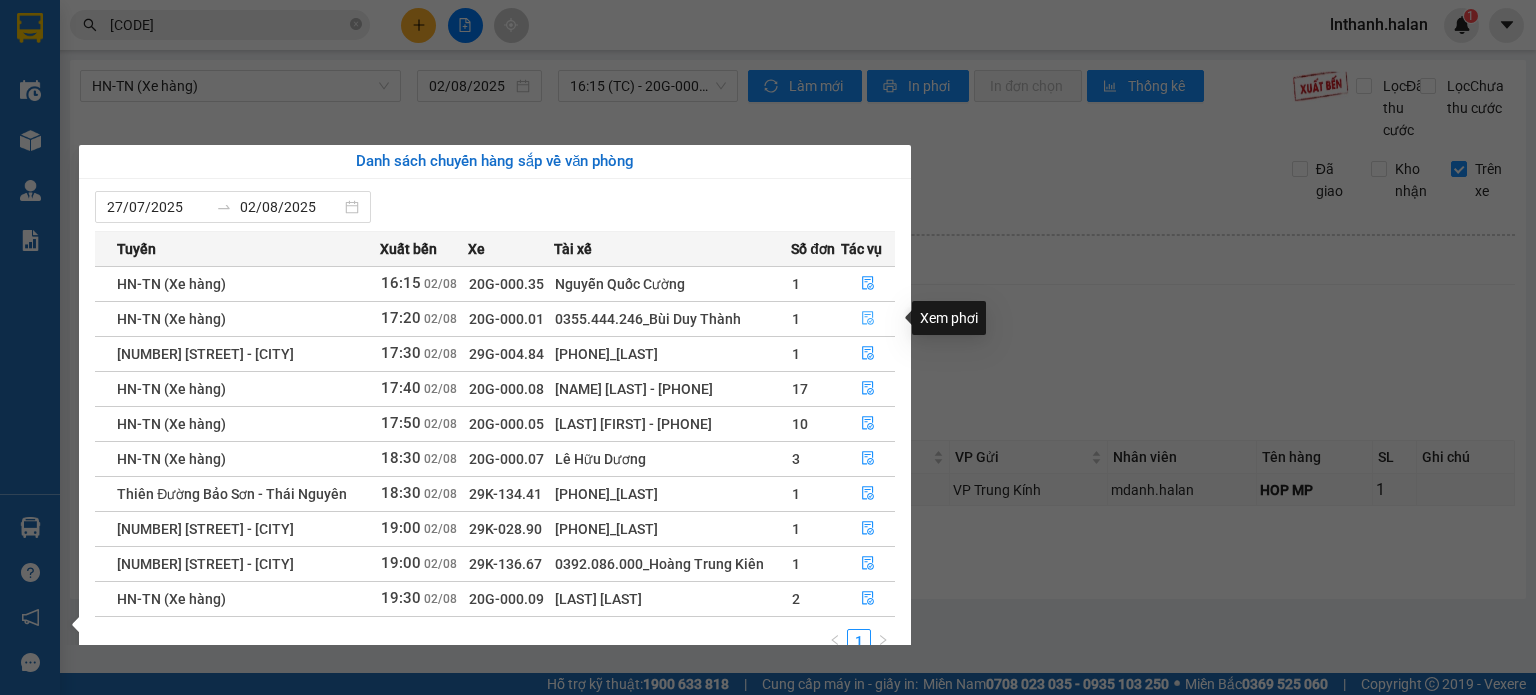 click 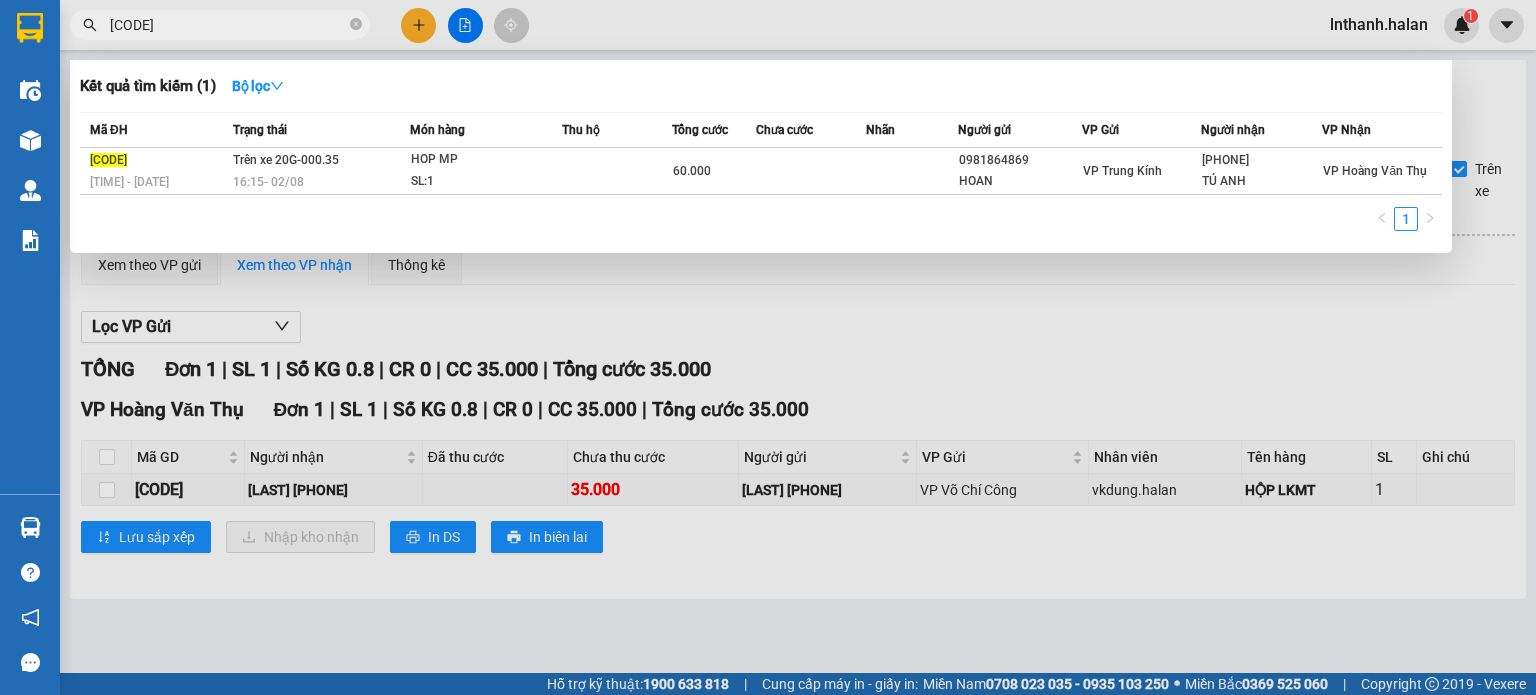 click on "[CODE]" at bounding box center [228, 25] 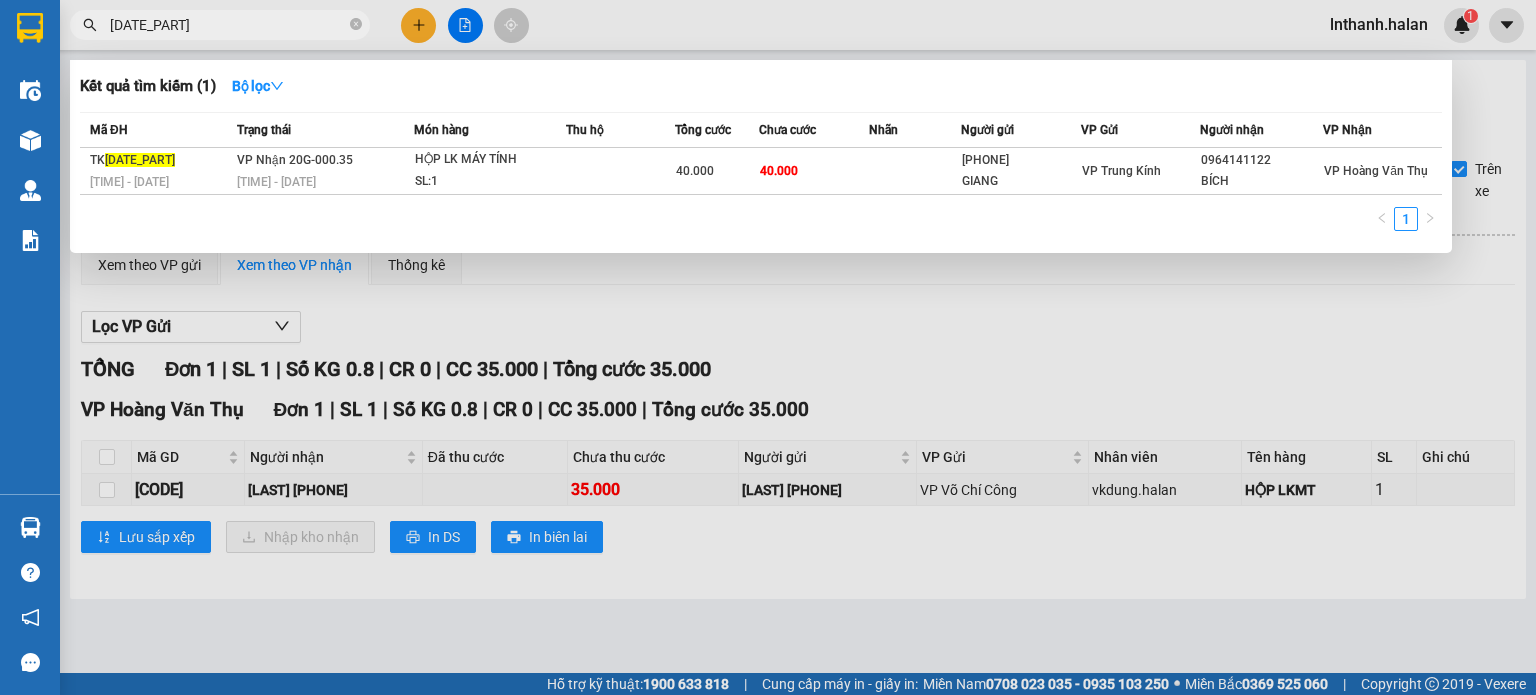 click on "[DATE_PART]" at bounding box center (228, 25) 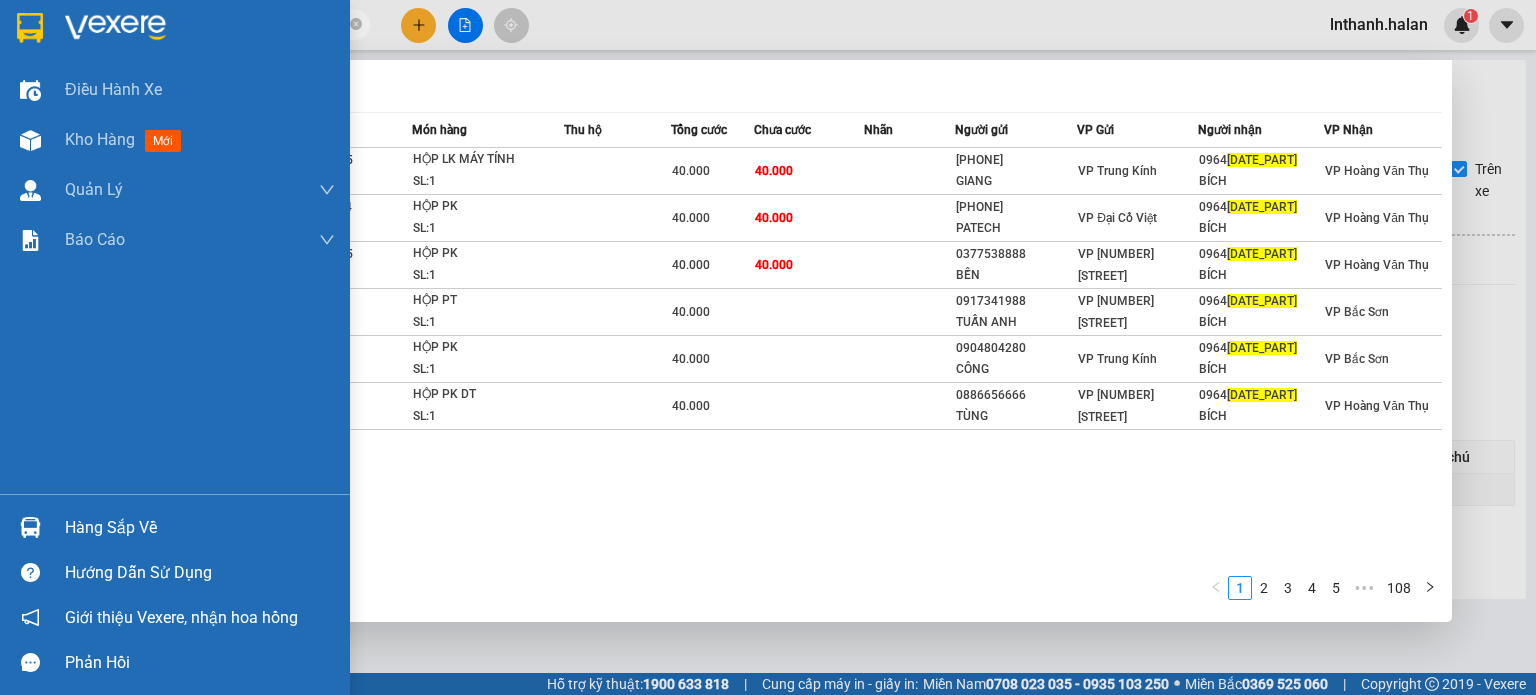 type on "[DATE_PART]" 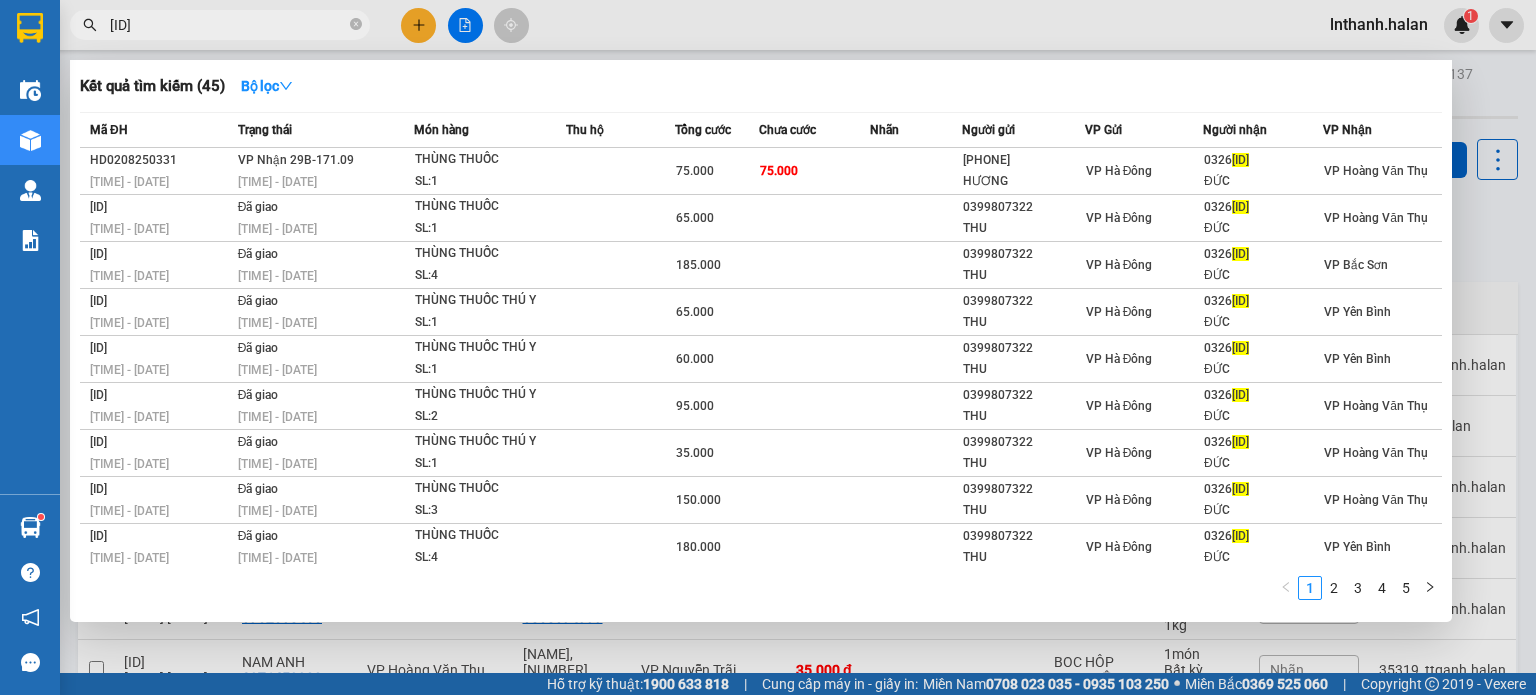 click on "793058" at bounding box center (228, 25) 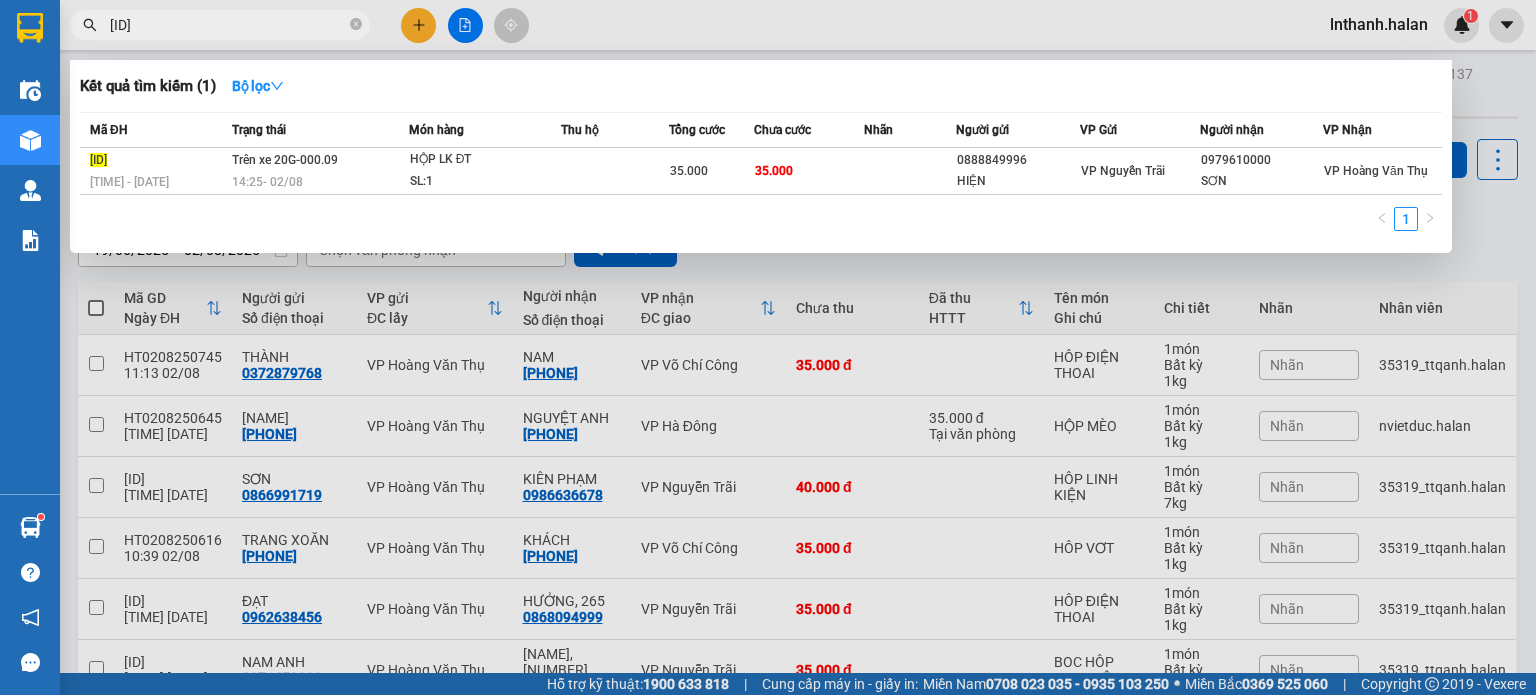 click on "[ID]" at bounding box center [228, 25] 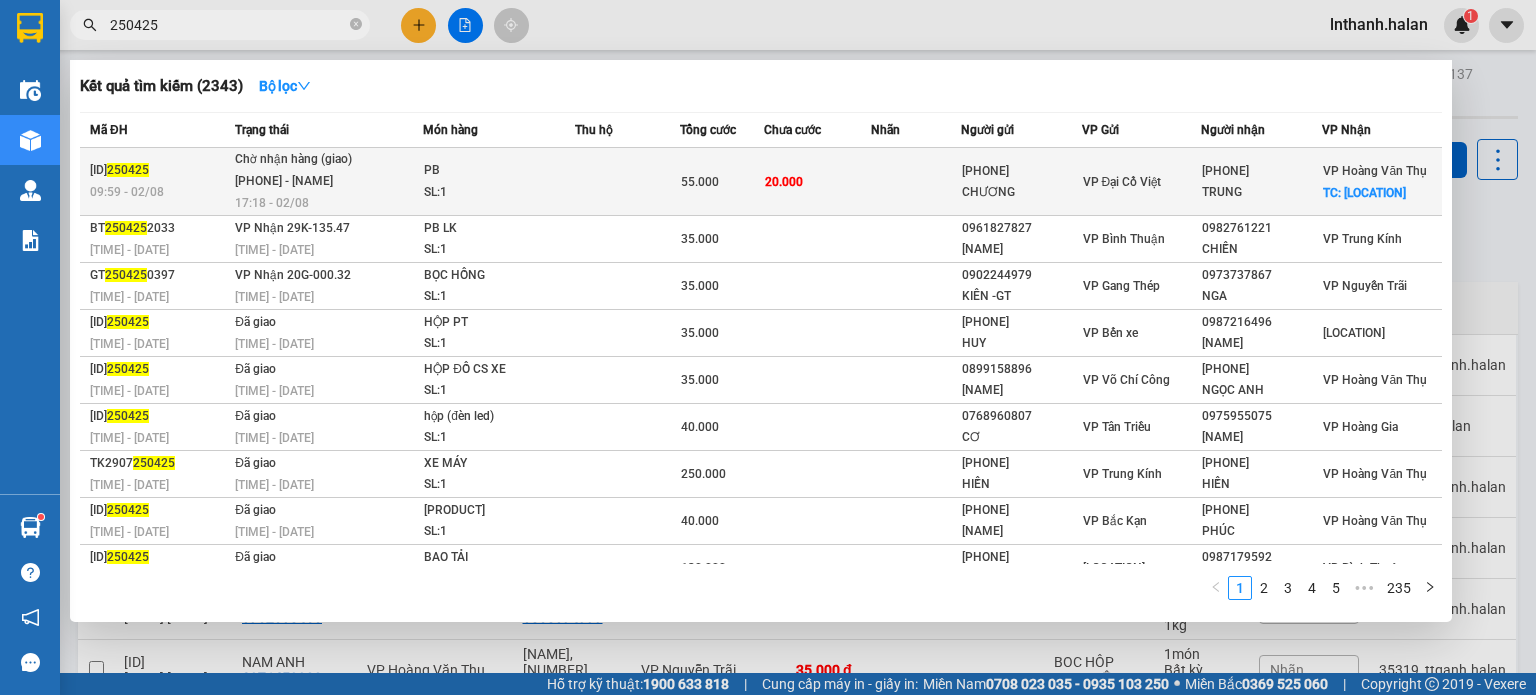 type on "250425" 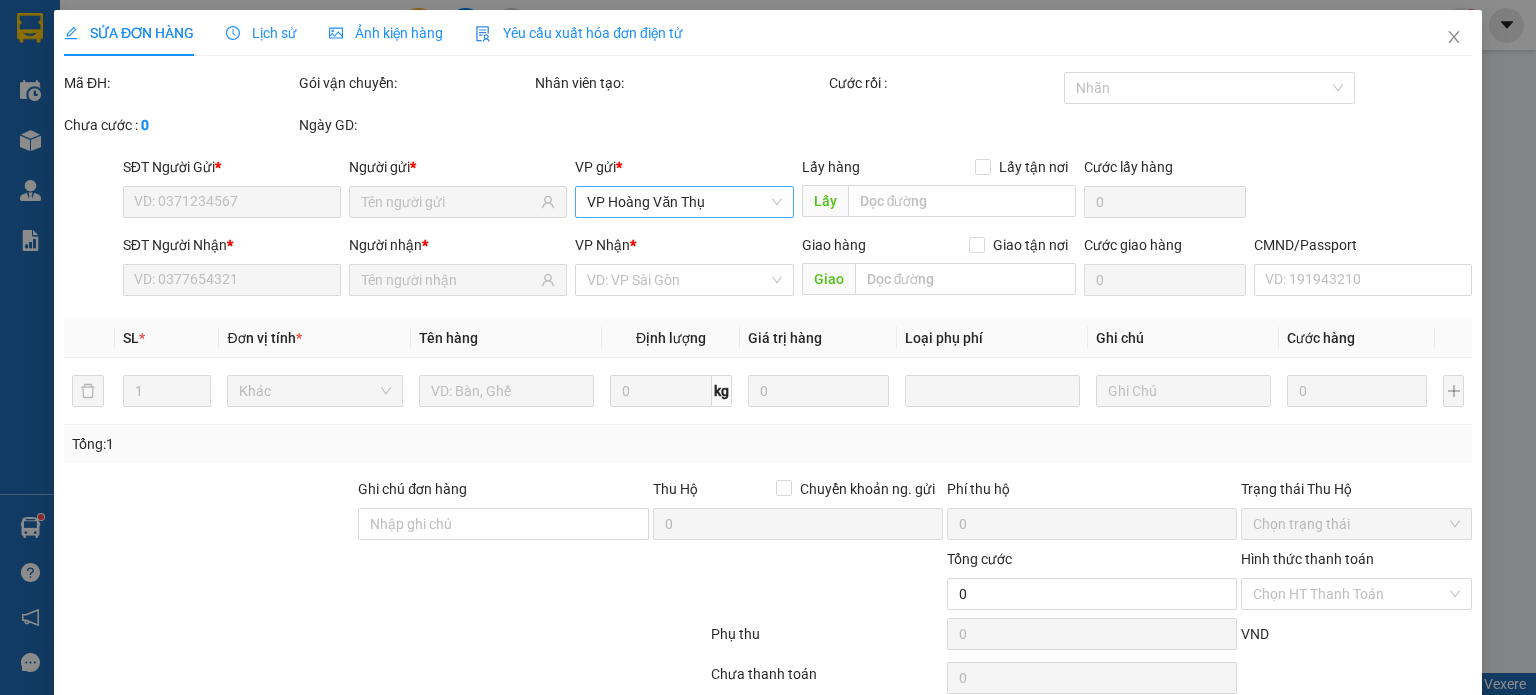 type on "0975026436" 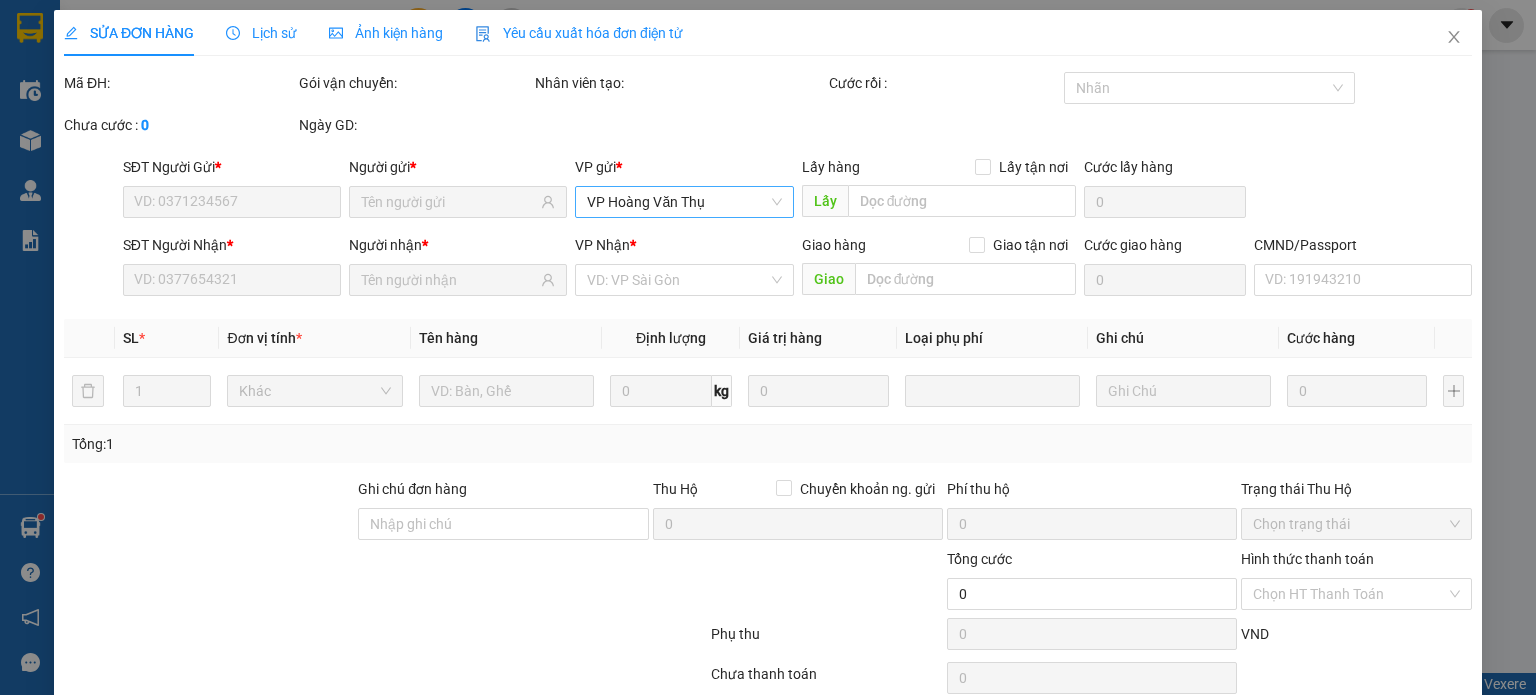 type on "0388644402" 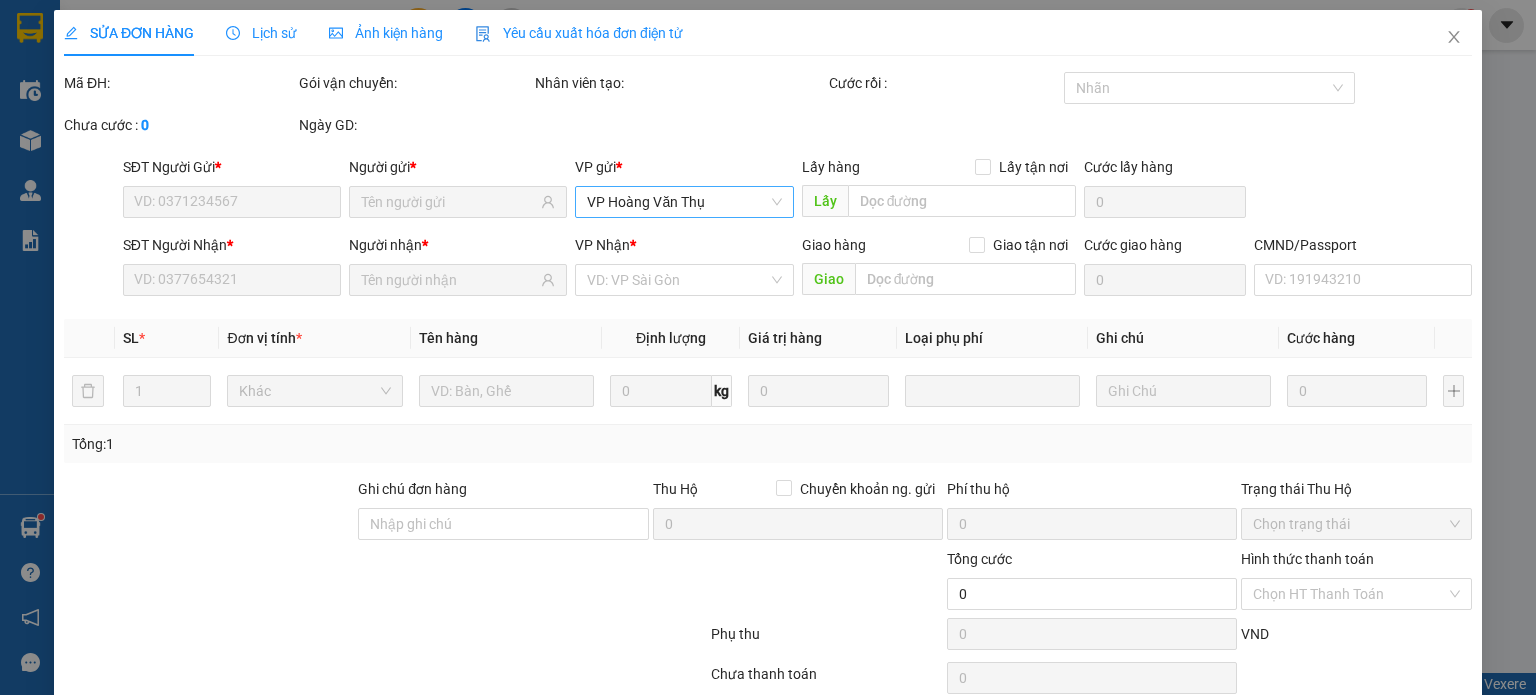 type on "TRUNG" 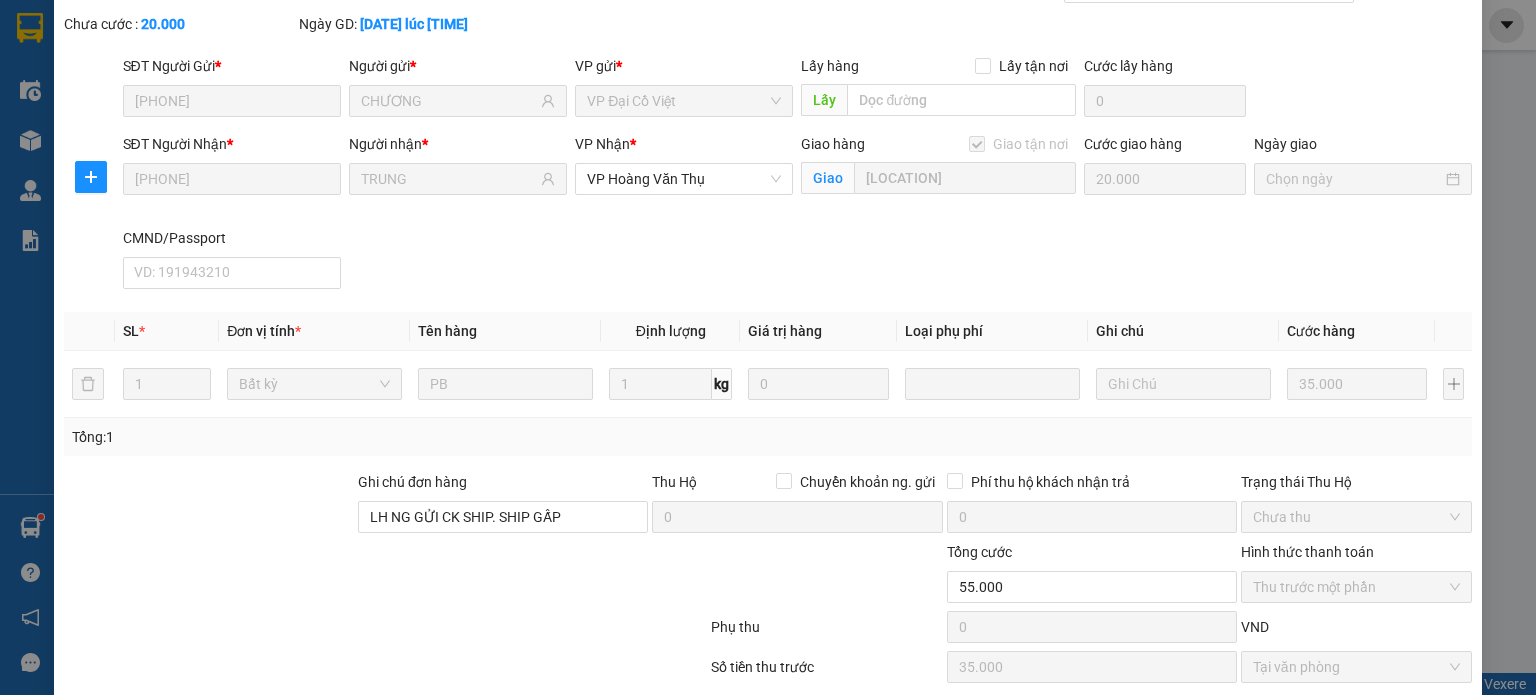 scroll, scrollTop: 0, scrollLeft: 0, axis: both 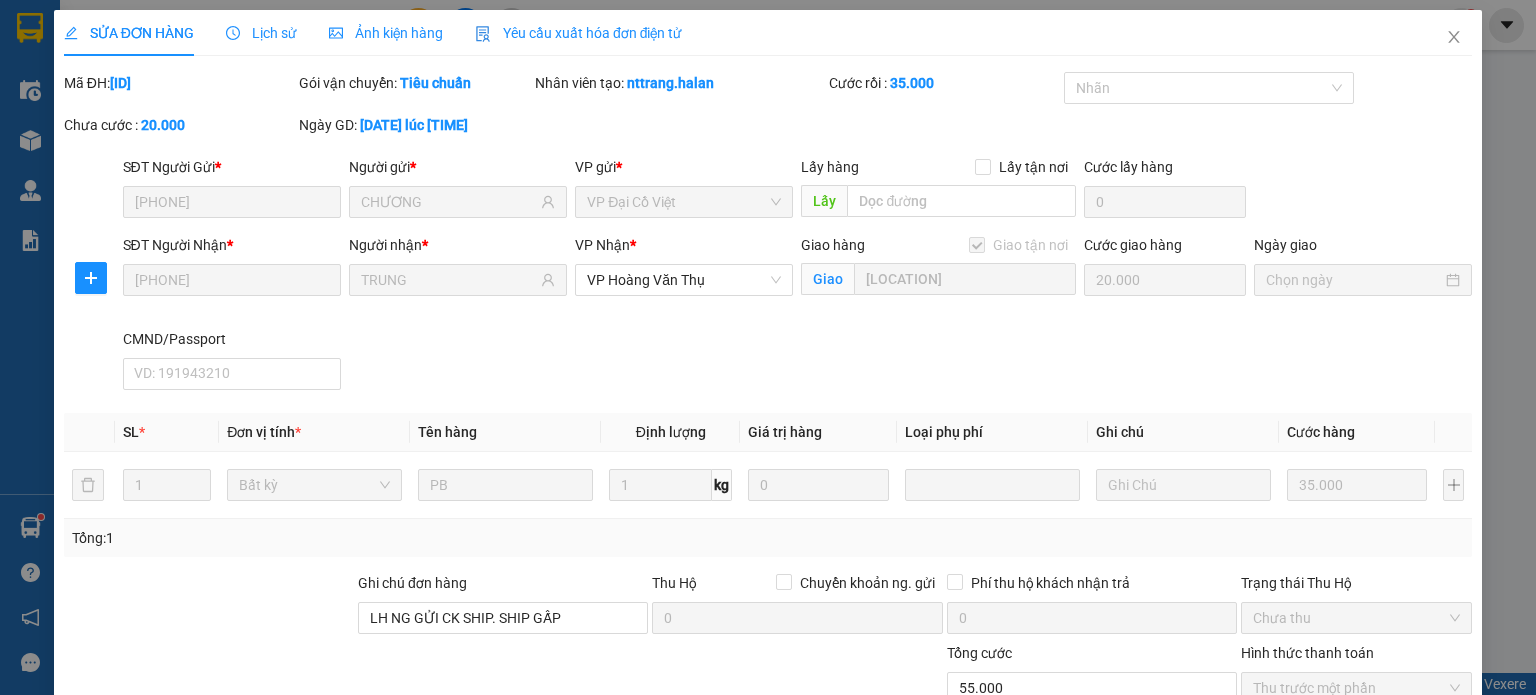 click on "Mã ĐH:  DC0208250425 Gói vận chuyển:   Tiêu chuẩn Nhân viên tạo:   nttrang.halan Cước rồi :   35.000   Nhãn Chưa cước :   20.000 Ngày GD:   02-08-2025 lúc 09:59" at bounding box center [768, 114] 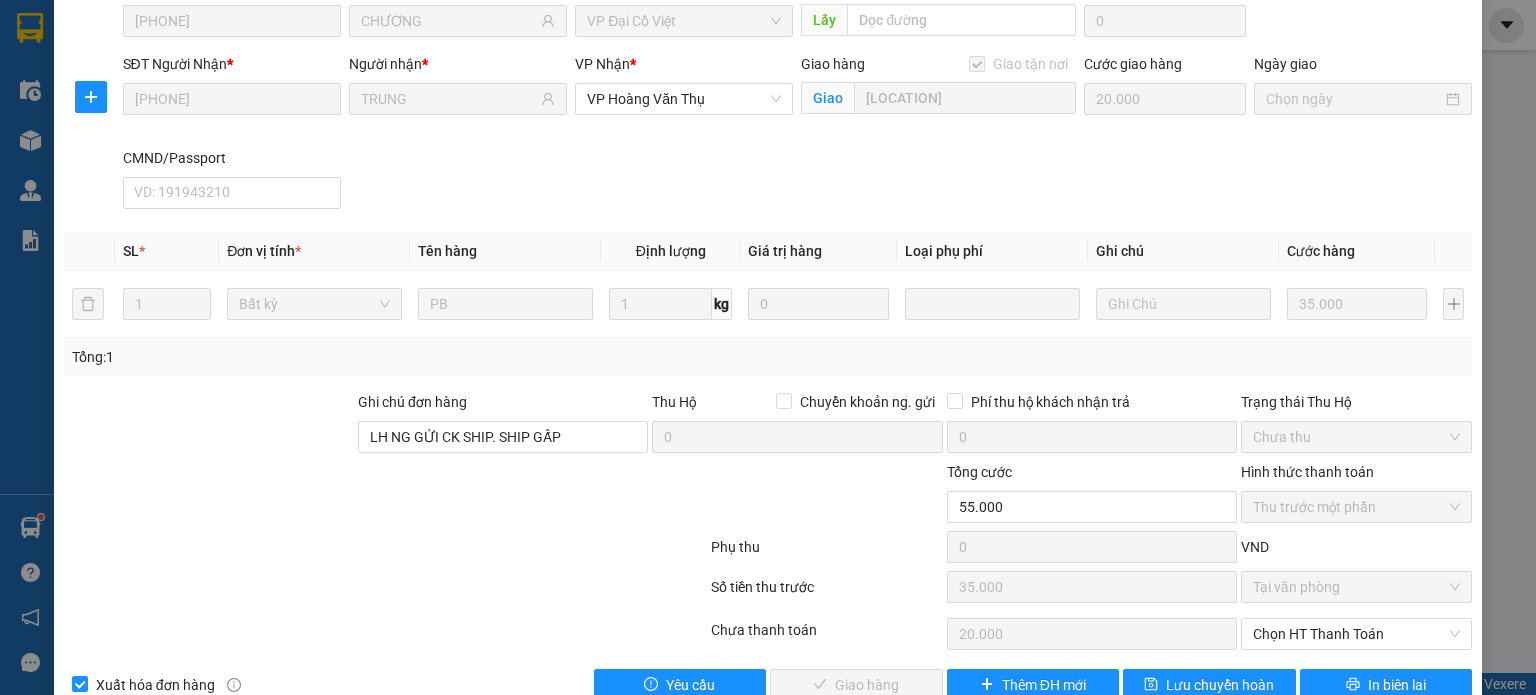 scroll, scrollTop: 200, scrollLeft: 0, axis: vertical 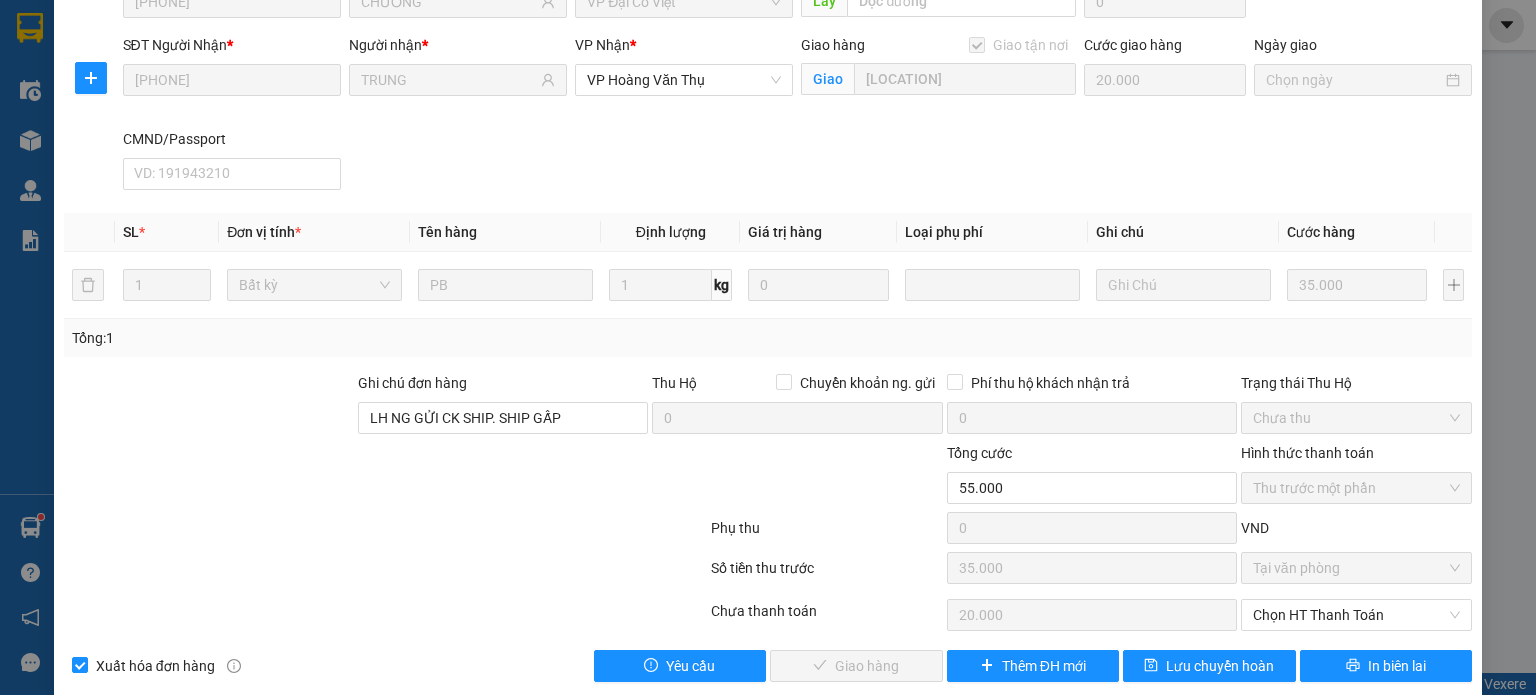 click on "SĐT Người Nhận  * 0388644402 Người nhận  * TRUNG VP Nhận  * VP Hoàng Văn Thụ Giao hàng Giao tận nơi Giao BỆNH VIỆN MẮT Cước giao hàng 20.000 Ngày giao CMND/Passport VD: 191943210" at bounding box center (798, 116) 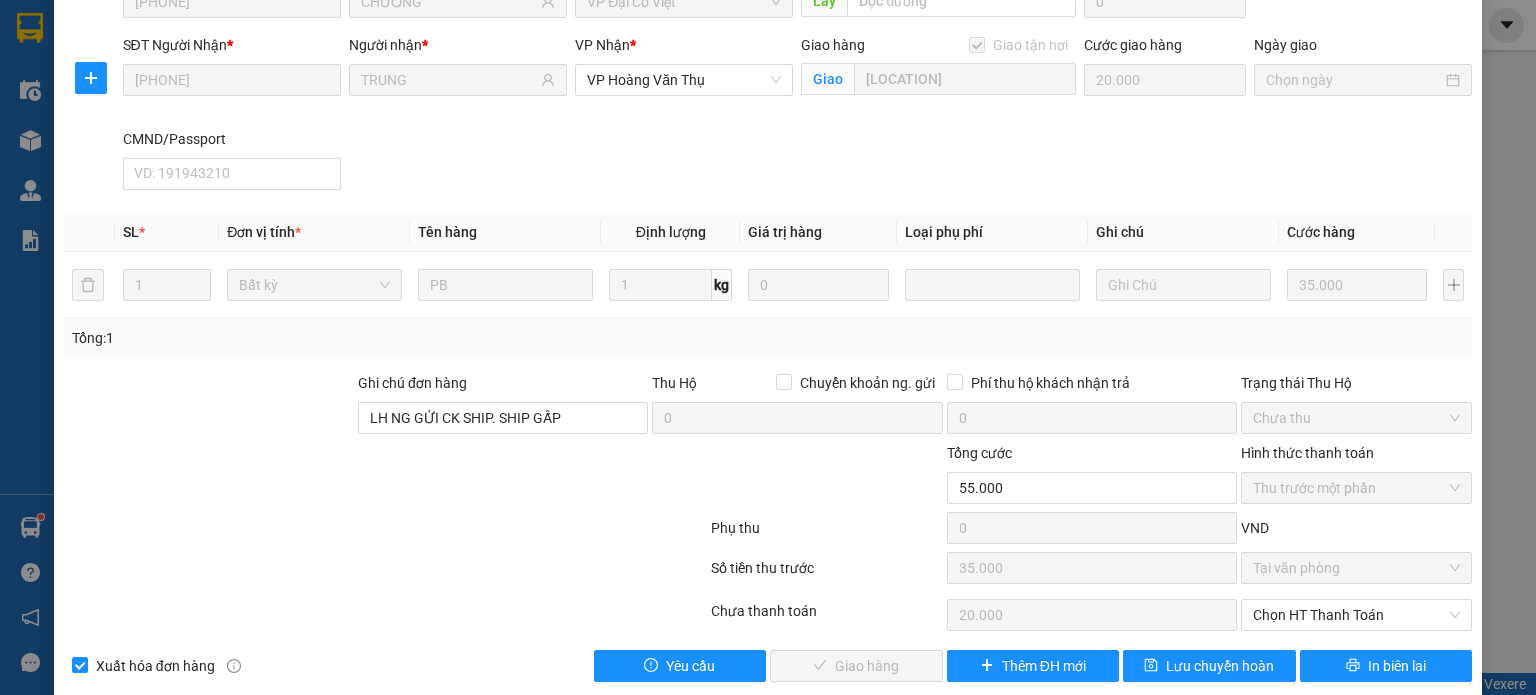 scroll, scrollTop: 0, scrollLeft: 0, axis: both 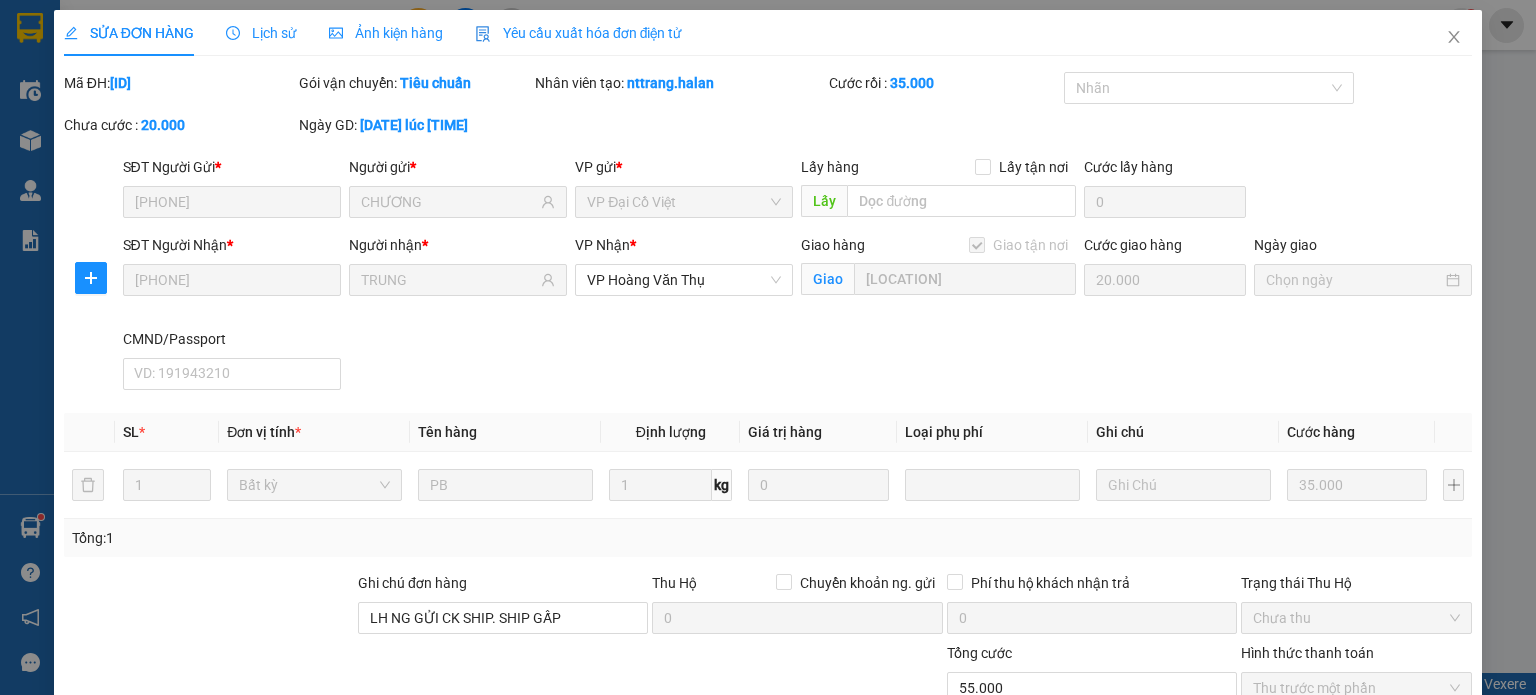 click on "Nhân viên tạo:   nttrang.halan" at bounding box center (680, 93) 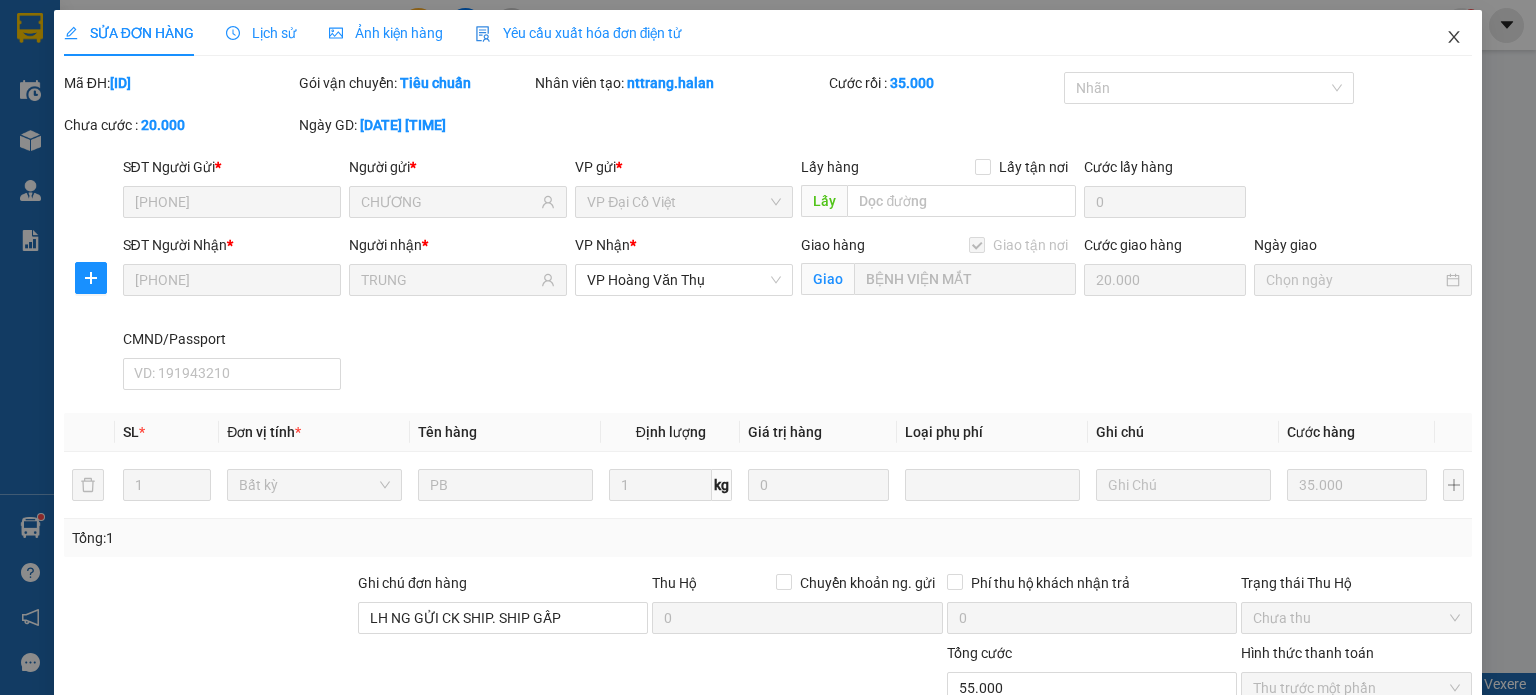 scroll, scrollTop: 0, scrollLeft: 0, axis: both 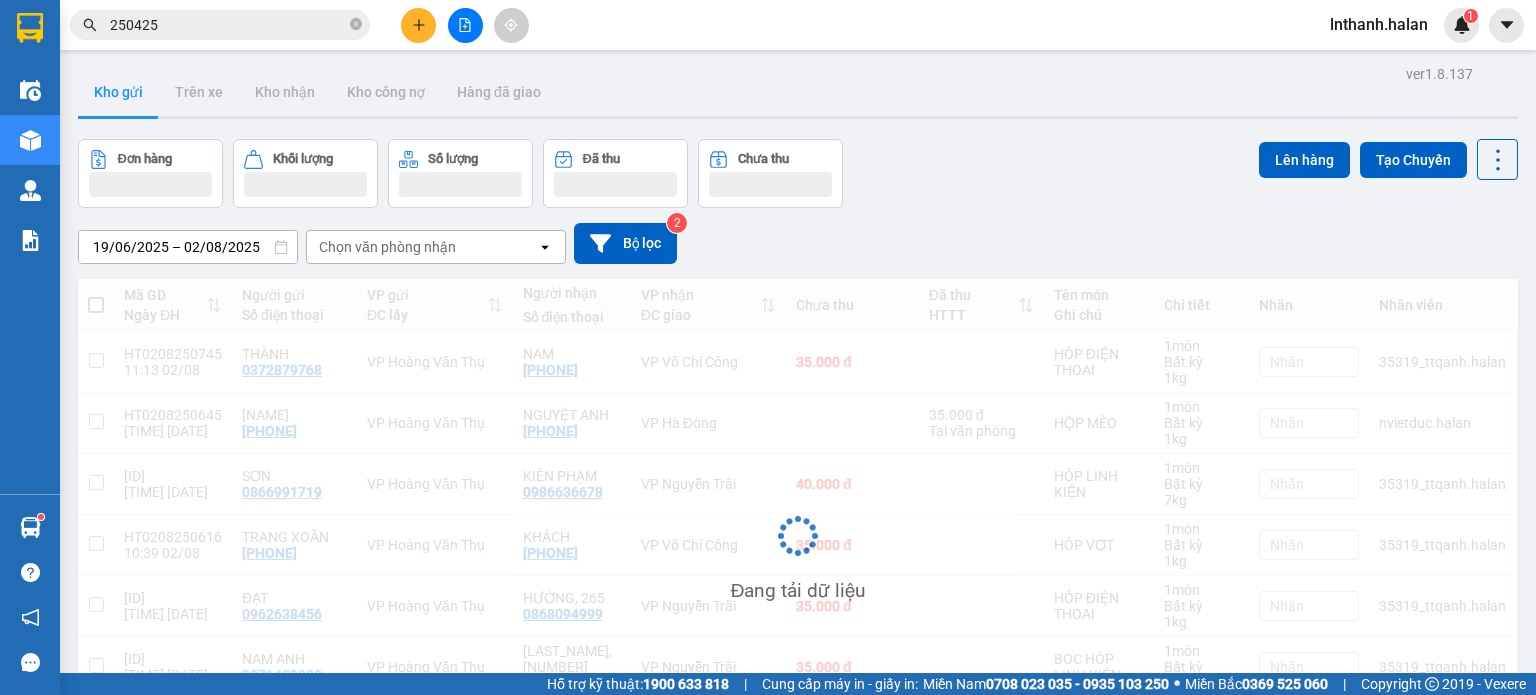 click on "250425" at bounding box center (228, 25) 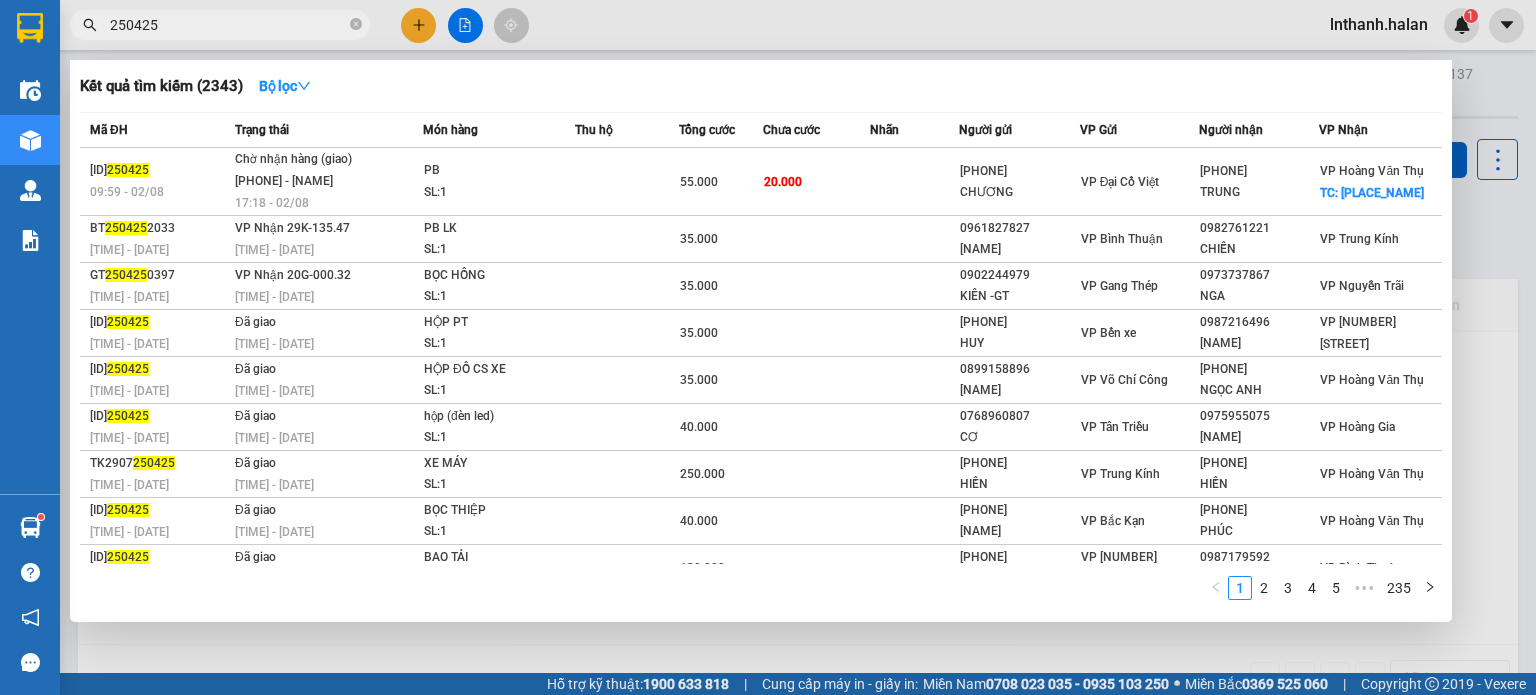 click on "250425" at bounding box center [228, 25] 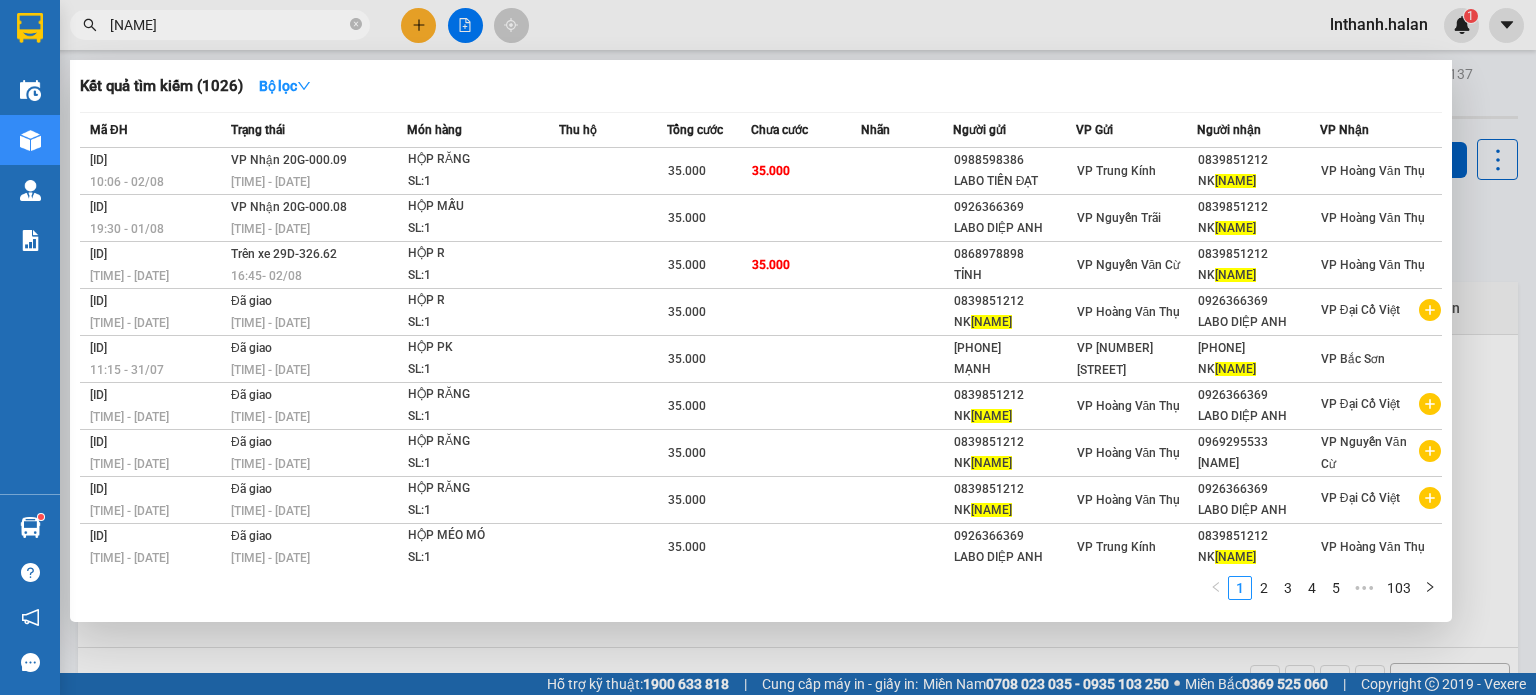 type on "bảo mai" 